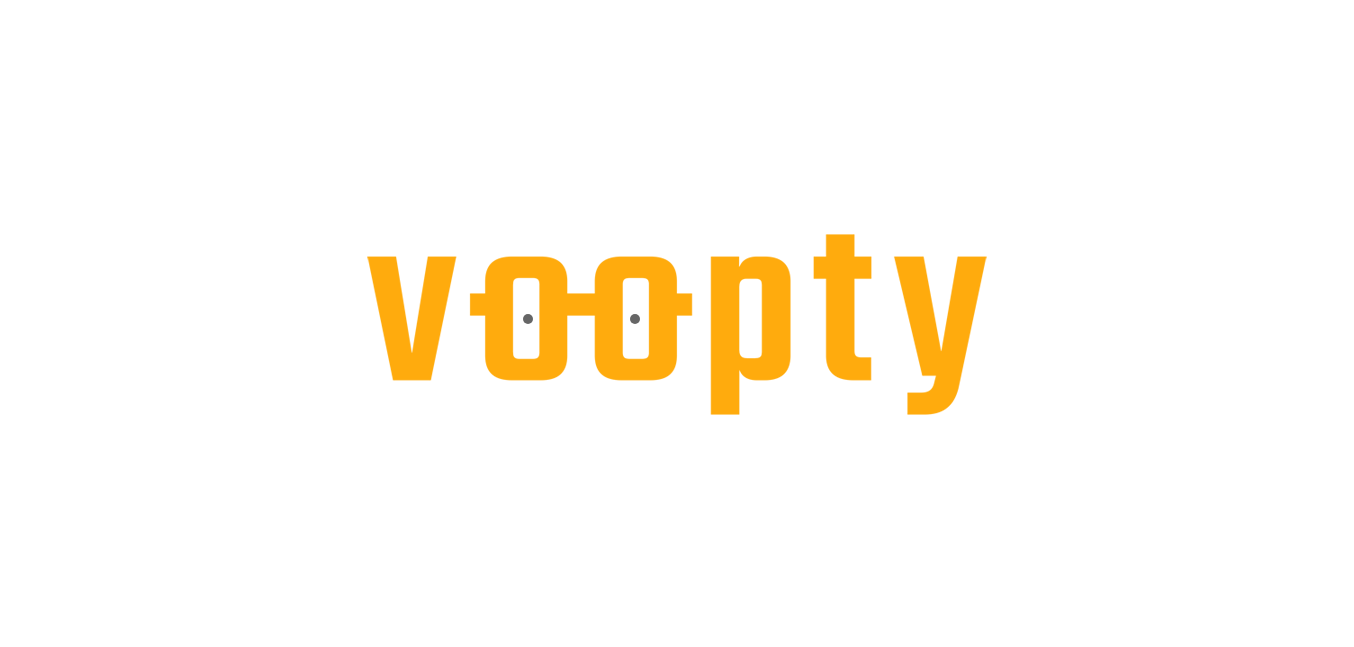 scroll, scrollTop: 0, scrollLeft: 0, axis: both 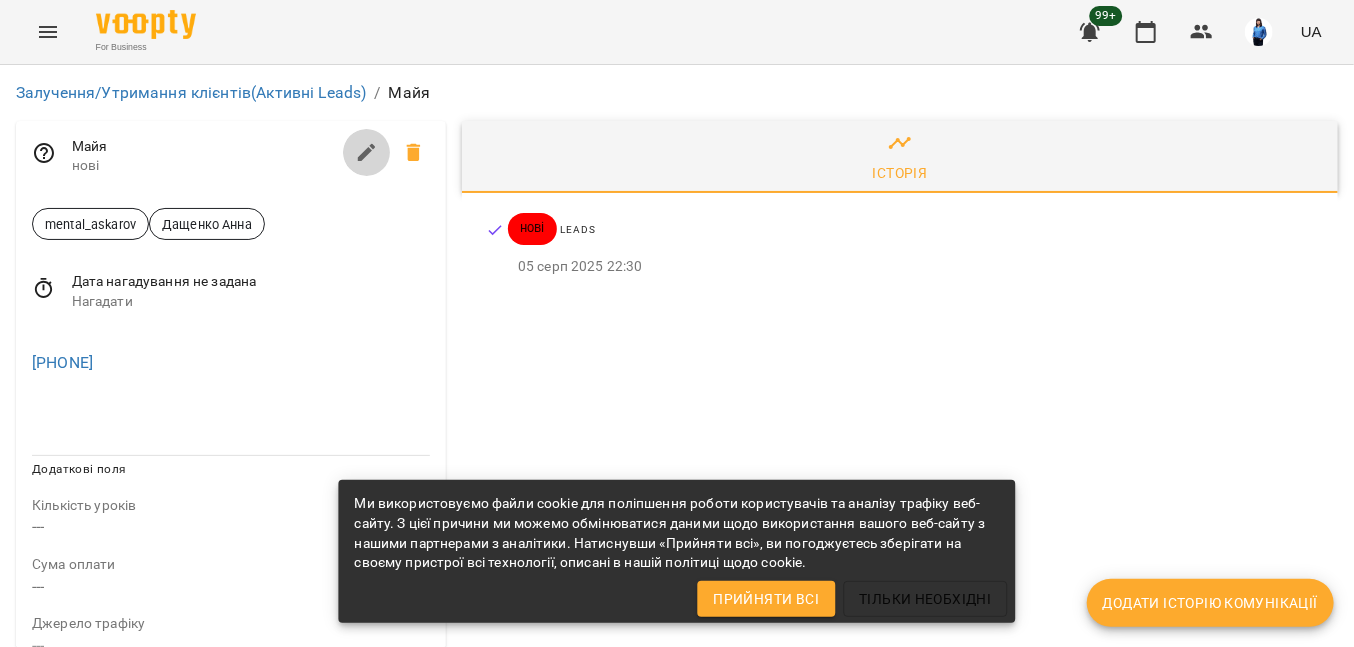 click 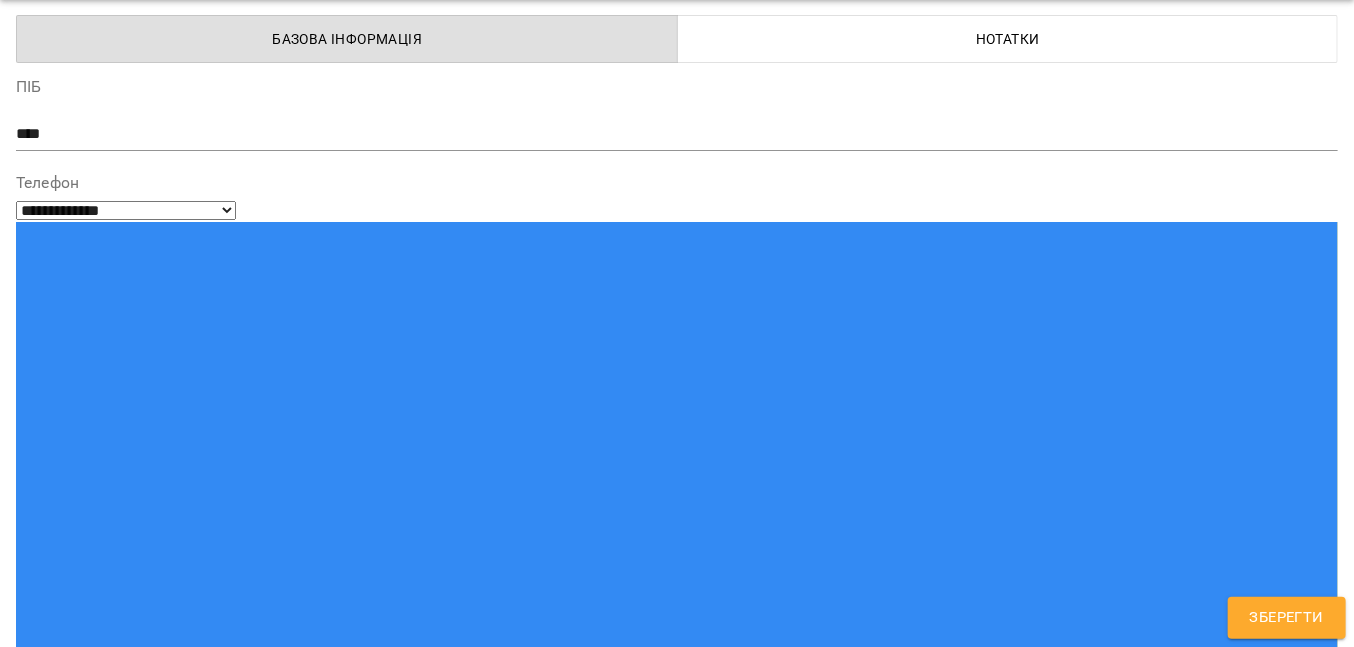 scroll, scrollTop: 100, scrollLeft: 0, axis: vertical 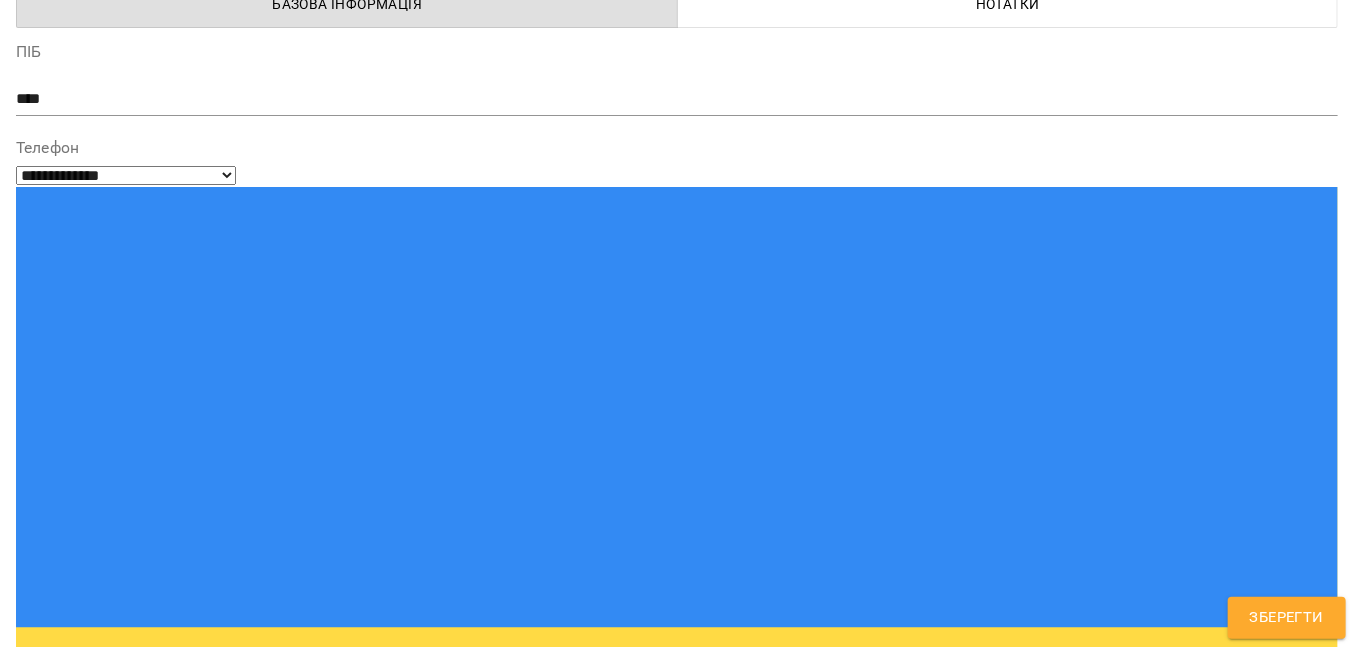 click at bounding box center (26, 1433) 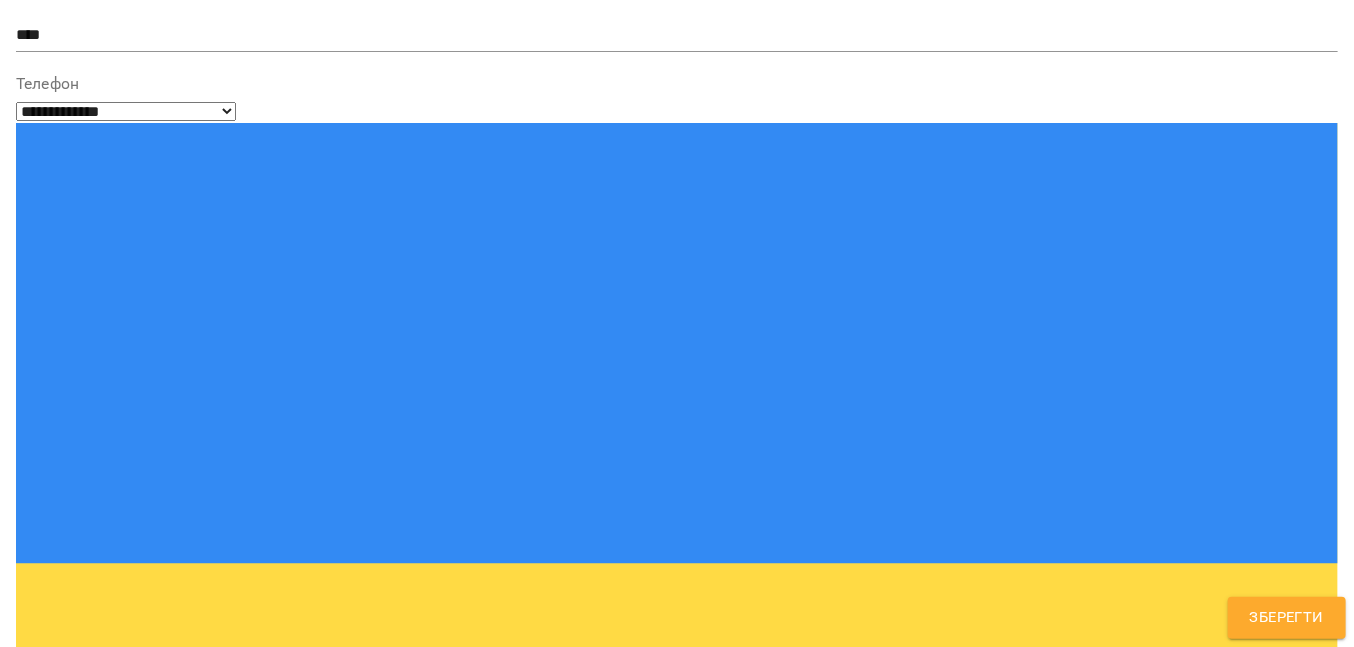 scroll, scrollTop: 200, scrollLeft: 0, axis: vertical 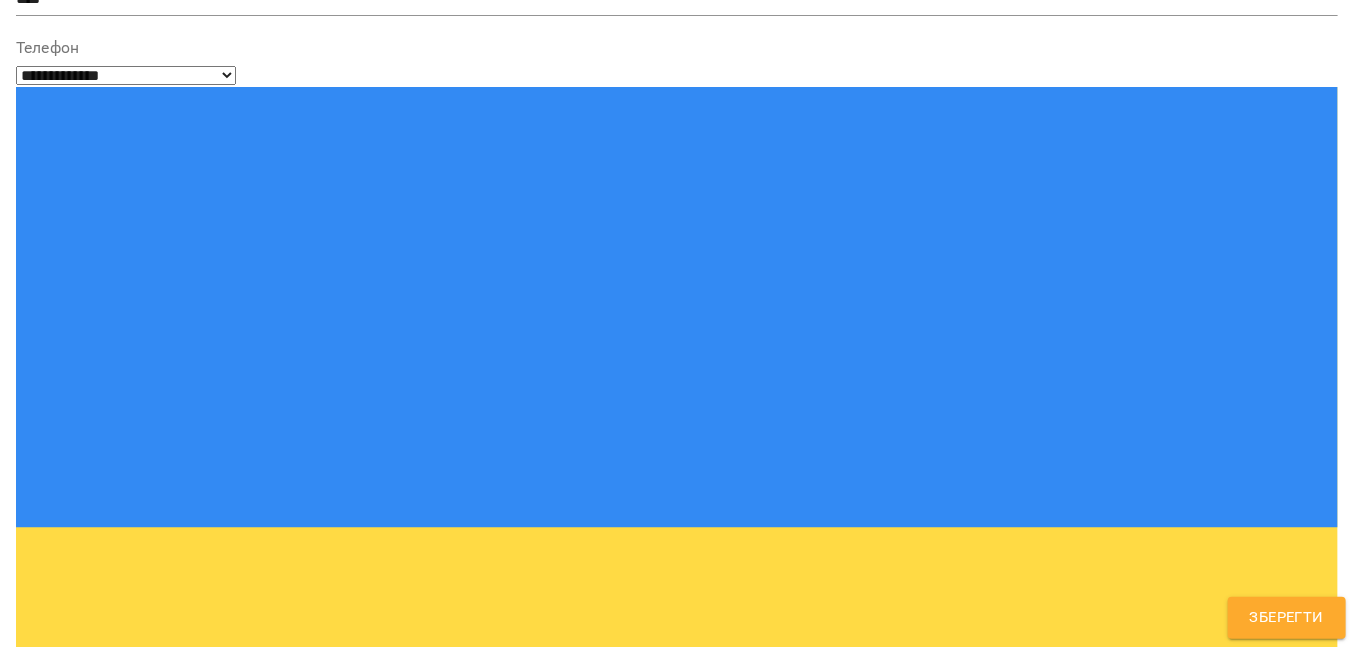 click on "**********" at bounding box center (677, 1430) 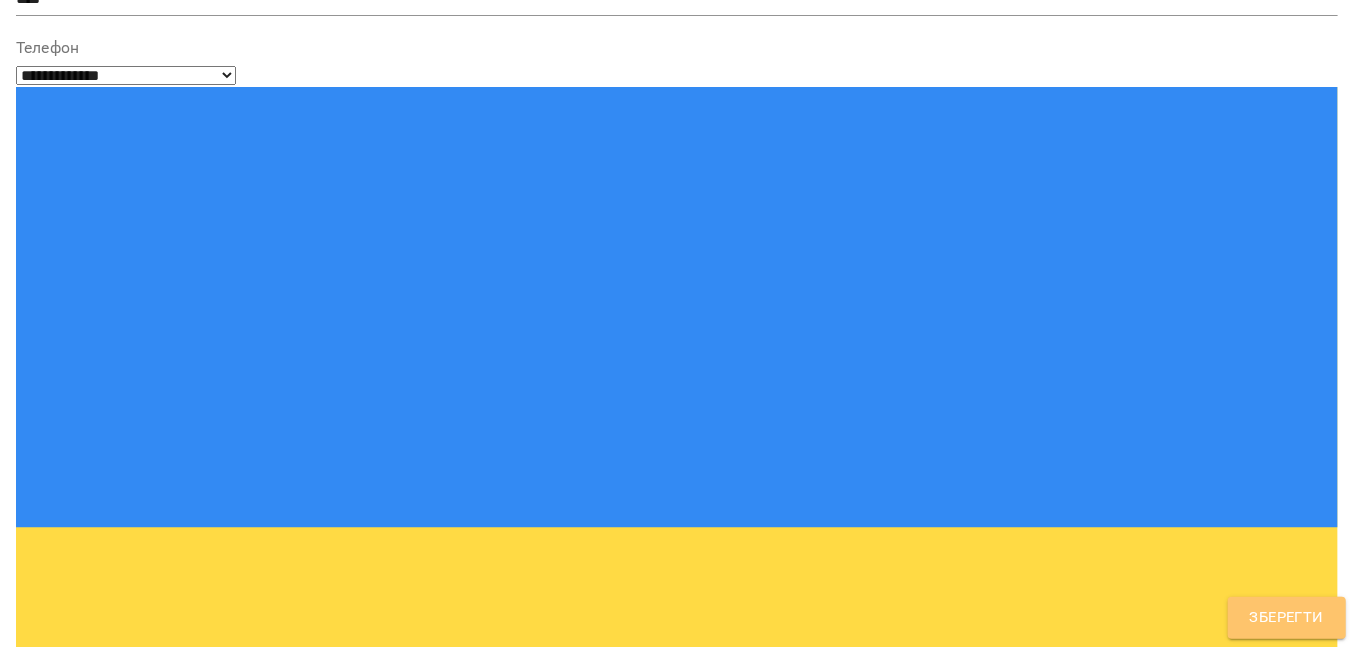 click on "Зберегти" at bounding box center (1287, 618) 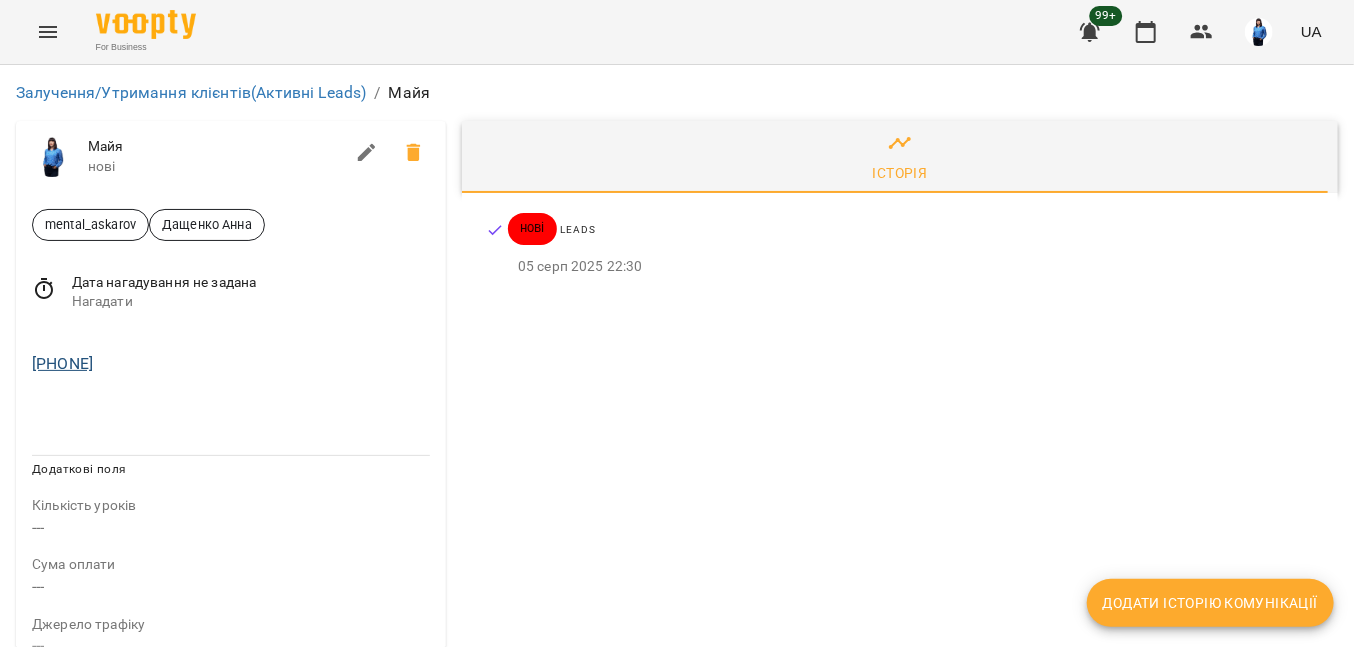 drag, startPoint x: 164, startPoint y: 375, endPoint x: 50, endPoint y: 371, distance: 114.07015 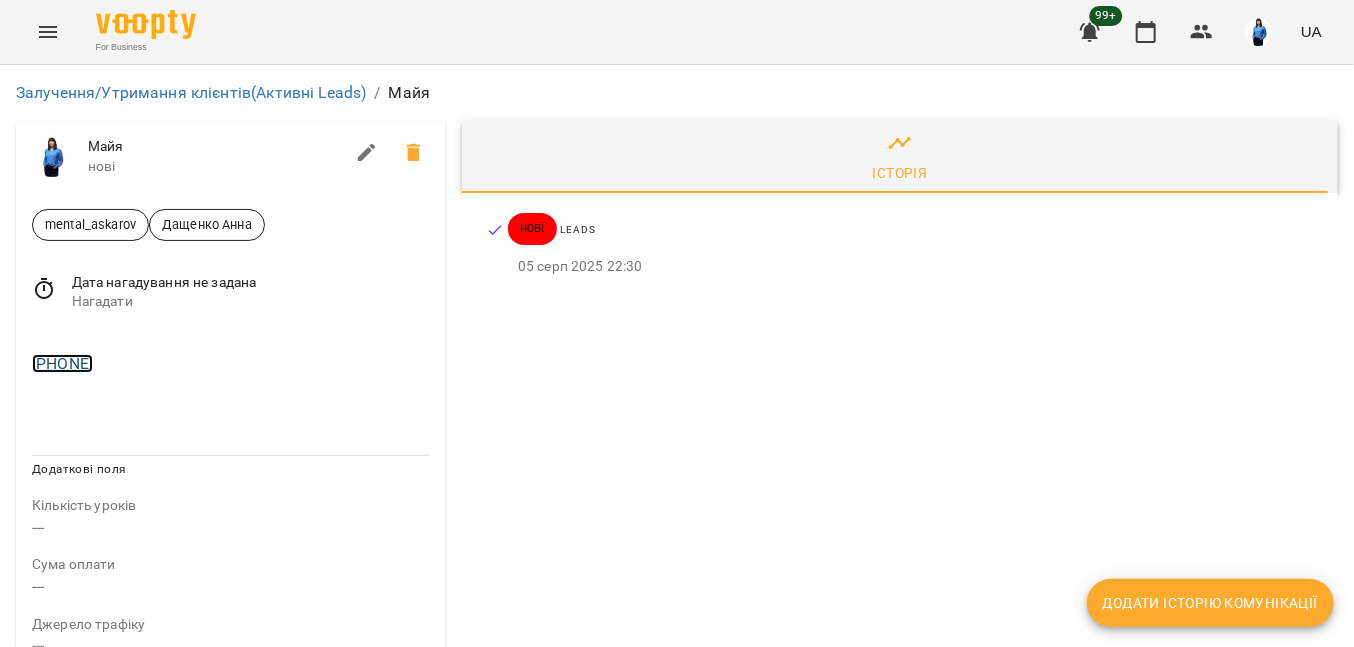 copy on "380969300009" 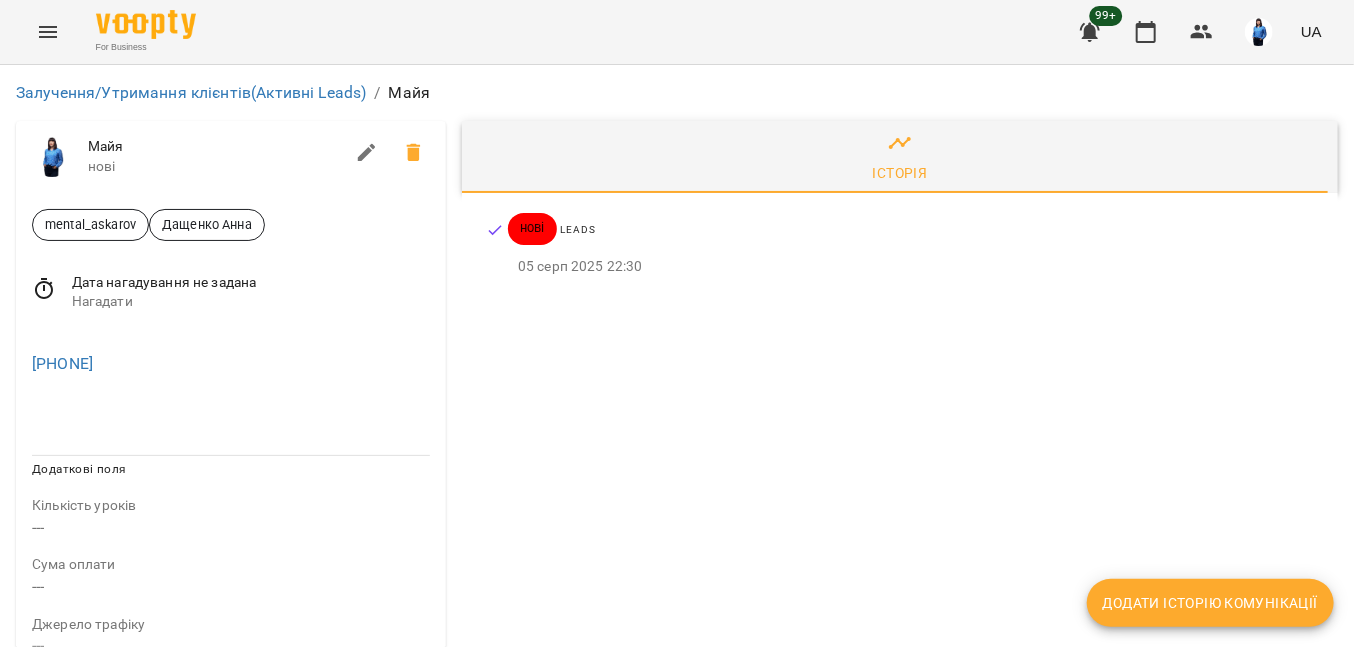 drag, startPoint x: 154, startPoint y: 411, endPoint x: 186, endPoint y: 431, distance: 37.735924 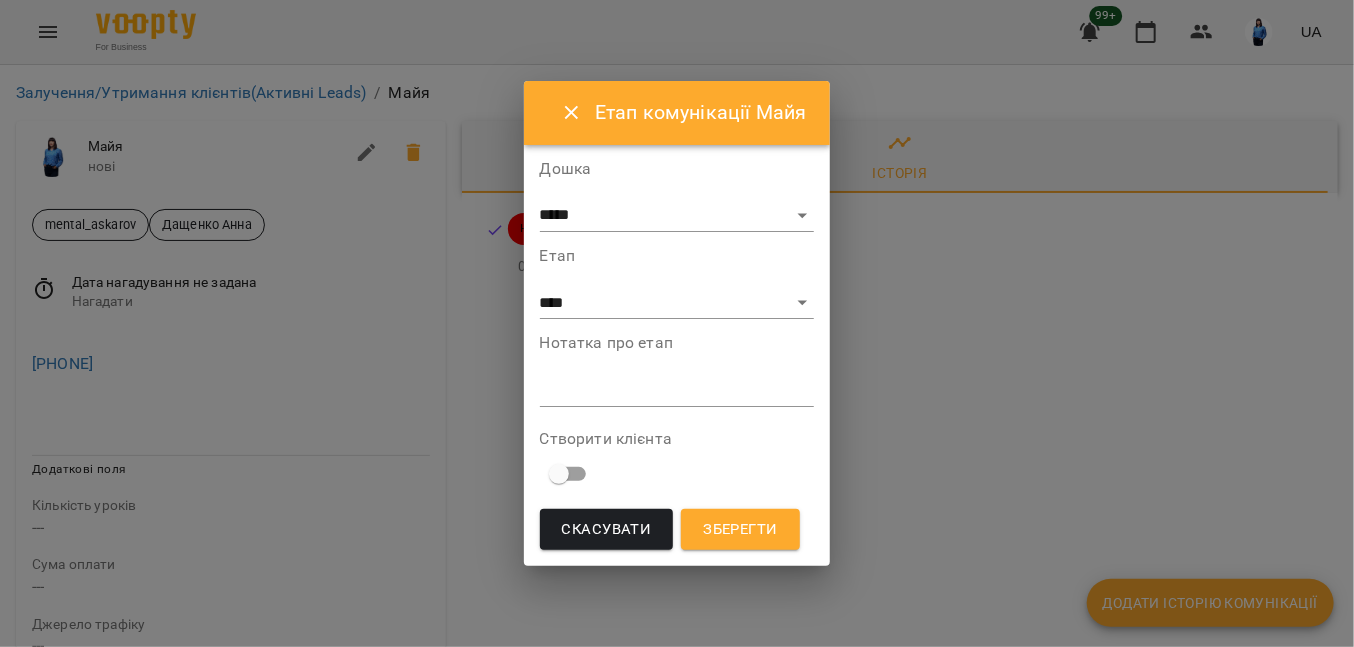 click on "**********" at bounding box center (677, 358) 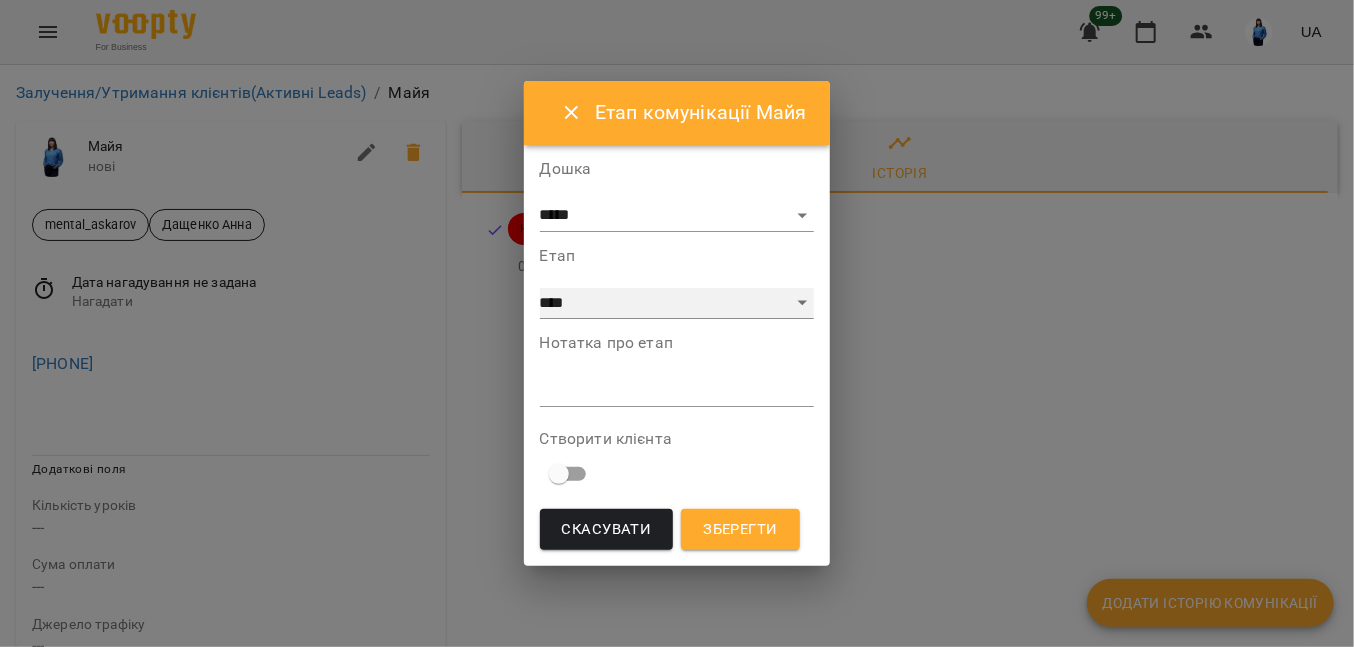 click on "**********" at bounding box center (677, 304) 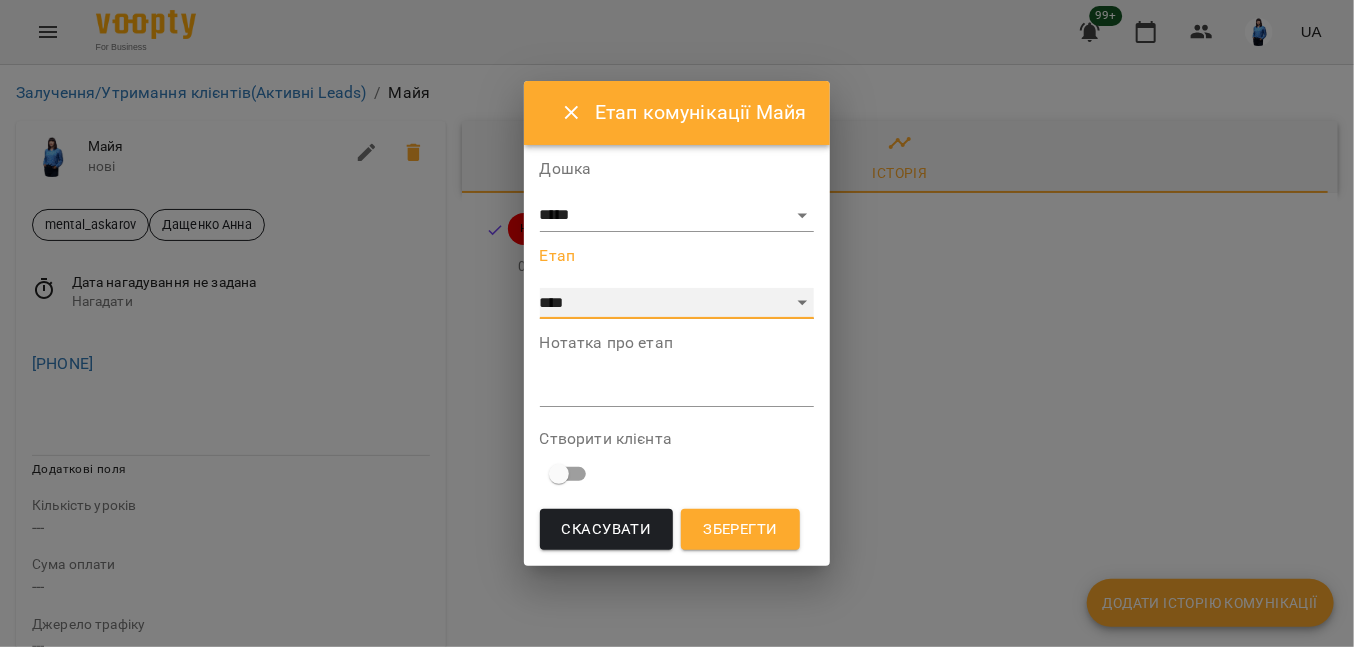 select on "**" 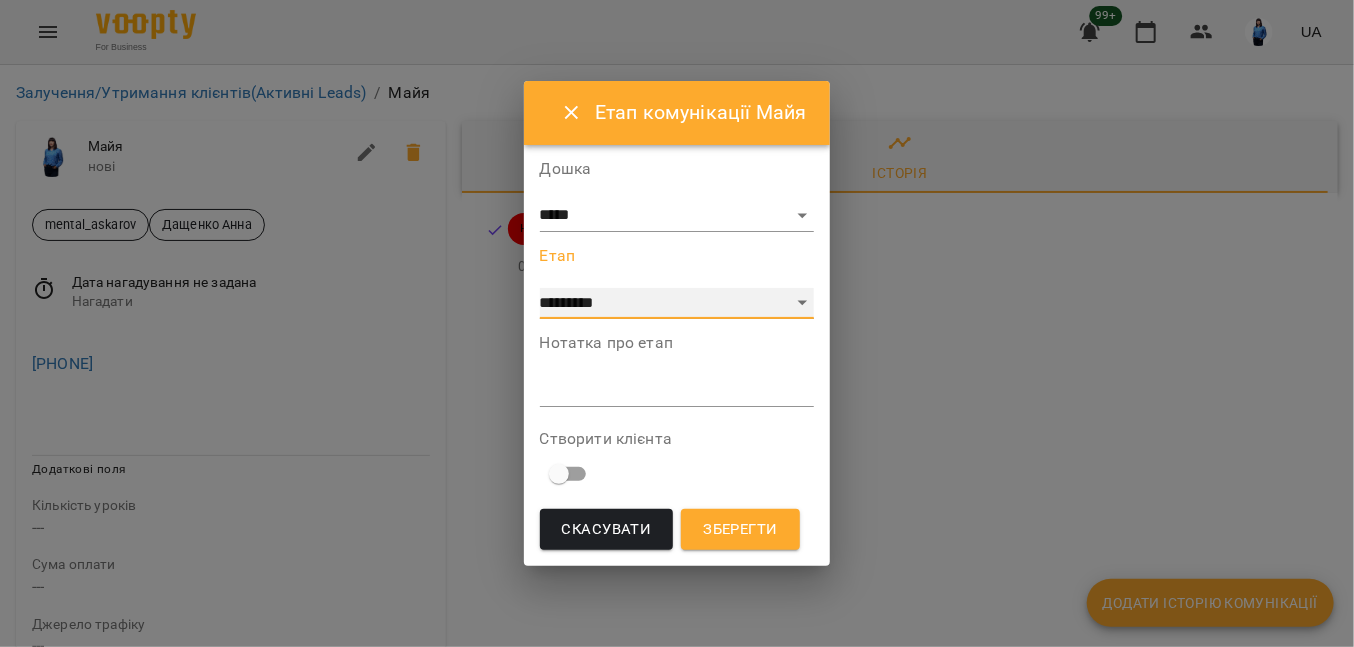 click on "**********" at bounding box center (677, 304) 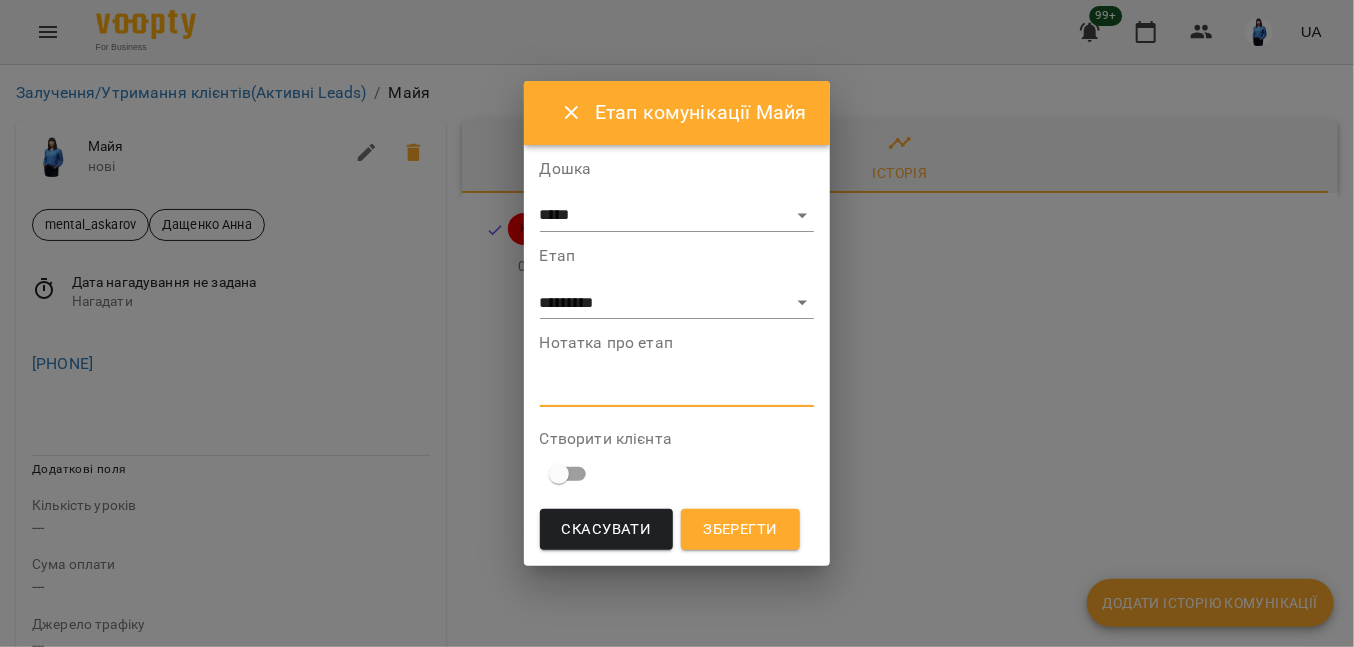 click at bounding box center [677, 390] 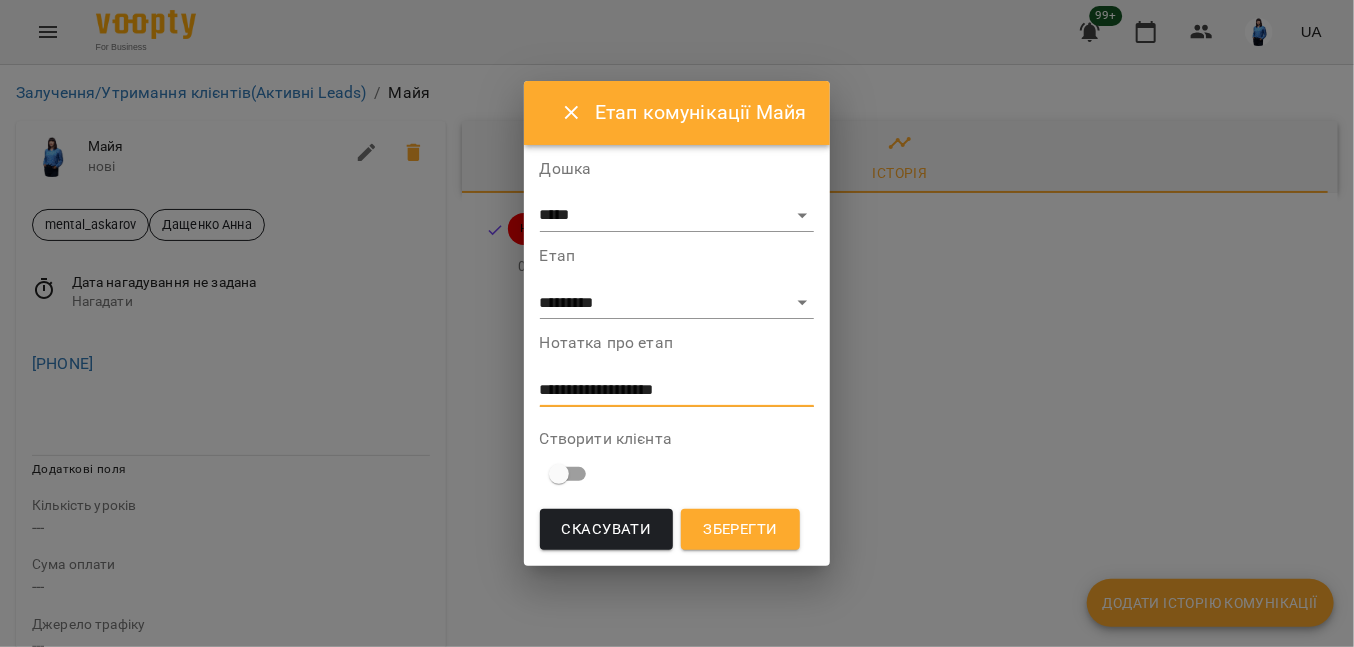 type on "**********" 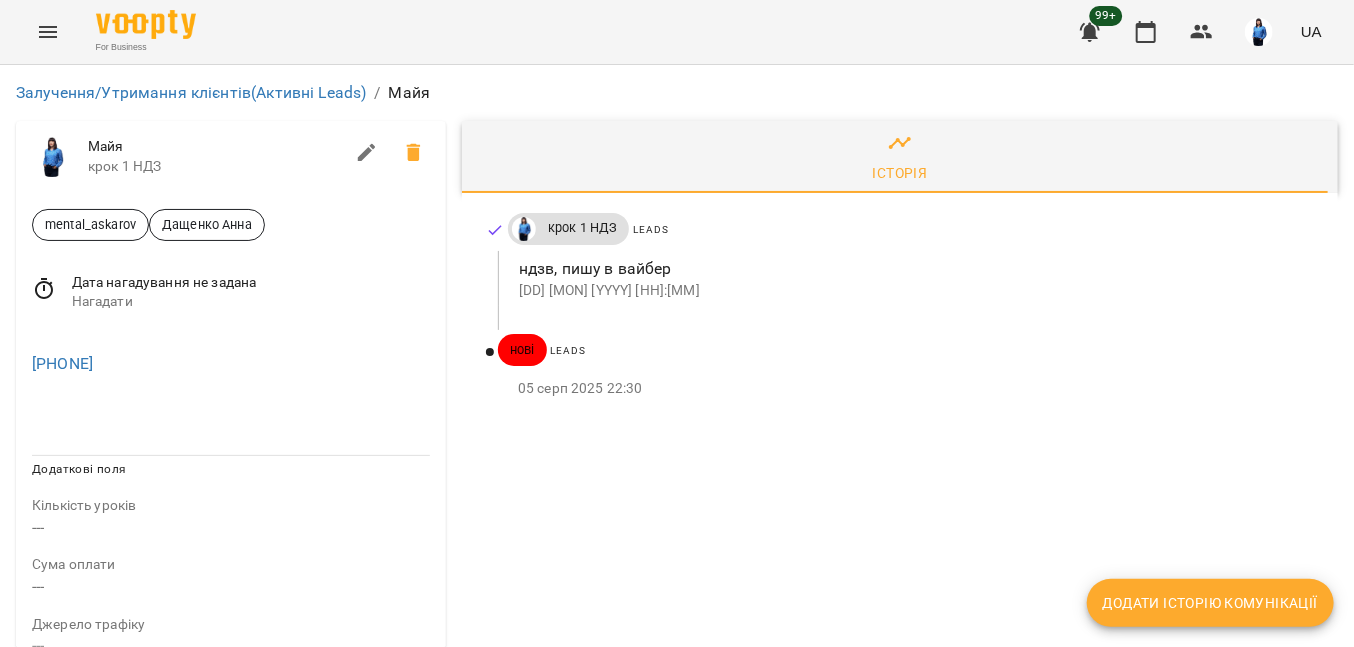 click at bounding box center (231, 415) 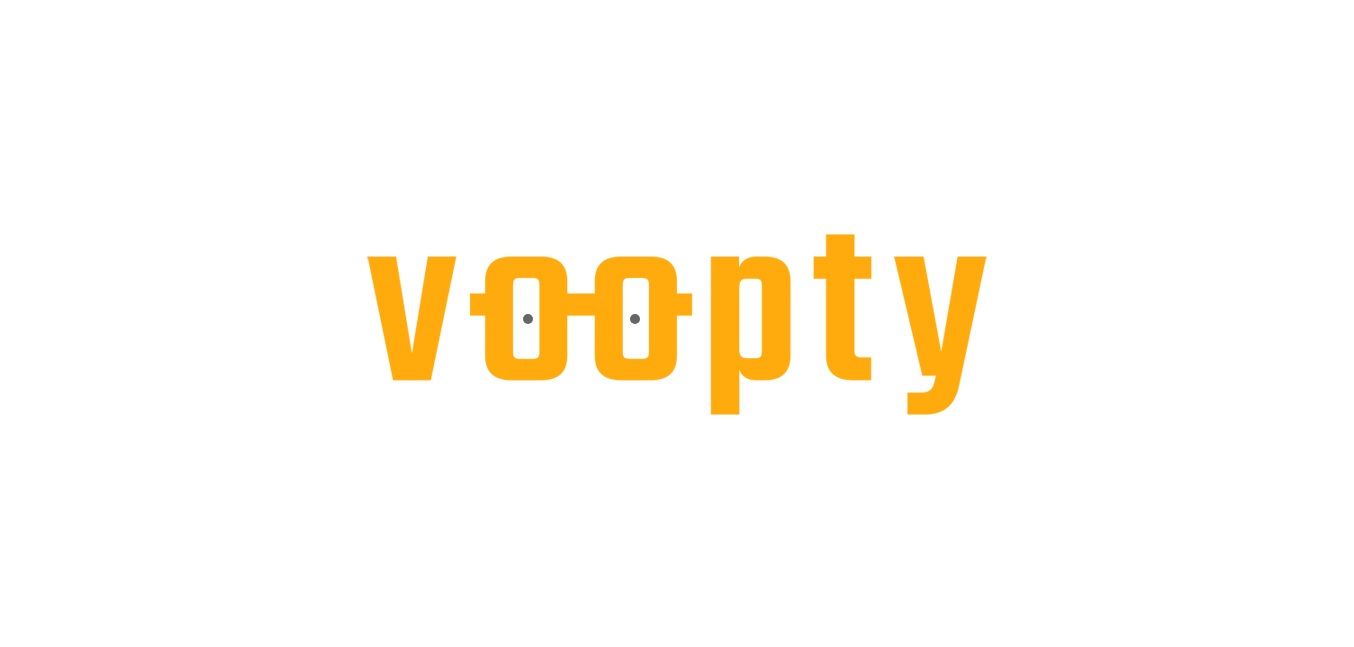 scroll, scrollTop: 0, scrollLeft: 0, axis: both 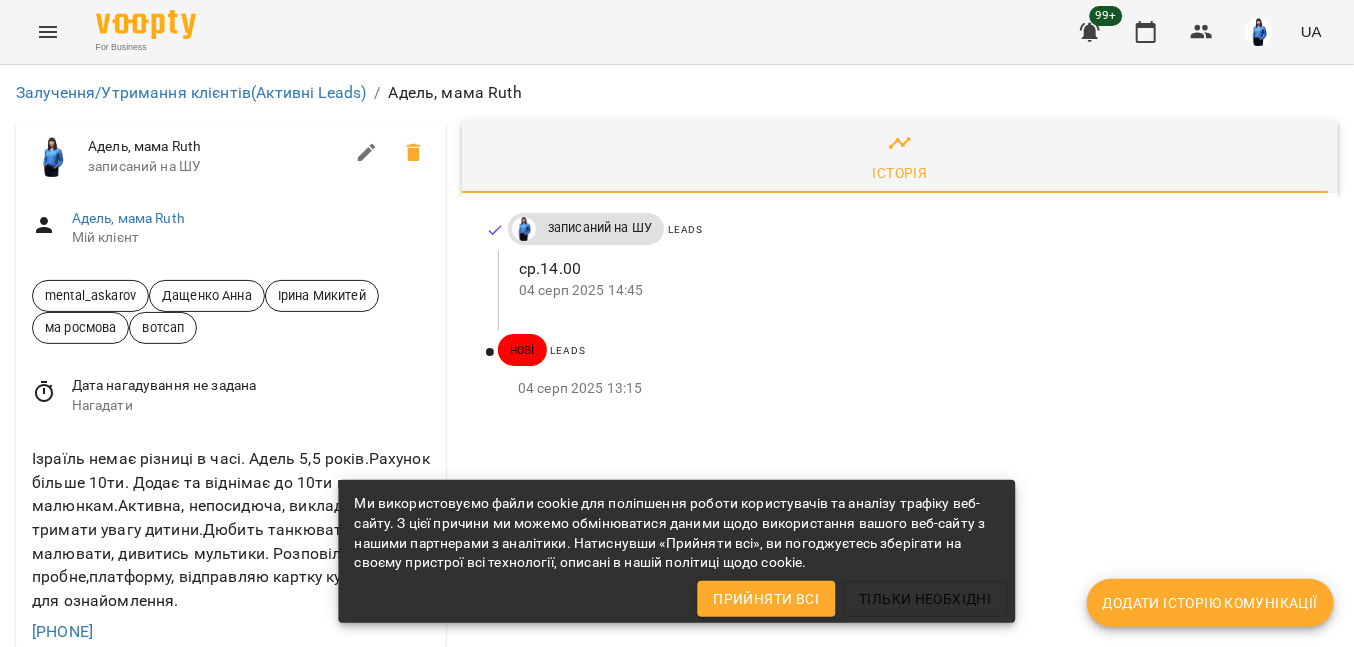 drag, startPoint x: 136, startPoint y: 335, endPoint x: 0, endPoint y: 331, distance: 136.0588 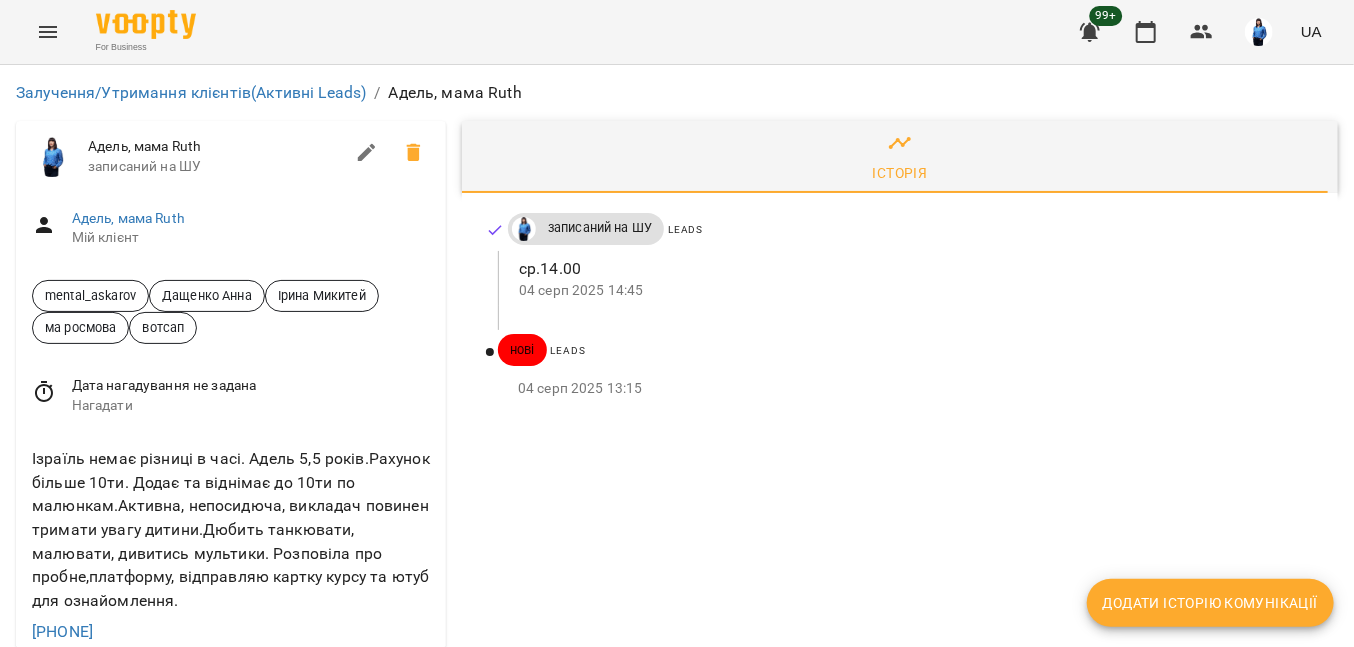 click at bounding box center [231, 684] 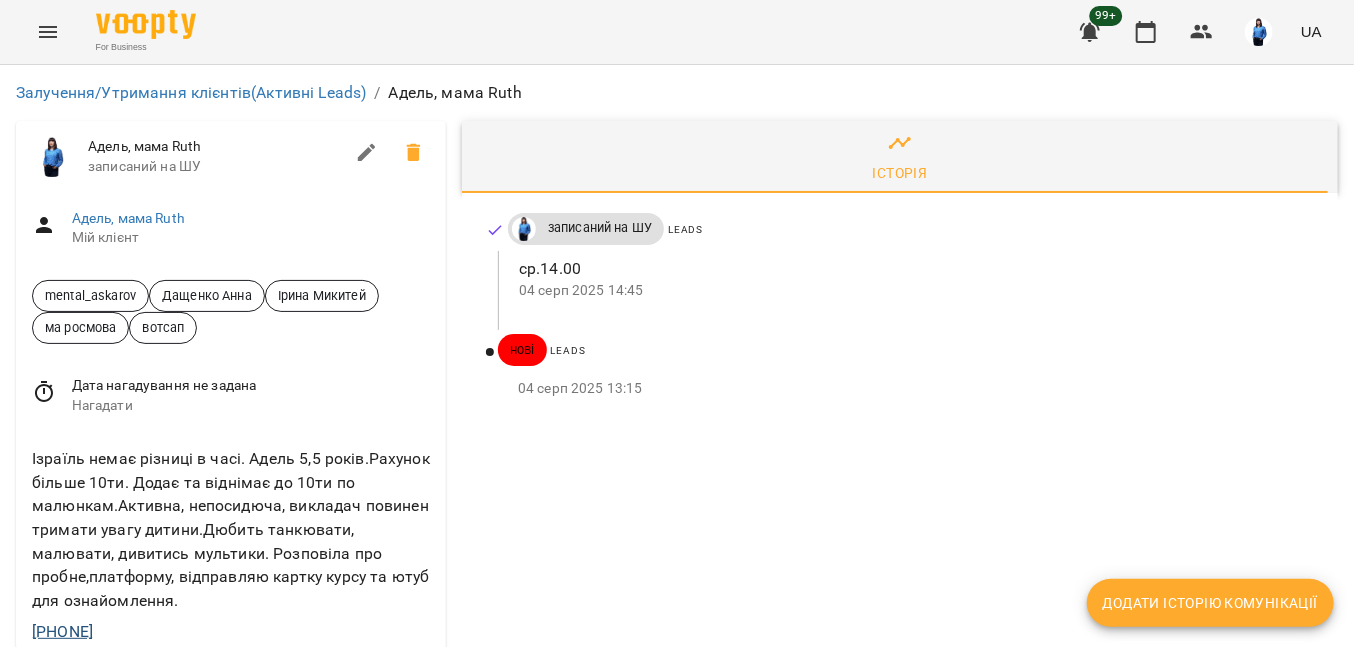 drag, startPoint x: 67, startPoint y: 324, endPoint x: 73, endPoint y: 337, distance: 14.3178215 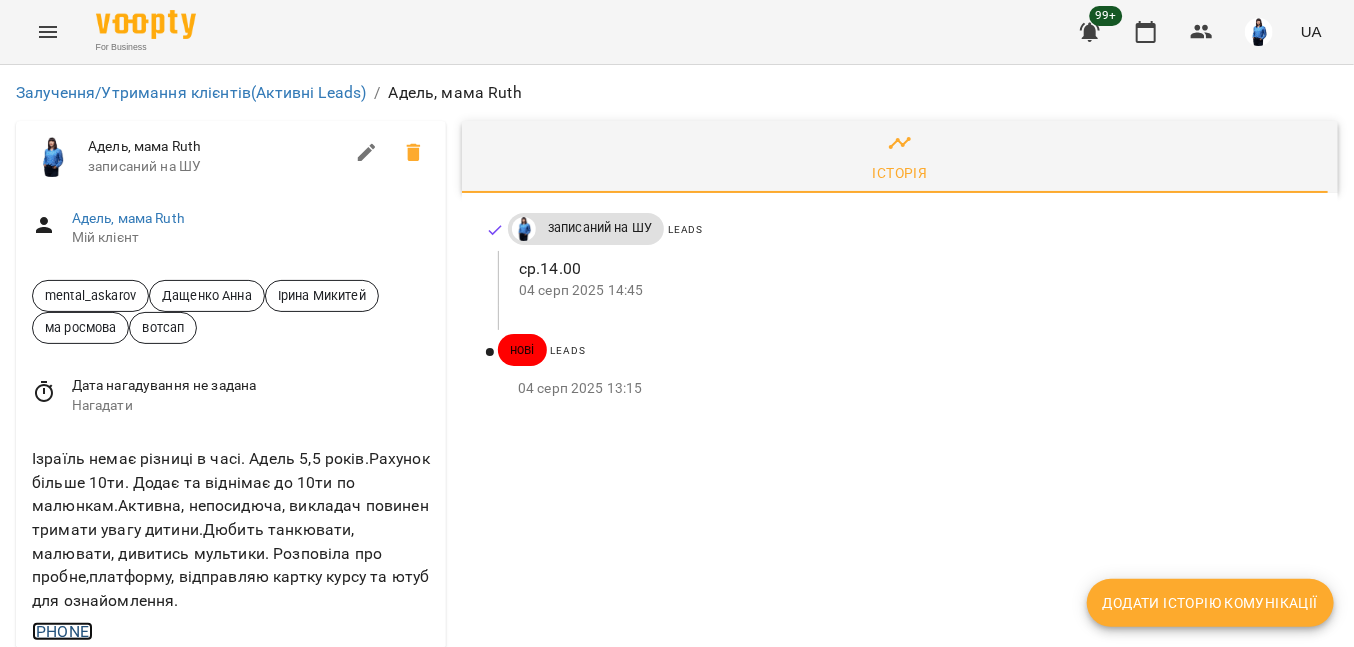 copy on "[PHONE]" 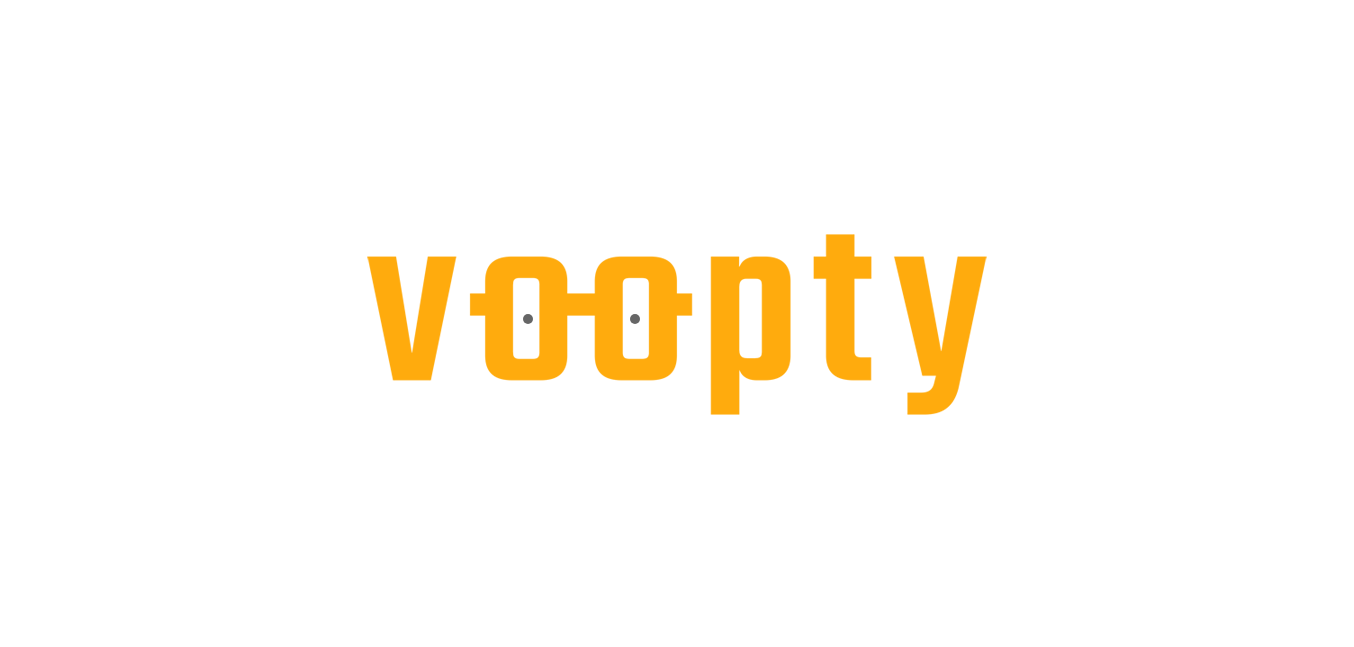 scroll, scrollTop: 0, scrollLeft: 0, axis: both 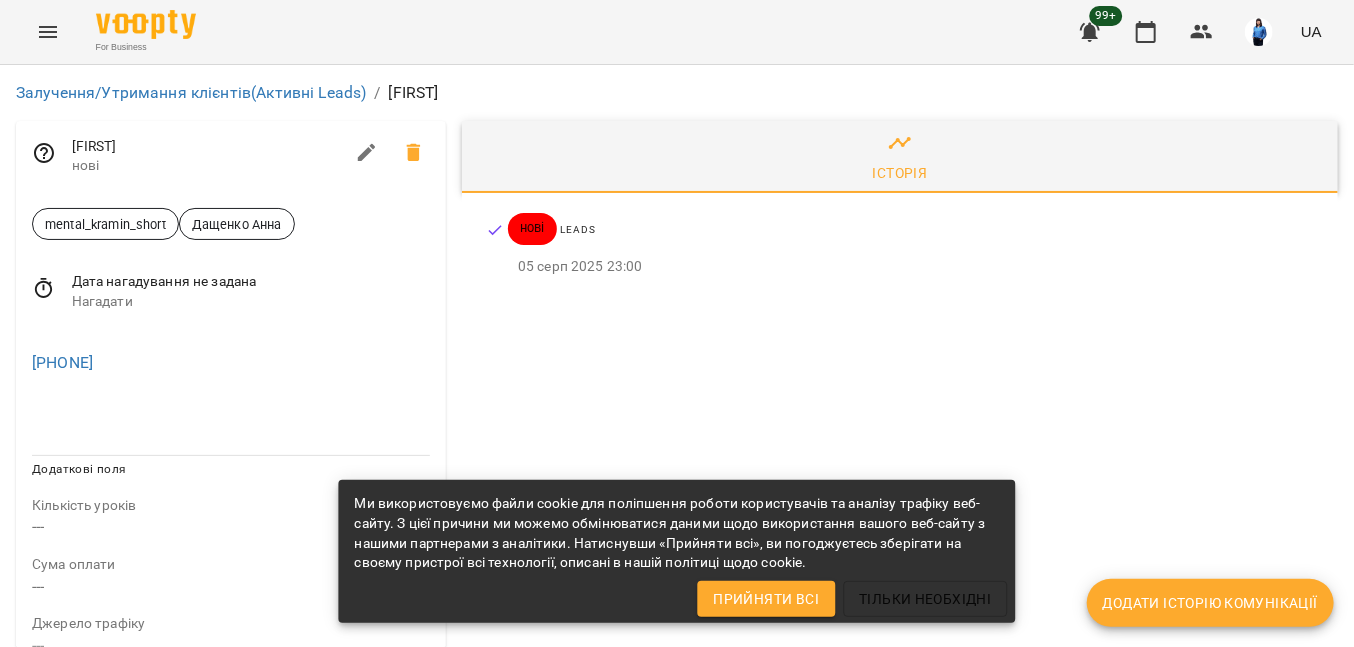 click 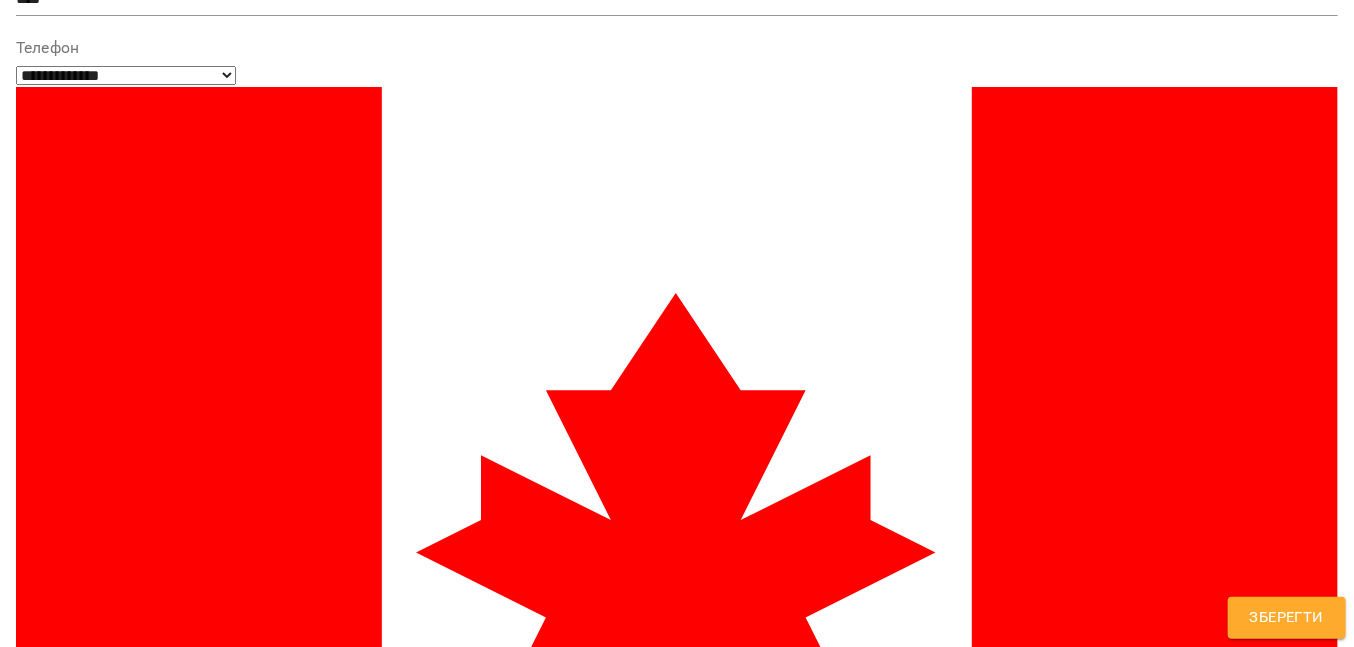 click on "mental_kramin_short Дащенко Анна" at bounding box center (640, 1206) 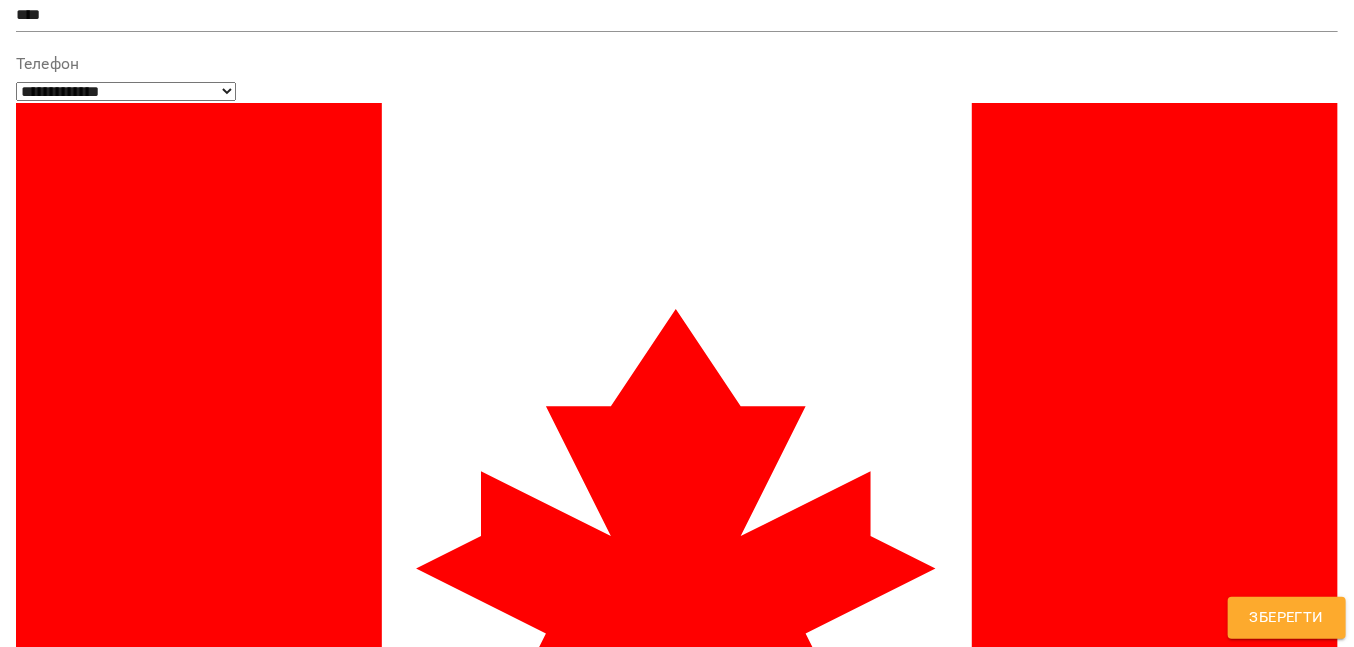 type on "****" 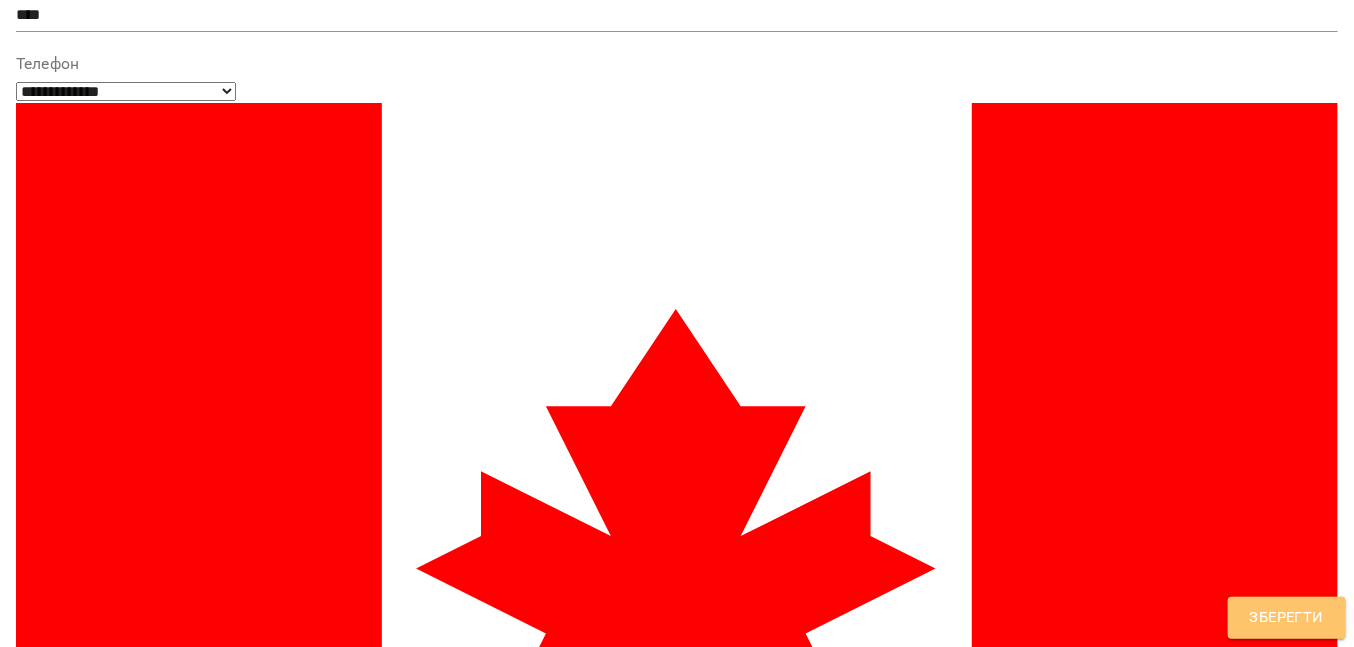 click on "Зберегти" at bounding box center (1287, 618) 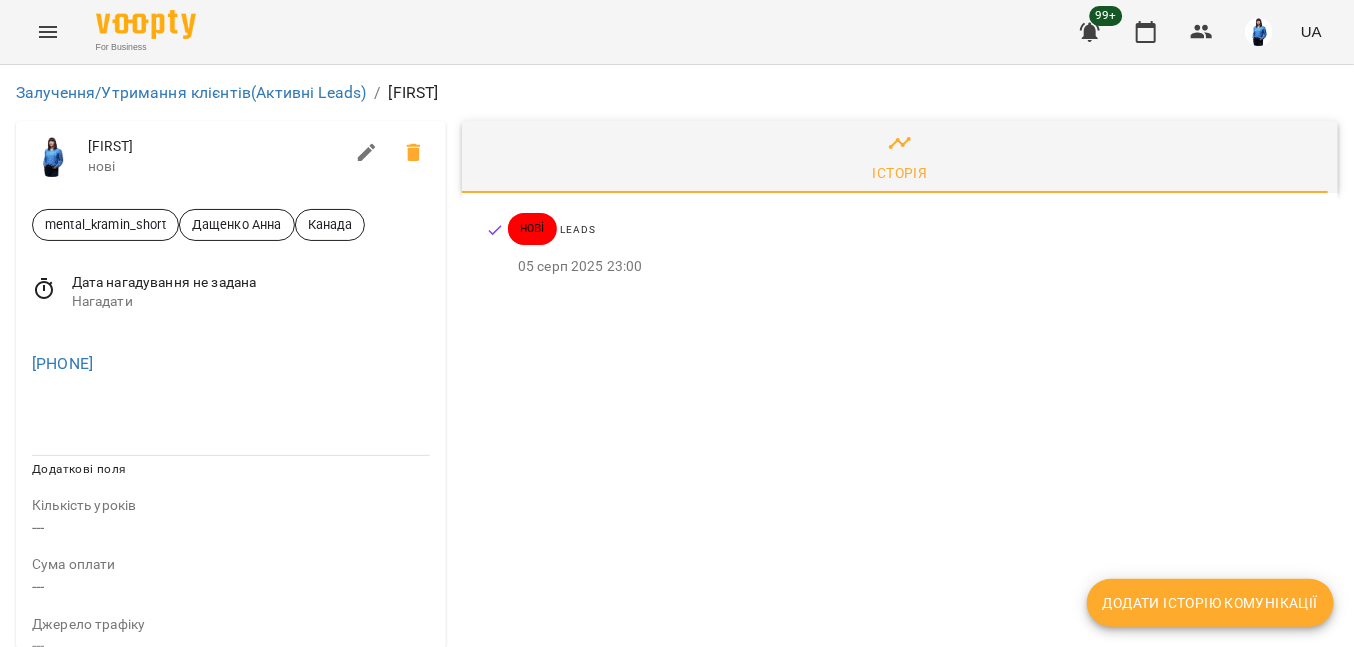 click on "Додати історію комунікації" at bounding box center [1210, 603] 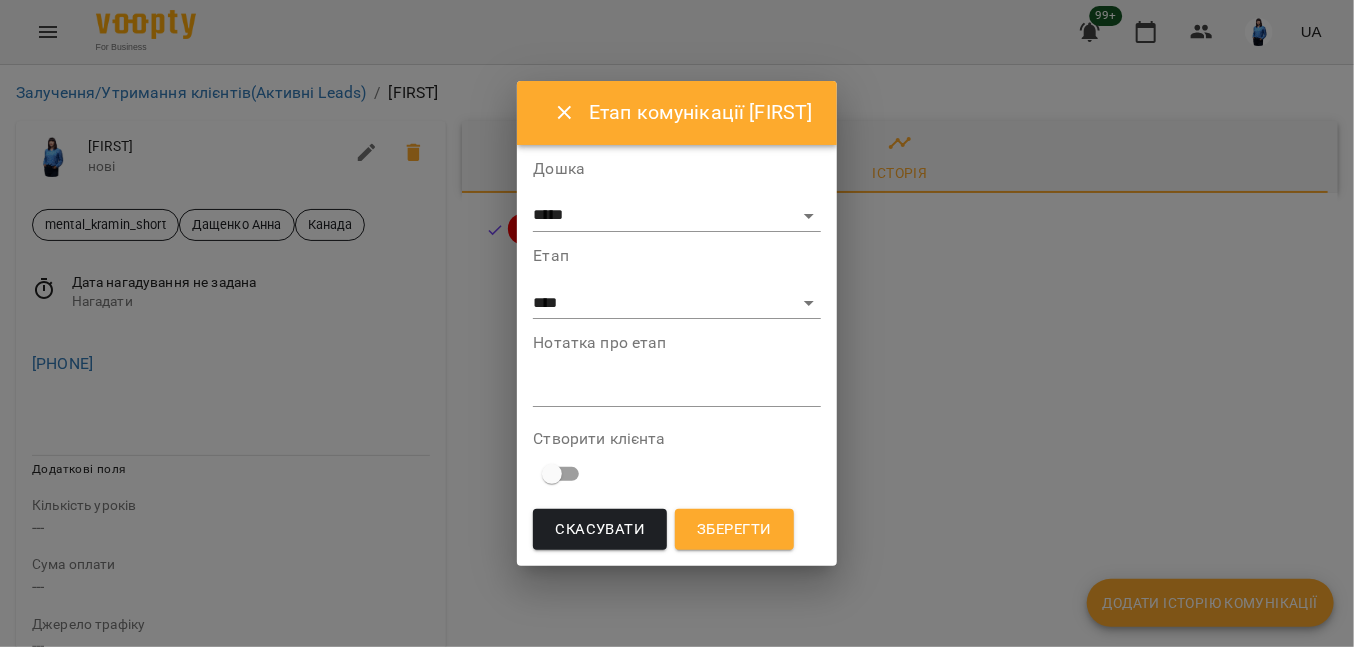 click at bounding box center [676, 390] 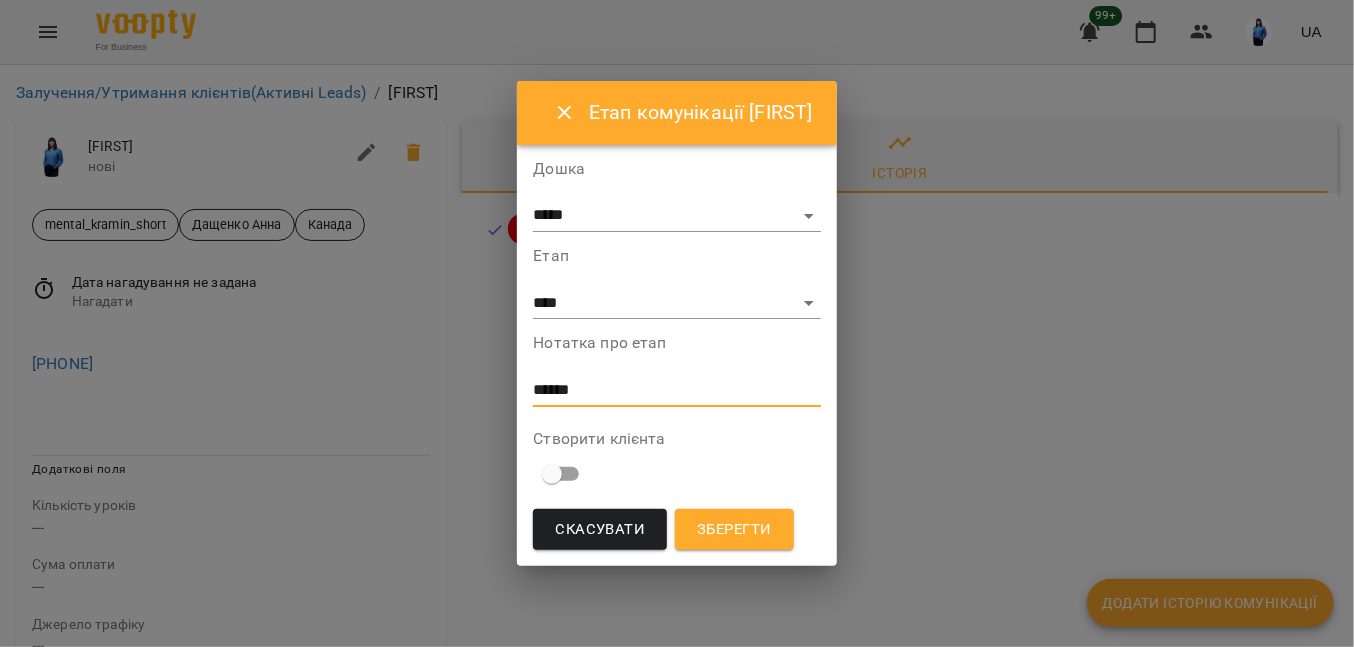 type on "******" 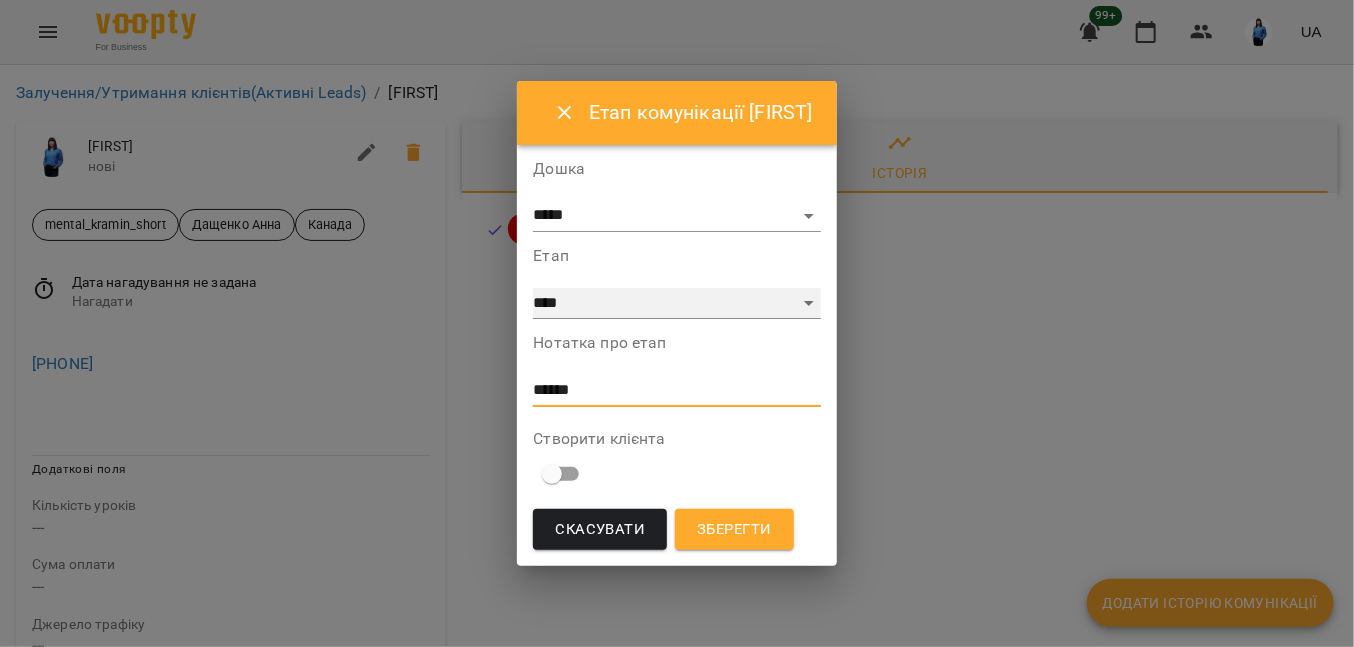 click on "**********" at bounding box center (676, 304) 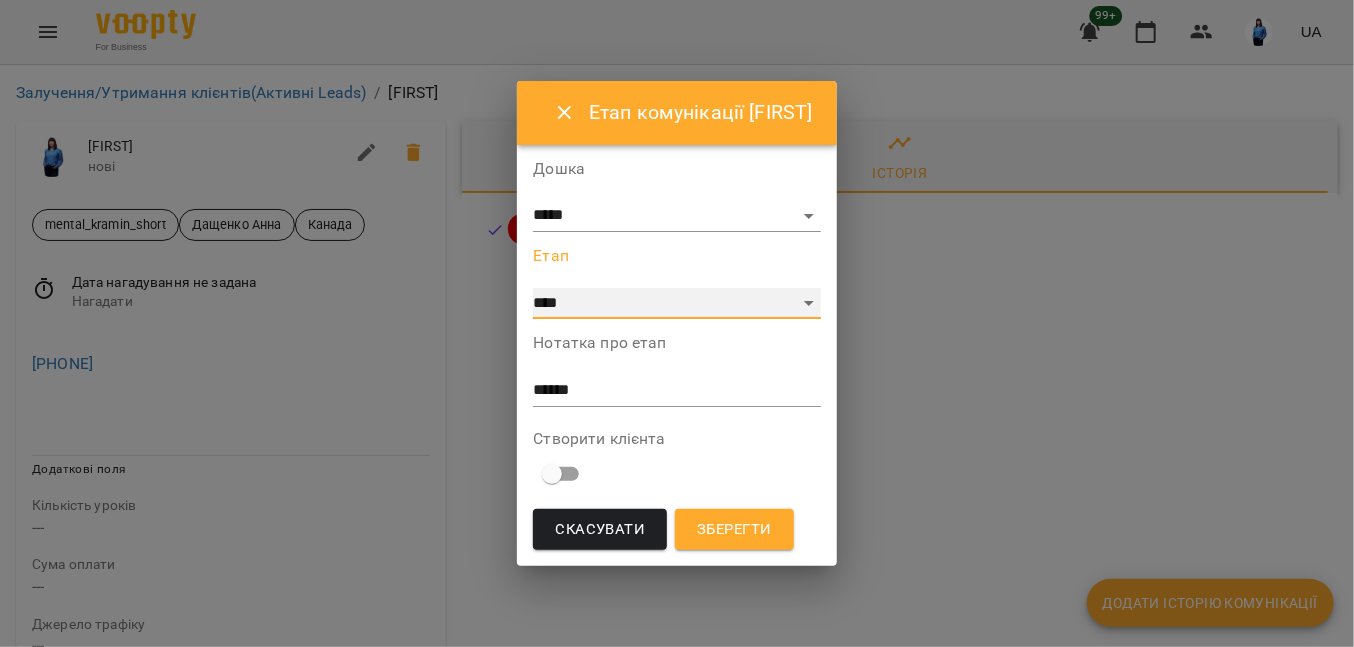 click on "**********" at bounding box center (676, 304) 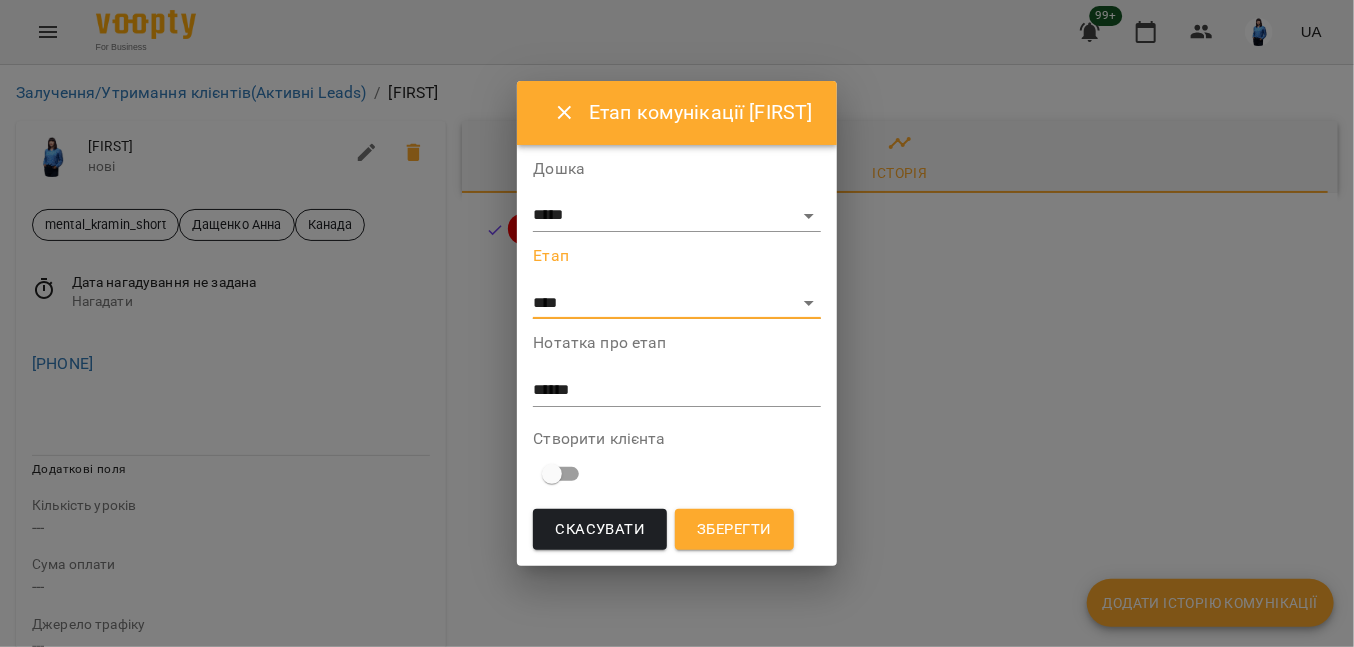 click on "Зберегти" at bounding box center [734, 530] 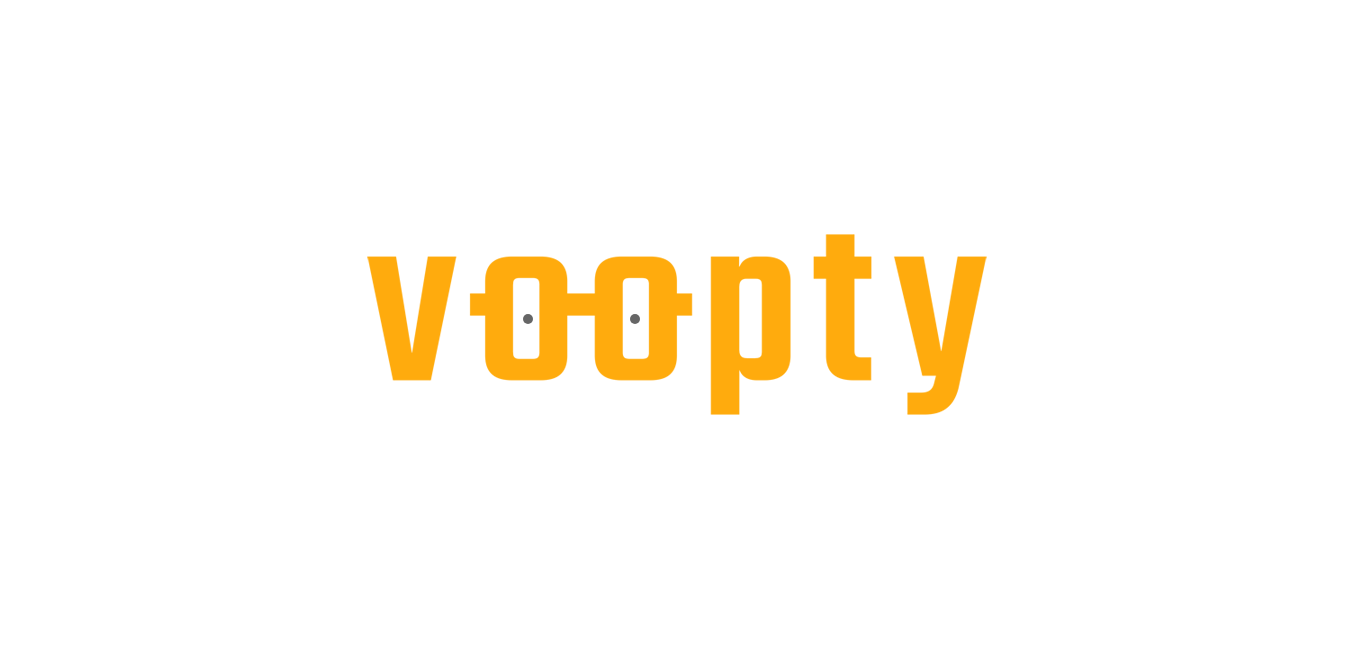 scroll, scrollTop: 0, scrollLeft: 0, axis: both 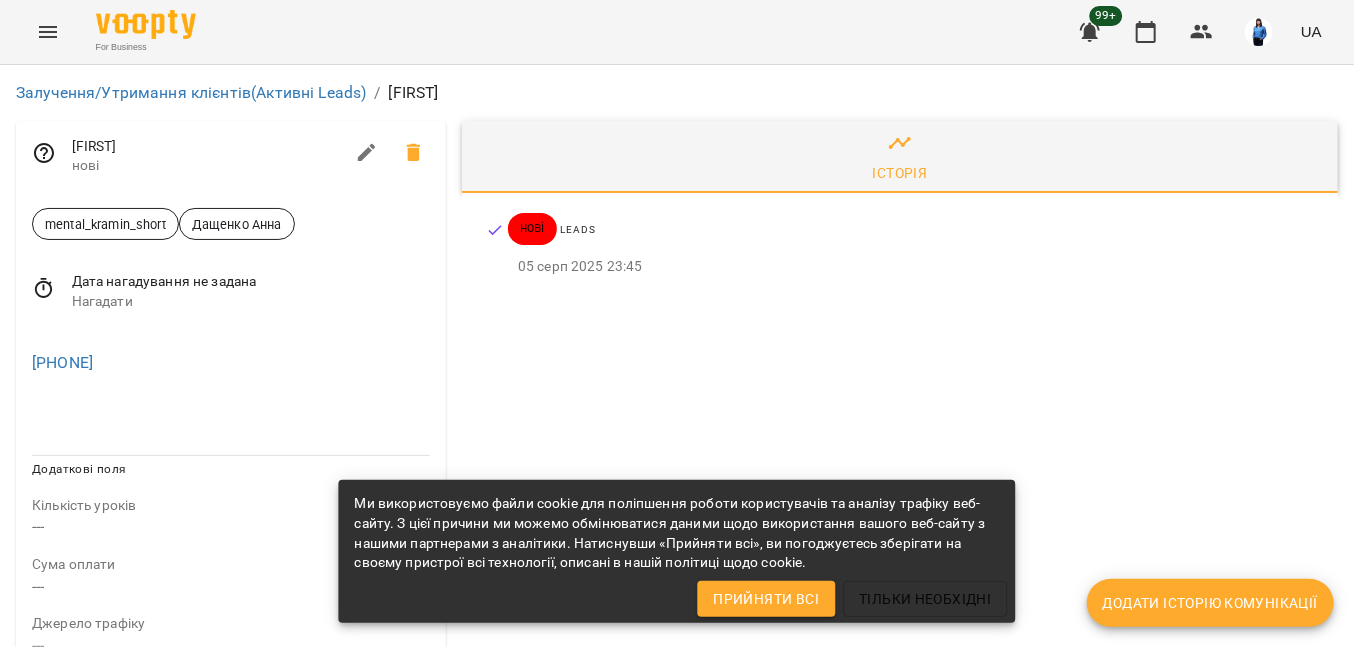 click 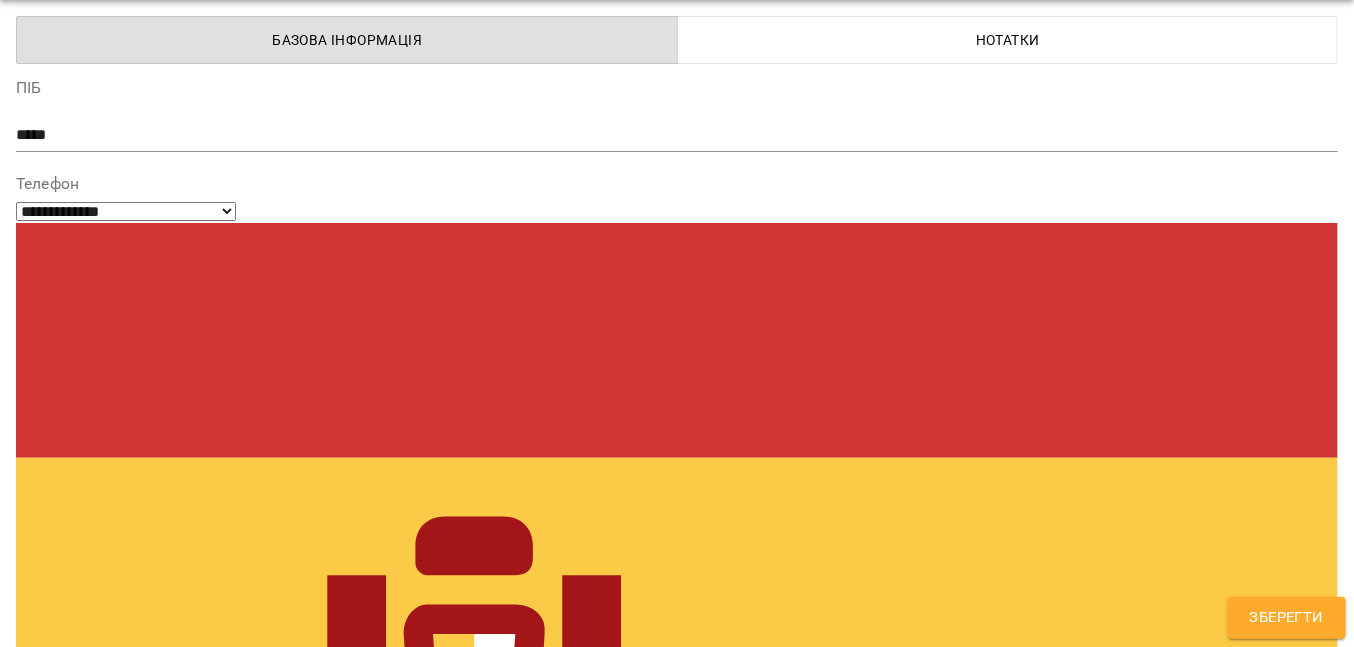 scroll, scrollTop: 100, scrollLeft: 0, axis: vertical 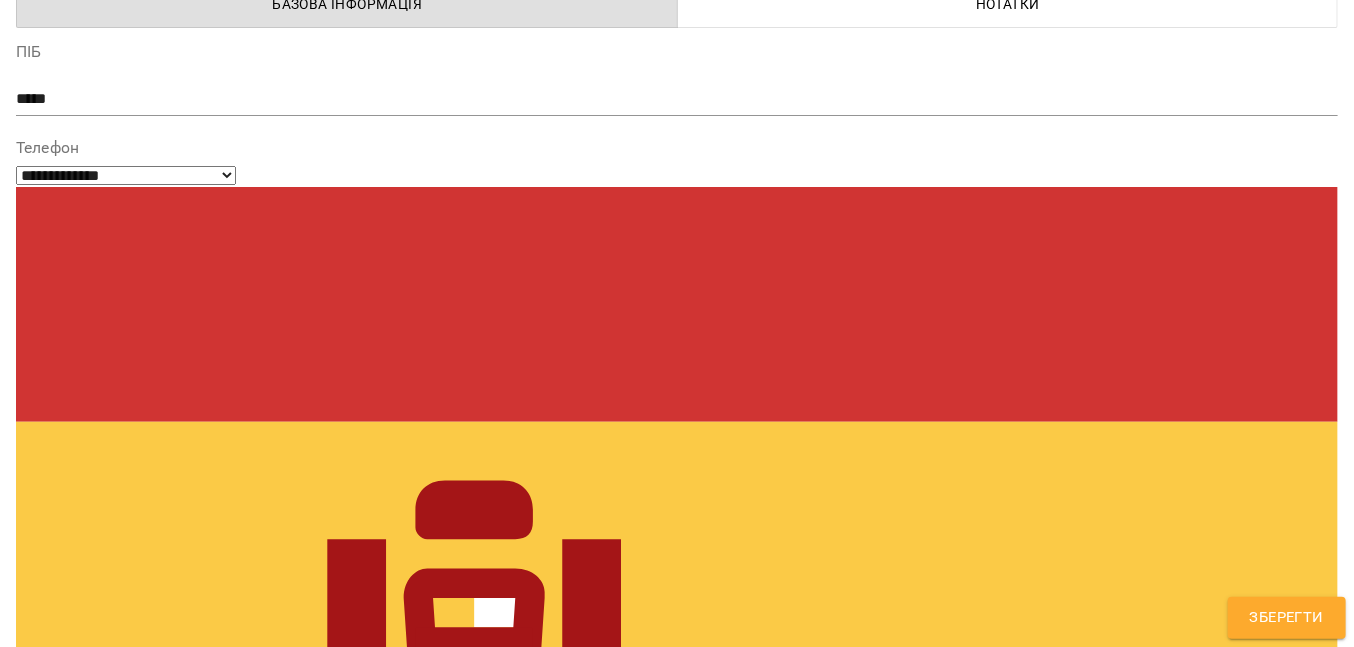 click on "**********" at bounding box center (677, 323) 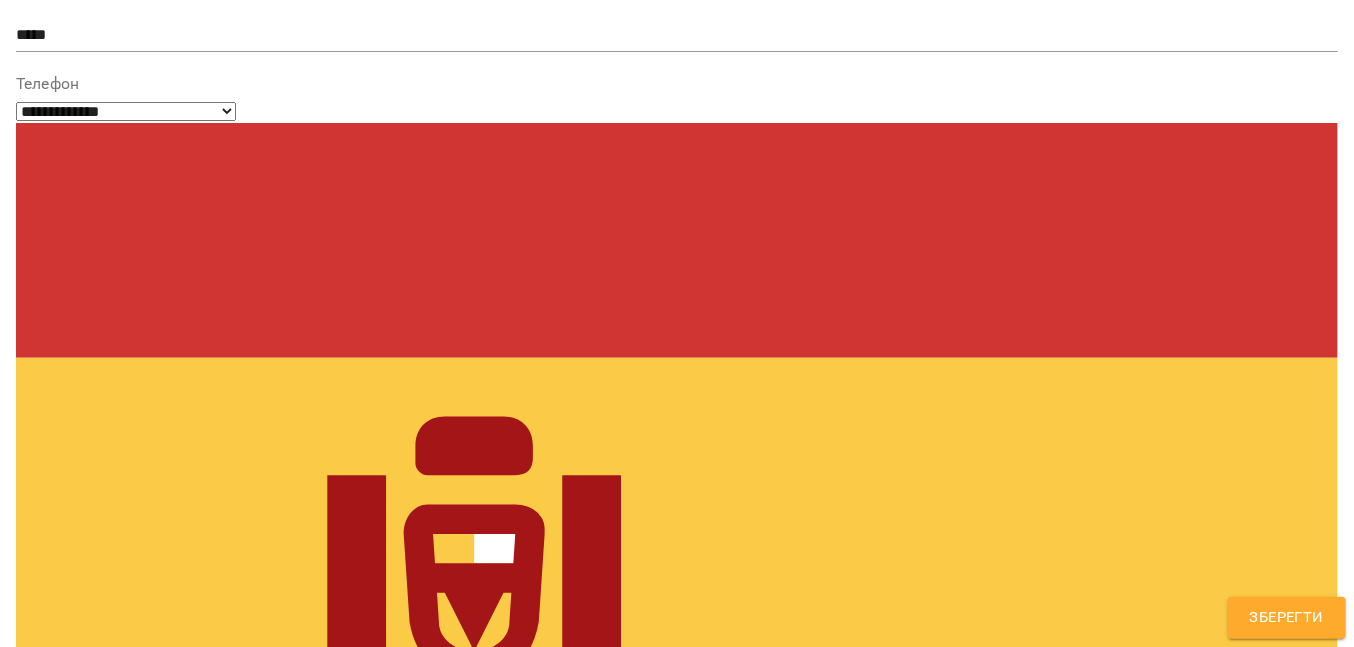 scroll, scrollTop: 200, scrollLeft: 0, axis: vertical 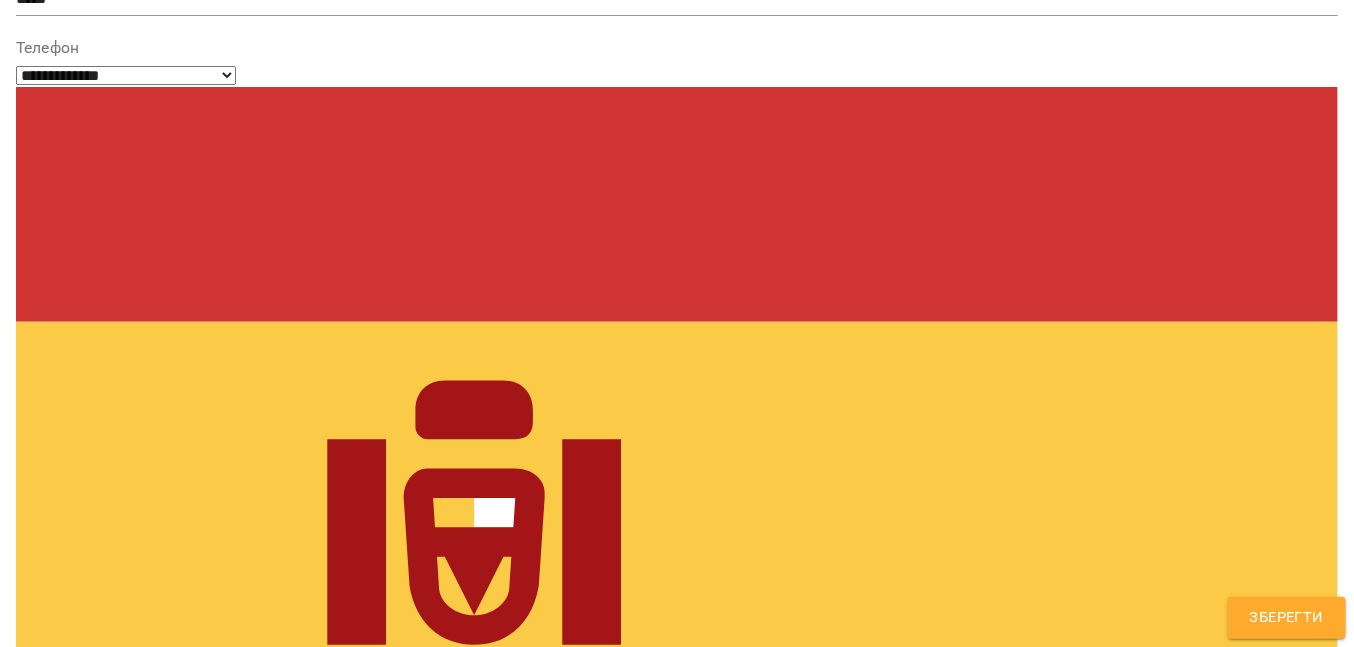 click on "**********" at bounding box center [677, 1430] 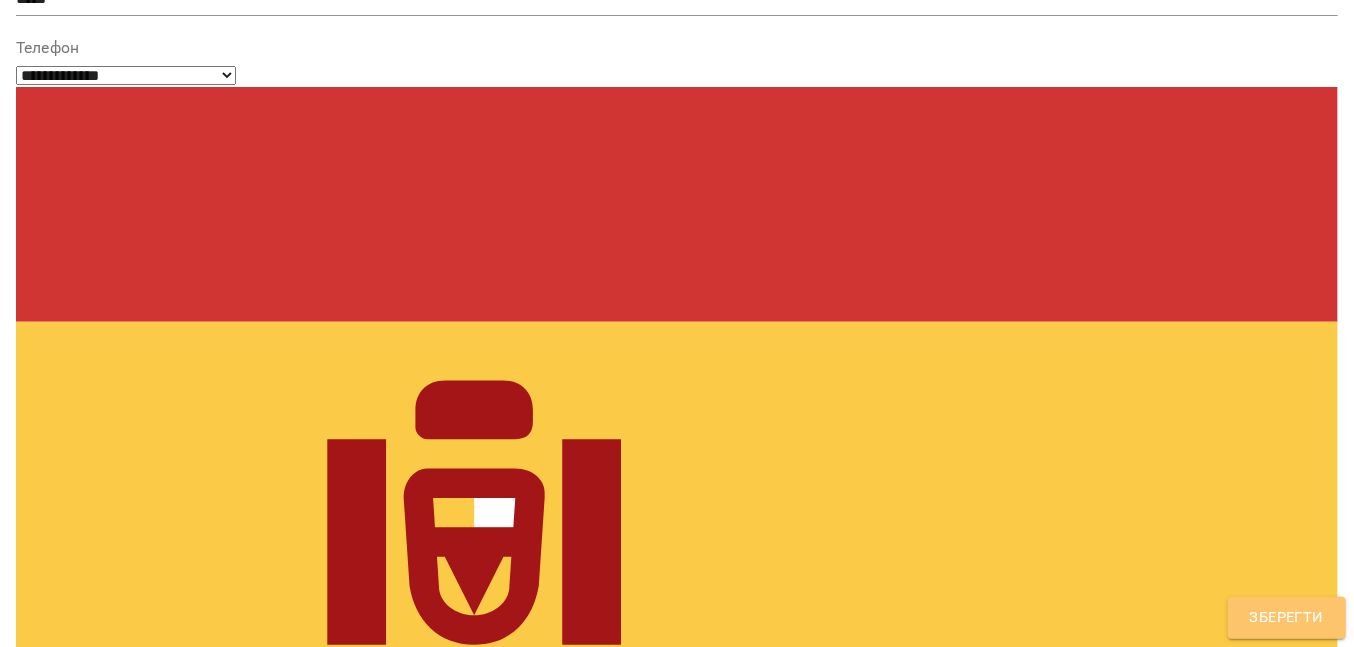click on "Зберегти" at bounding box center (1287, 618) 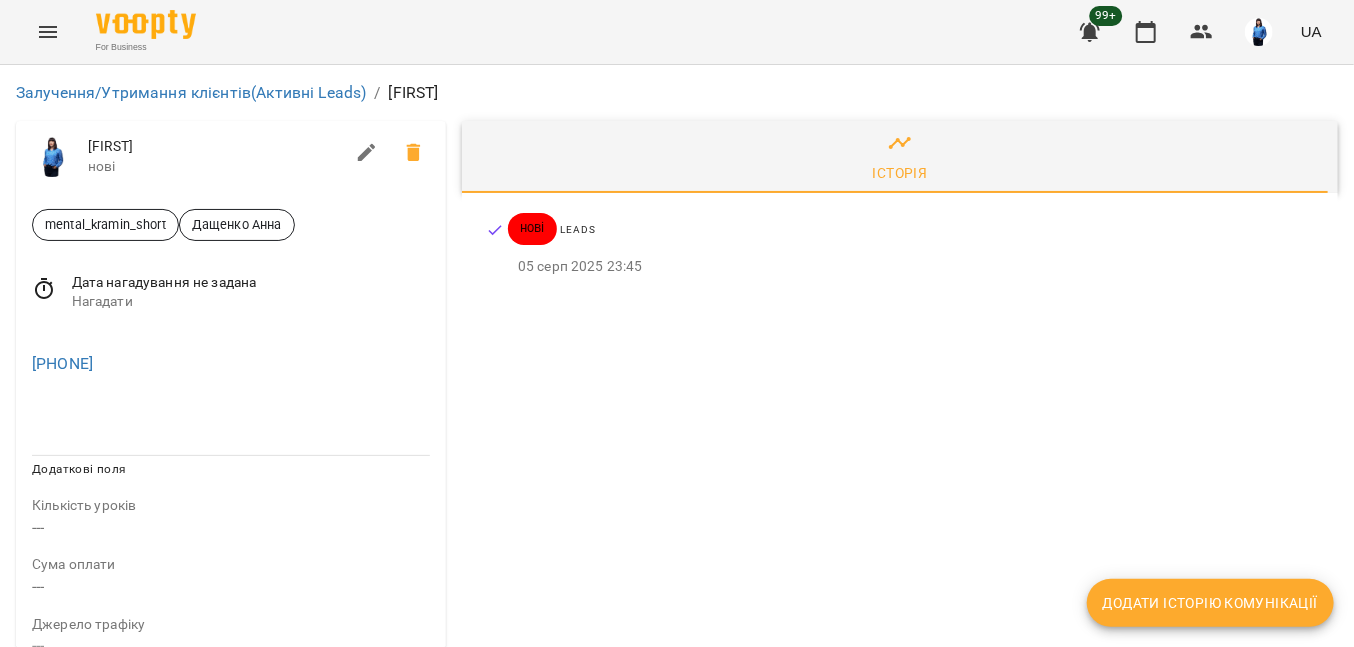 drag, startPoint x: 167, startPoint y: 362, endPoint x: -16, endPoint y: 346, distance: 183.69812 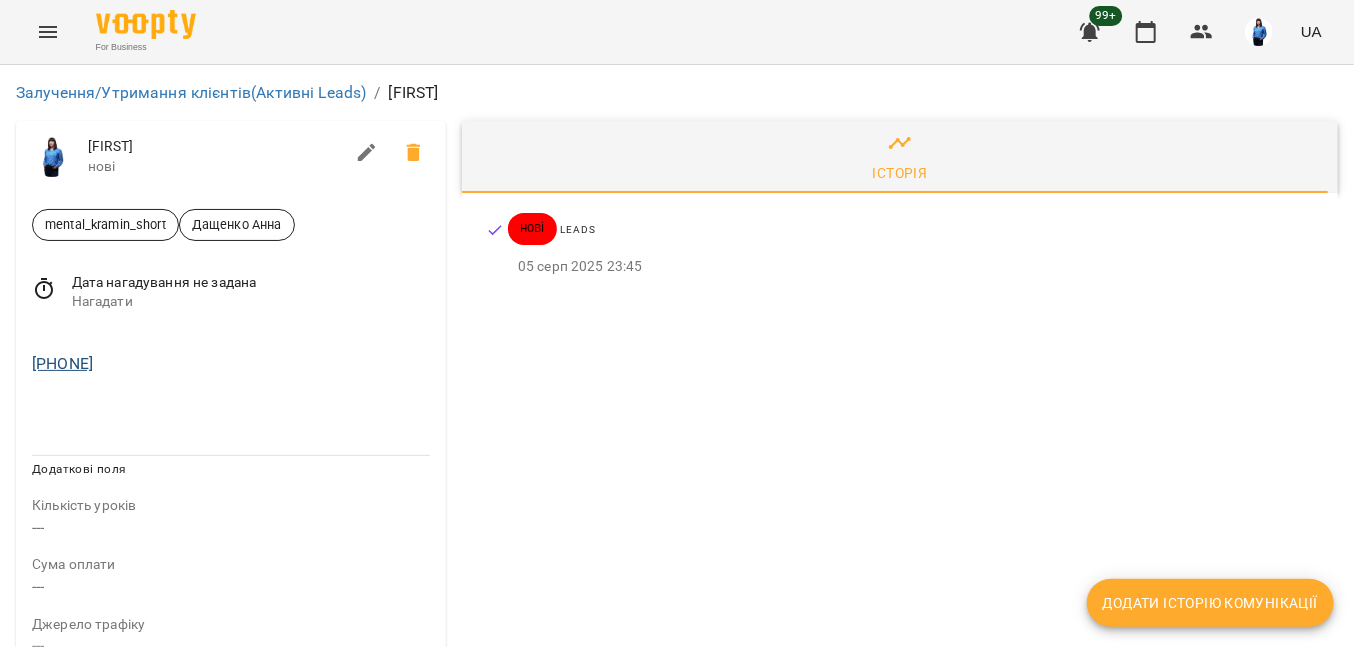 drag, startPoint x: 127, startPoint y: 367, endPoint x: 35, endPoint y: 368, distance: 92.00543 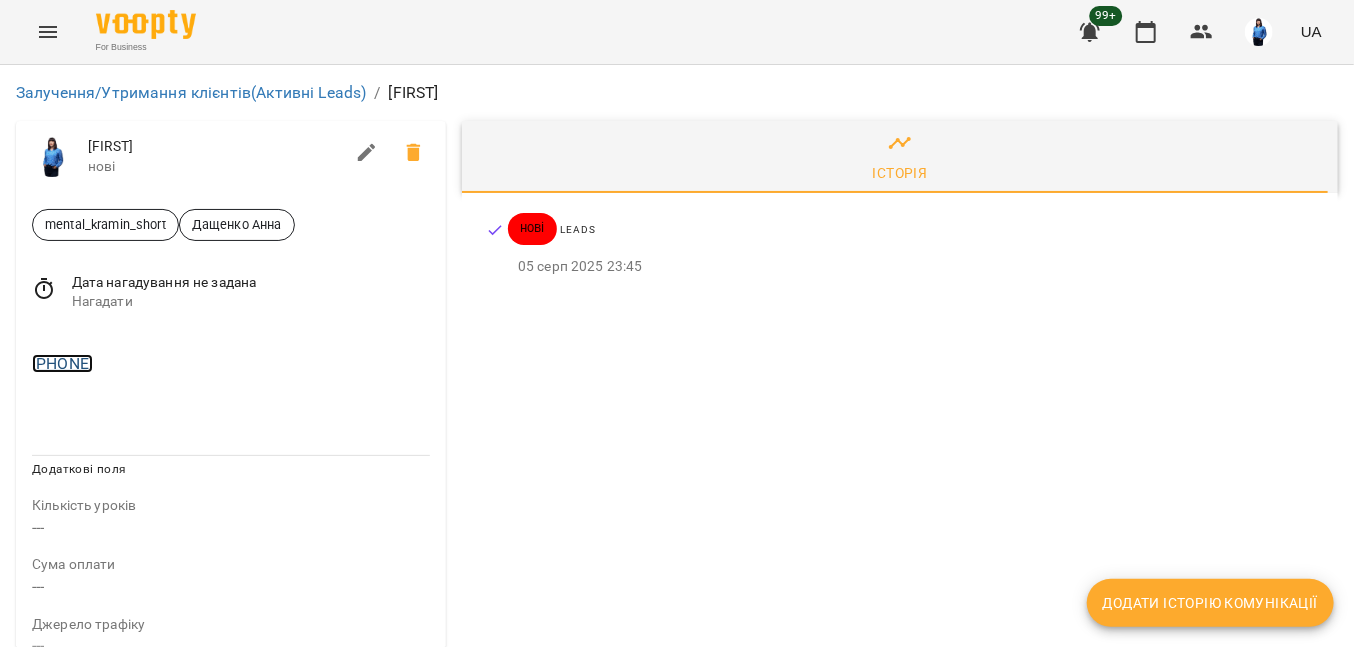 copy on "[PHONE]" 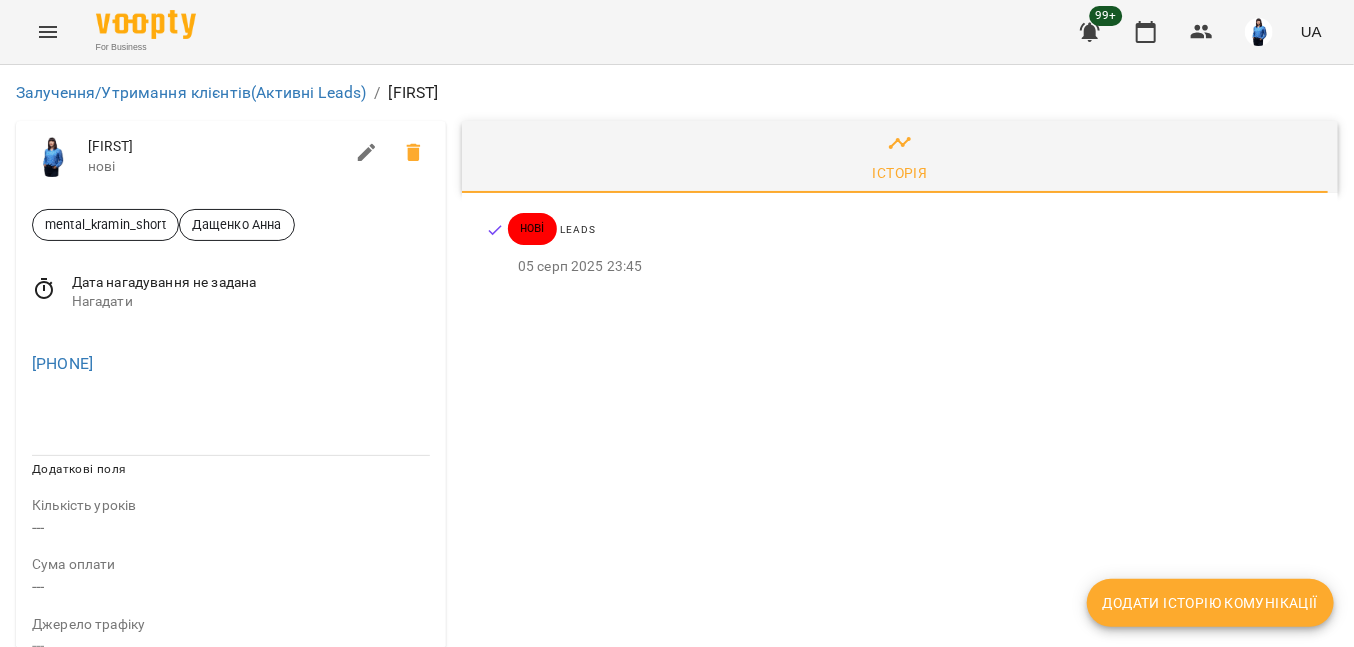 click on "нові" at bounding box center [215, 167] 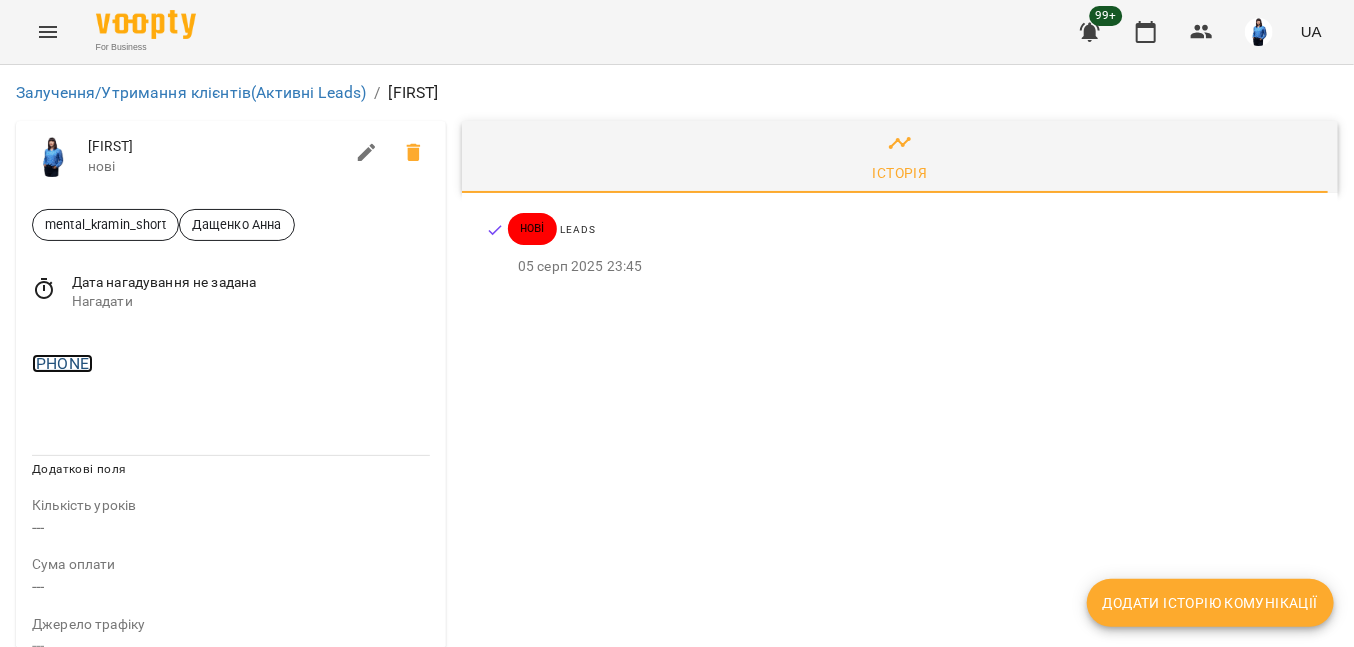 copy on "[PHONE]" 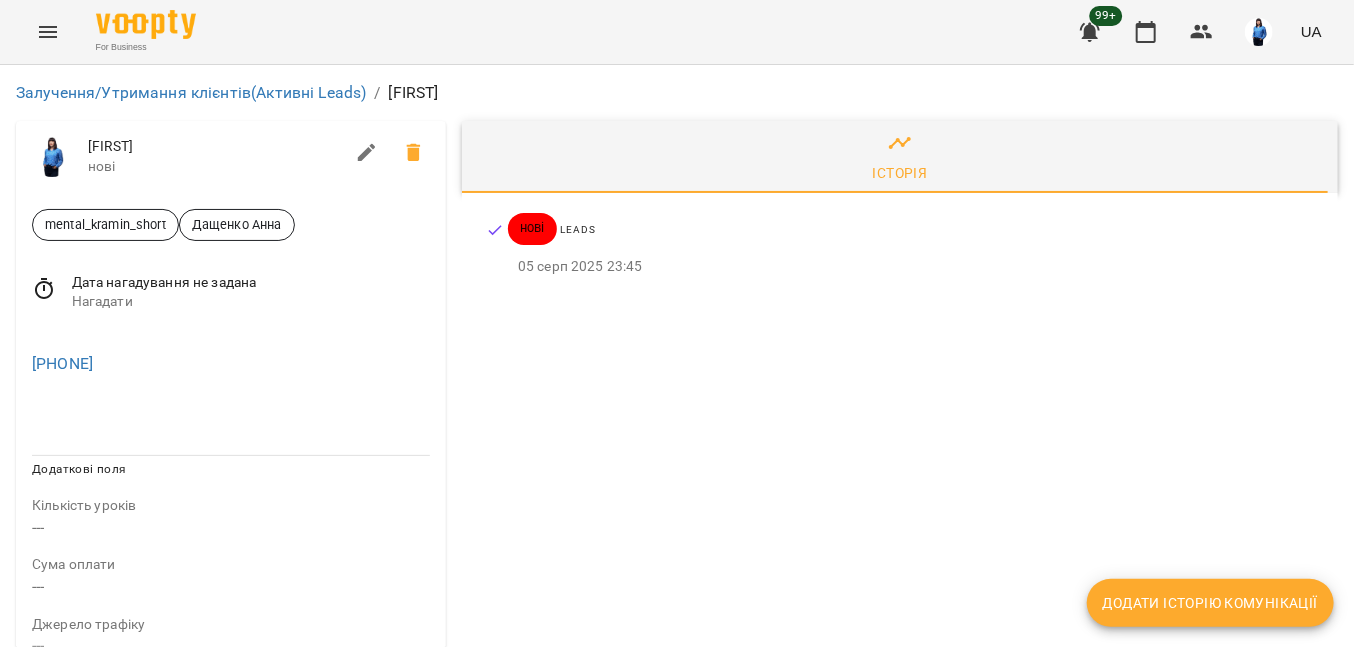 click at bounding box center (367, 153) 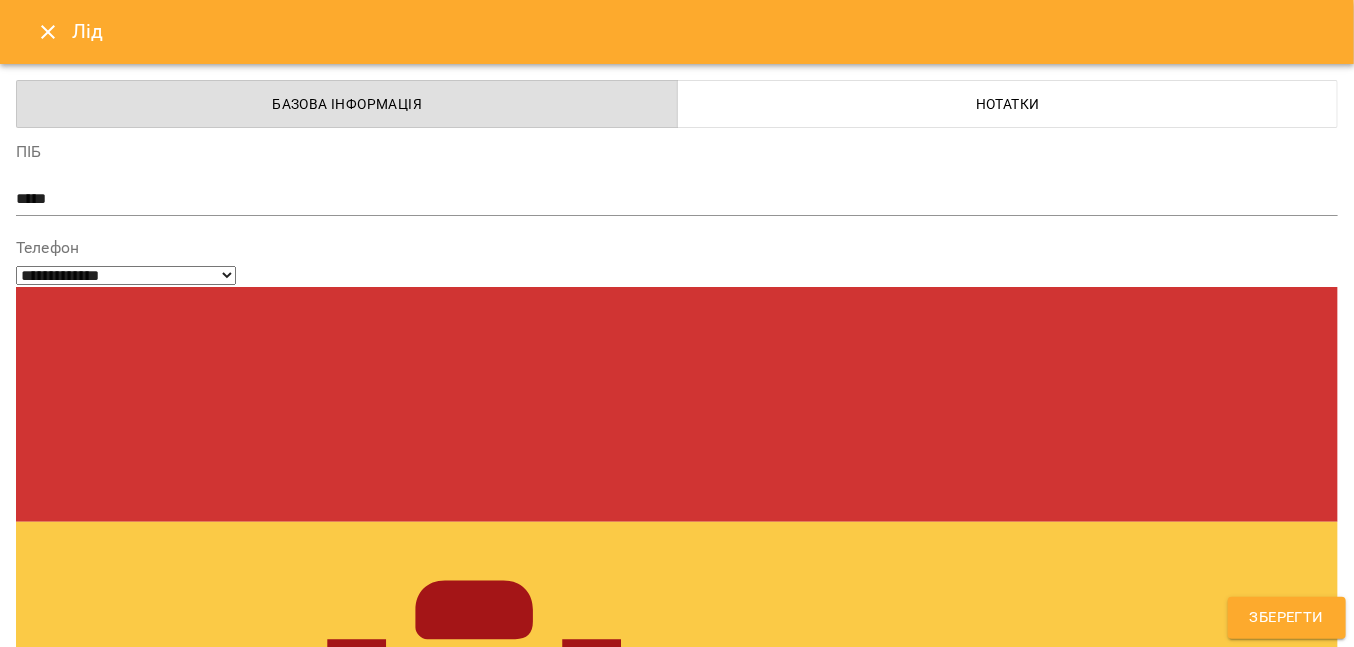 click on "*****" at bounding box center [669, 199] 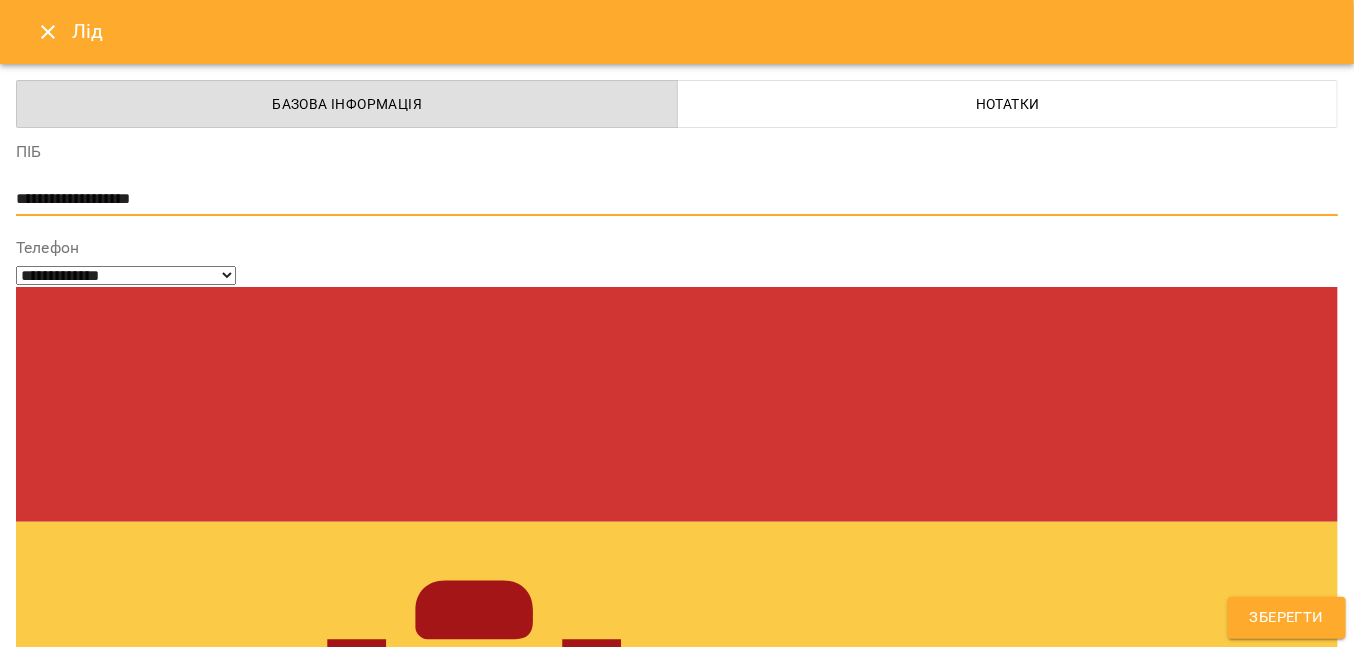 type on "**********" 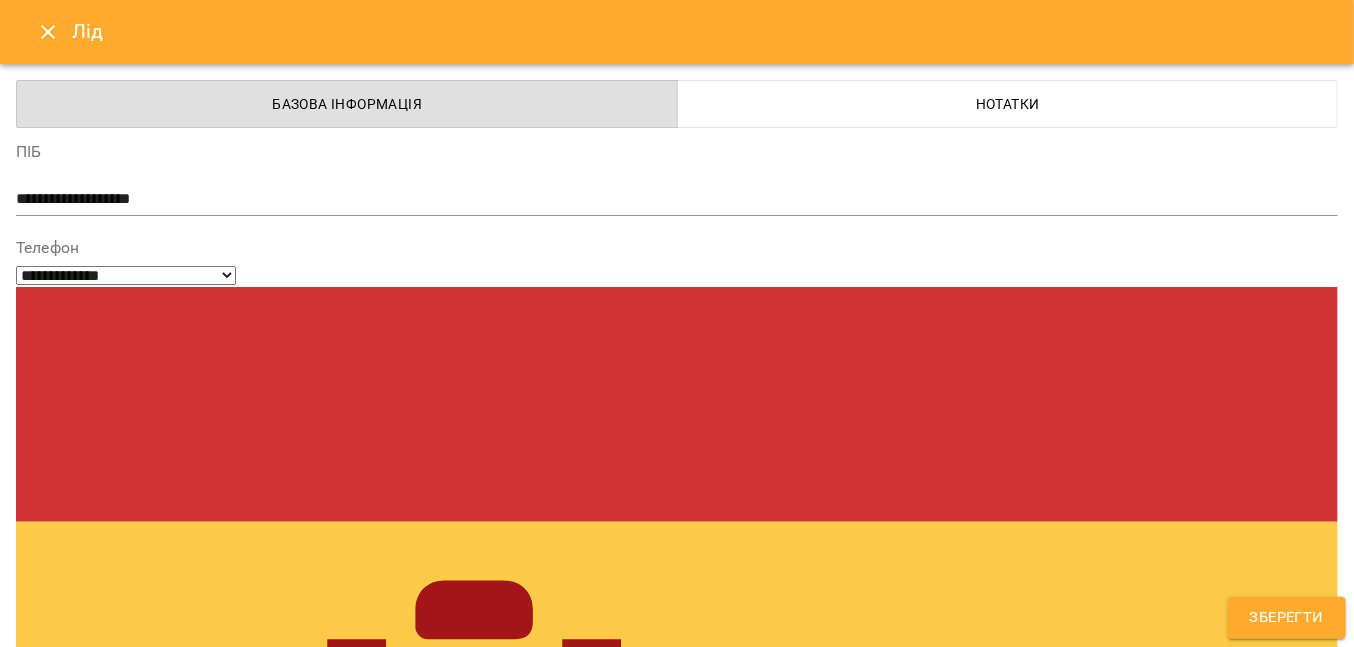 click on "mental_kramin_short Дащенко Анна" at bounding box center [640, 1406] 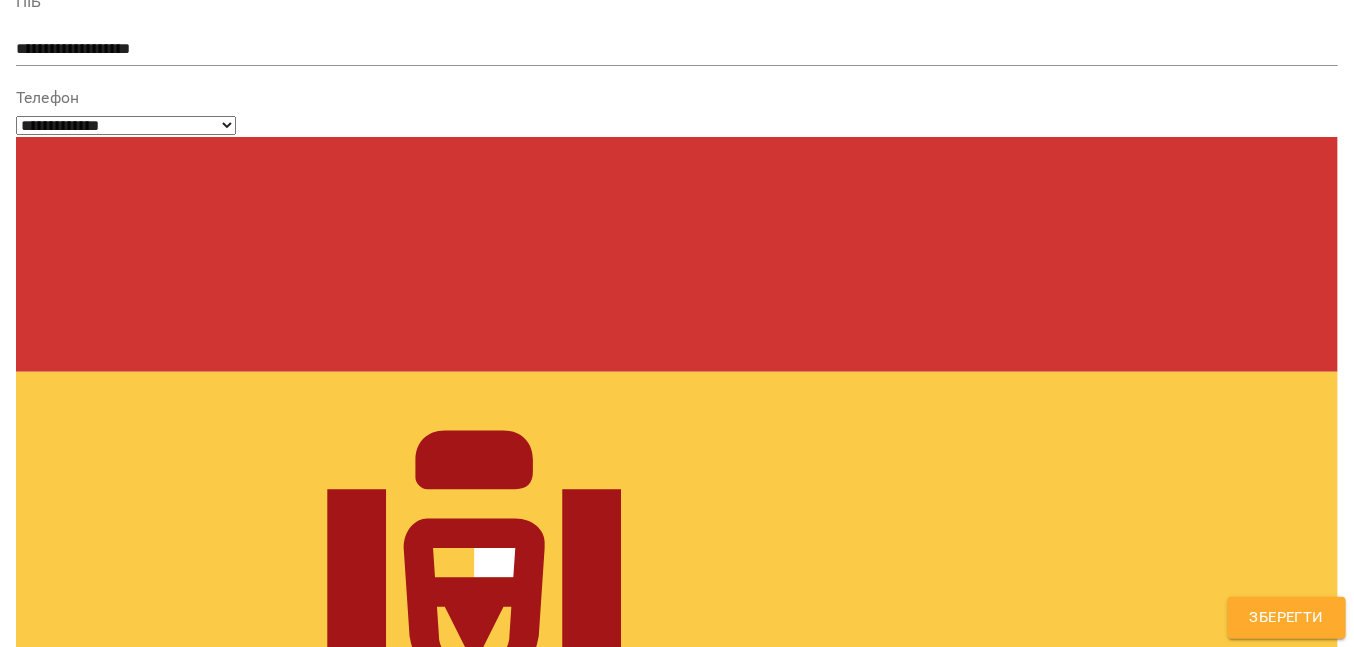 scroll, scrollTop: 400, scrollLeft: 0, axis: vertical 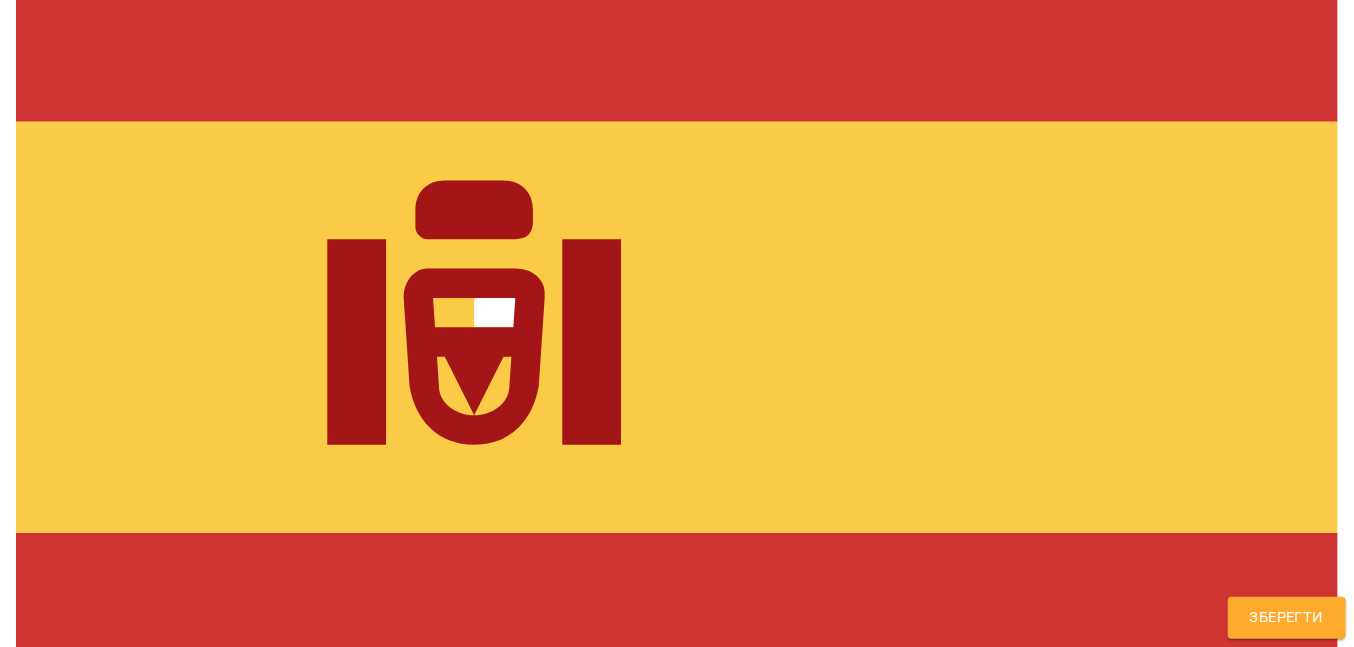 click at bounding box center (677, 1301) 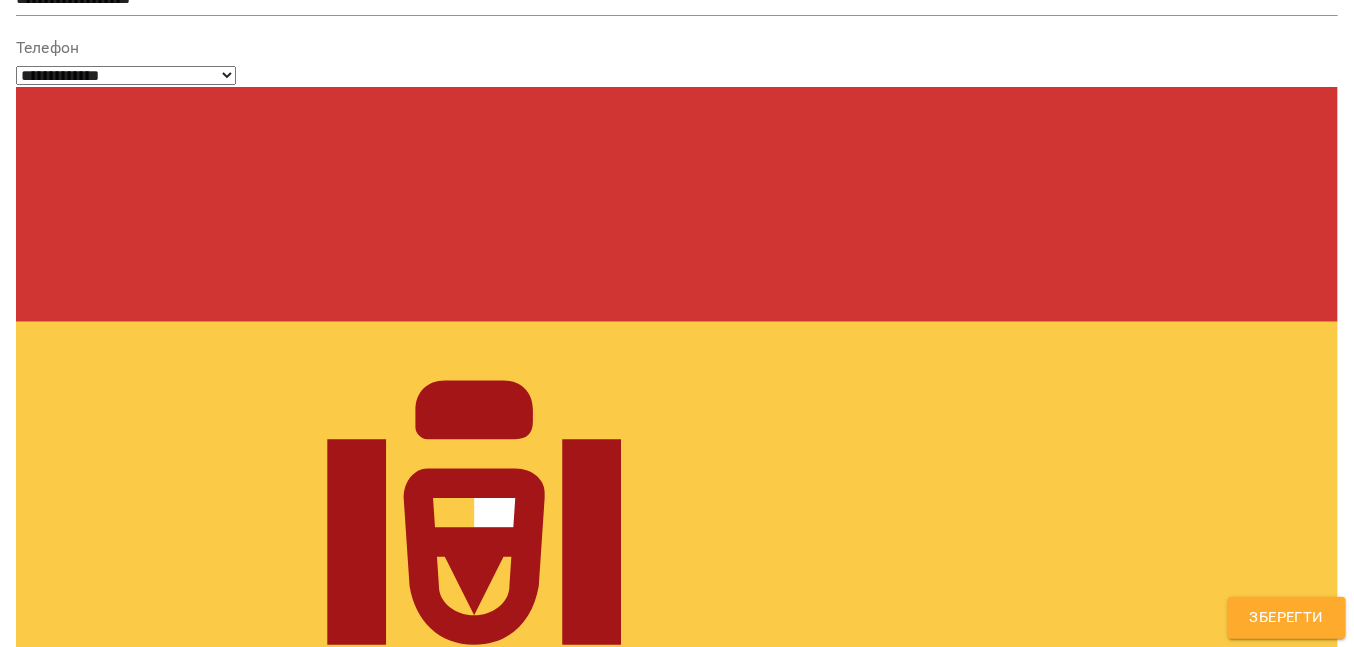 scroll, scrollTop: 200, scrollLeft: 0, axis: vertical 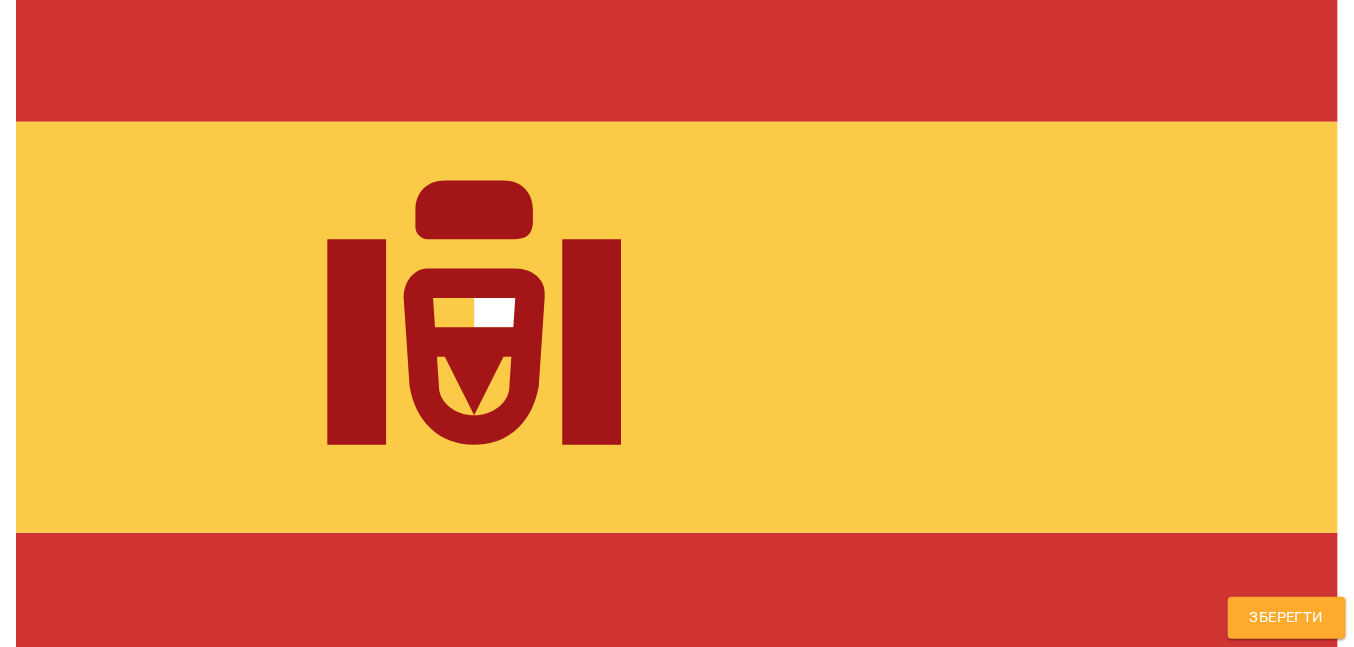 click on "*" at bounding box center [677, 1302] 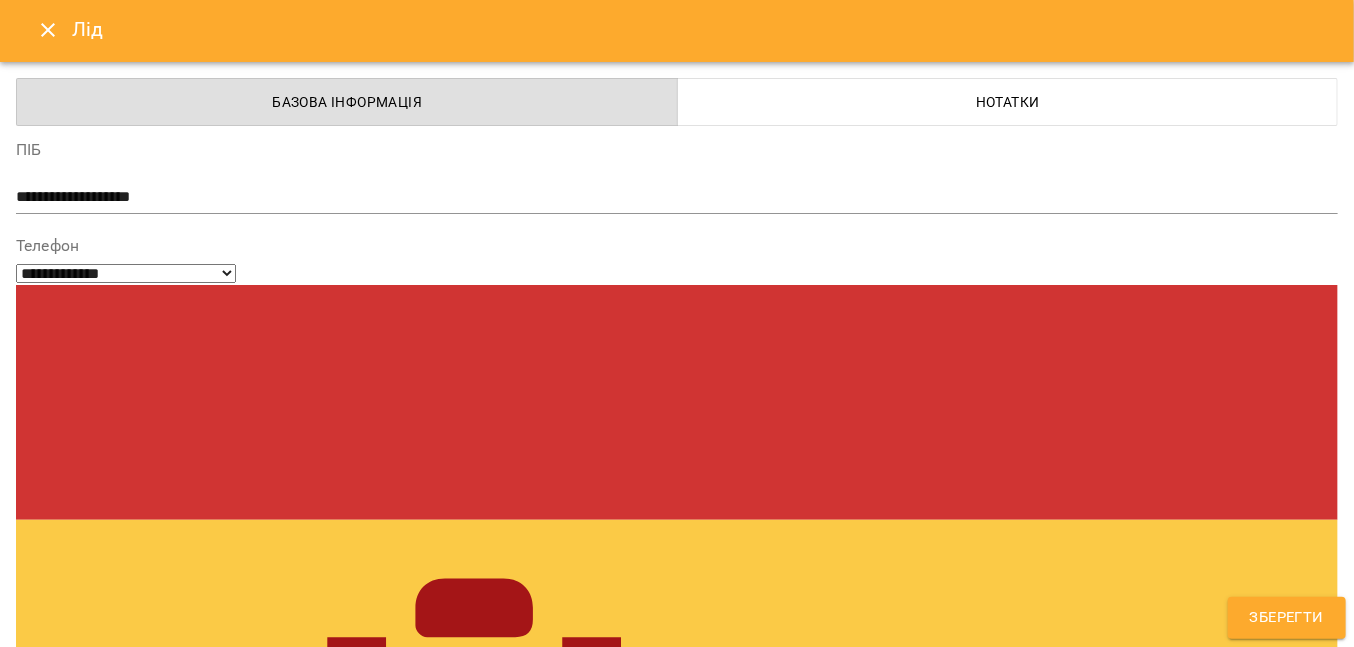 scroll, scrollTop: 0, scrollLeft: 0, axis: both 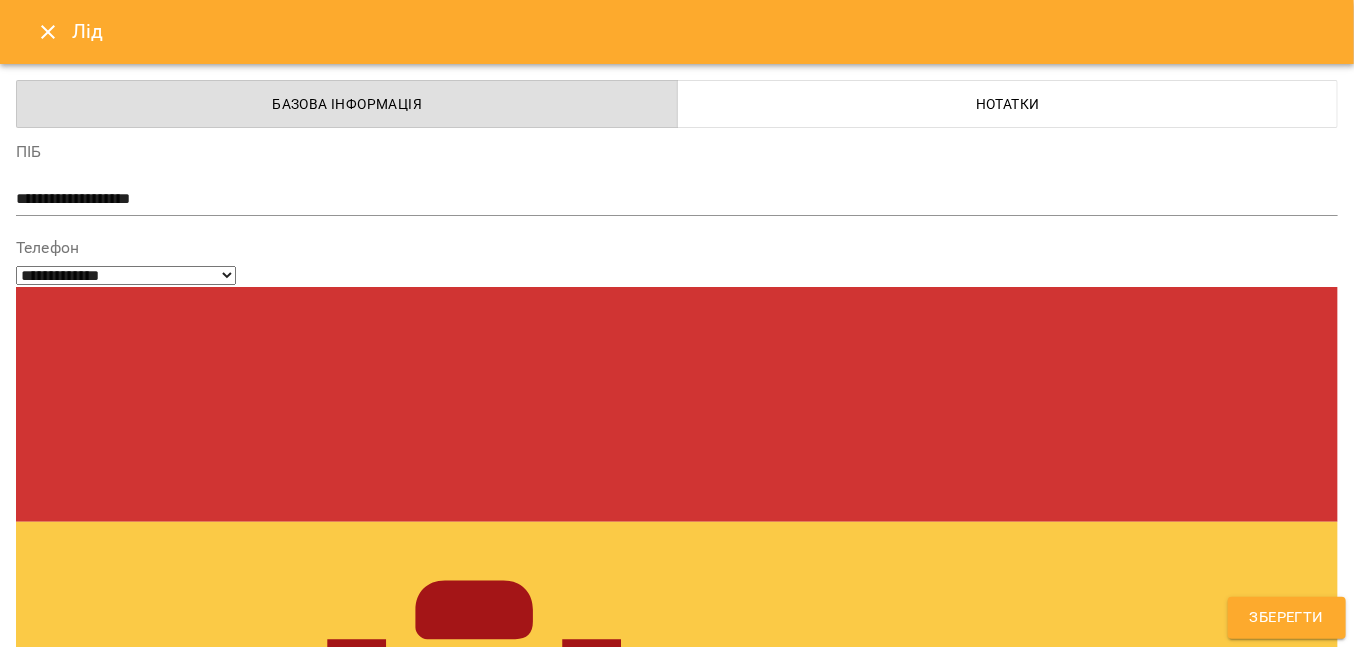 type on "**********" 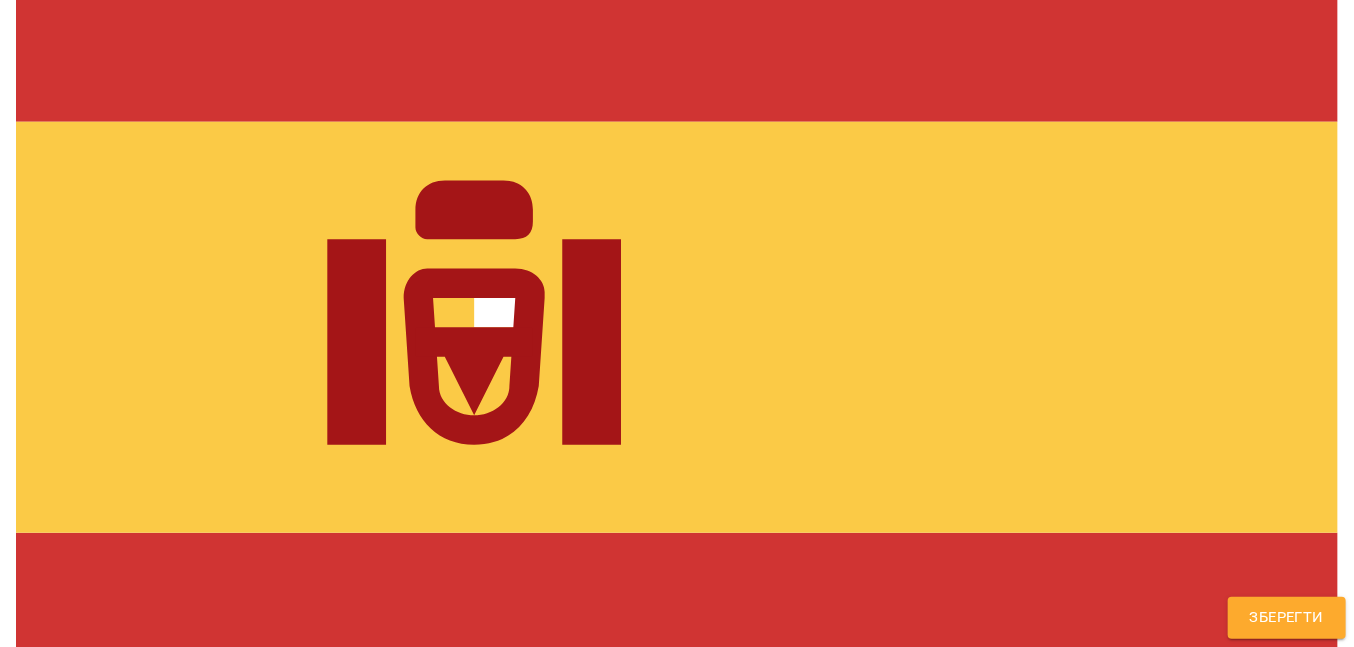 scroll, scrollTop: 600, scrollLeft: 0, axis: vertical 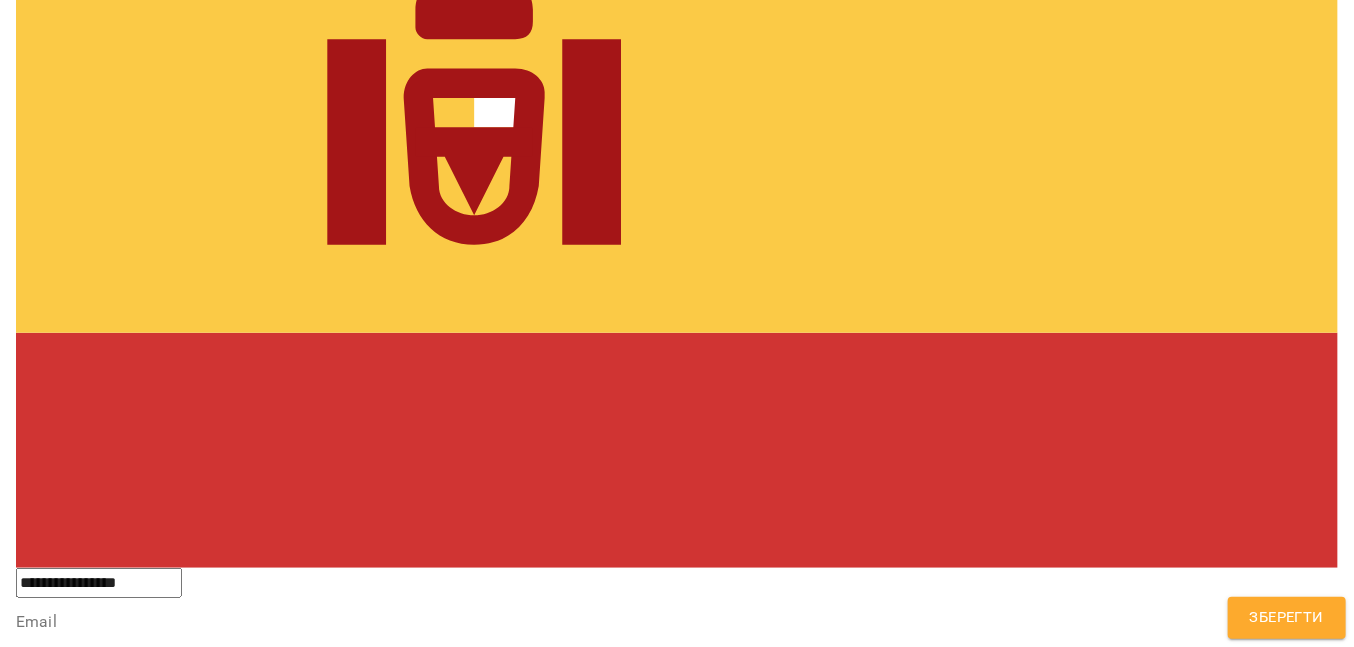 type on "**********" 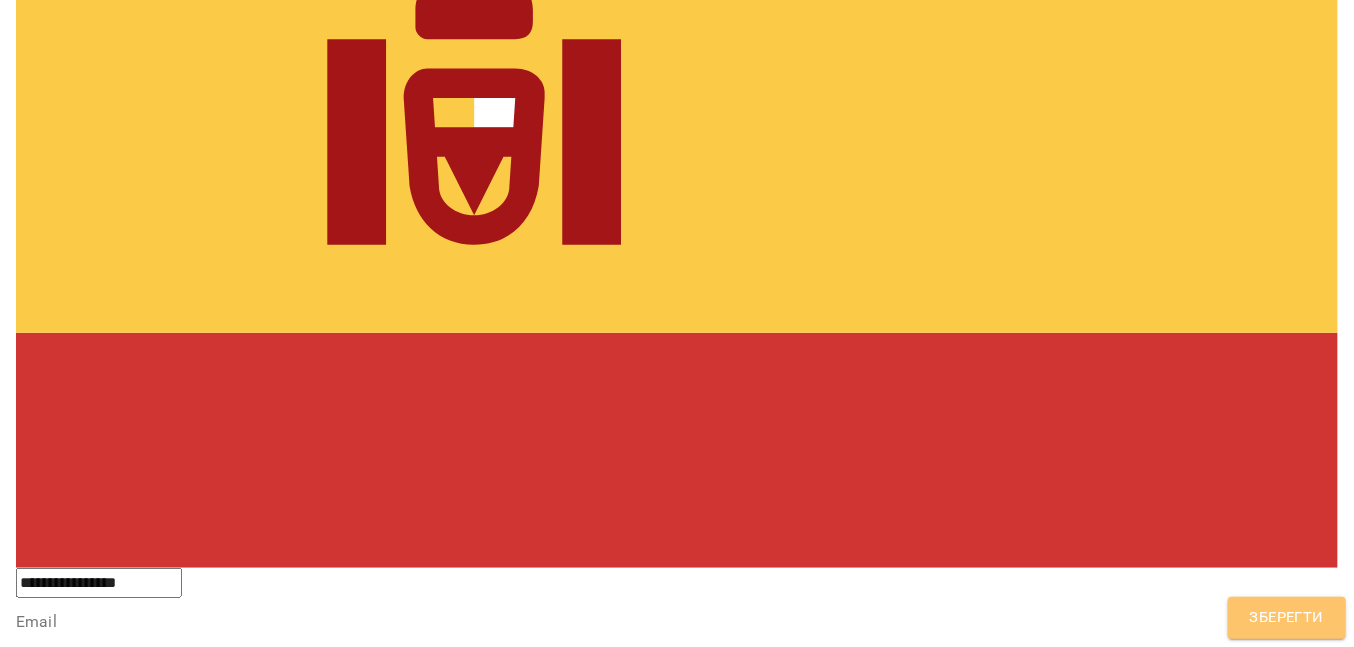 click on "Зберегти" at bounding box center (1287, 618) 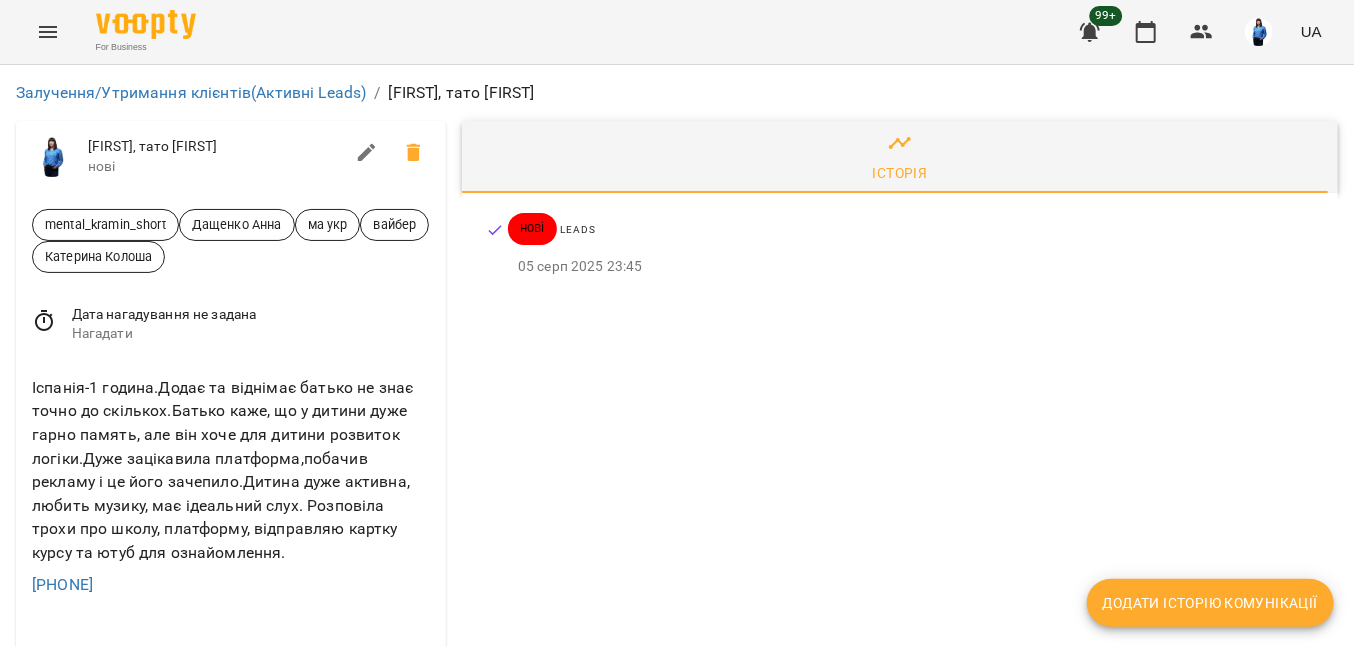 click on "Додати історію комунікації" at bounding box center [1210, 603] 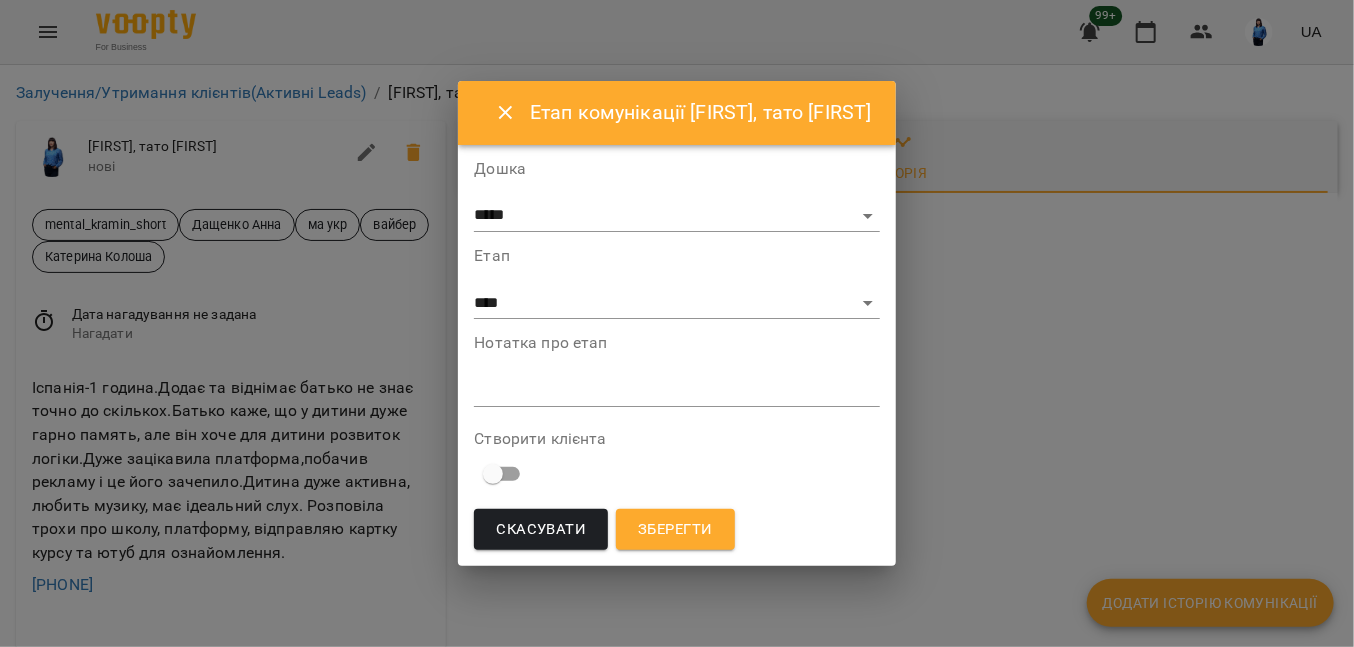 click on "*" at bounding box center (676, 391) 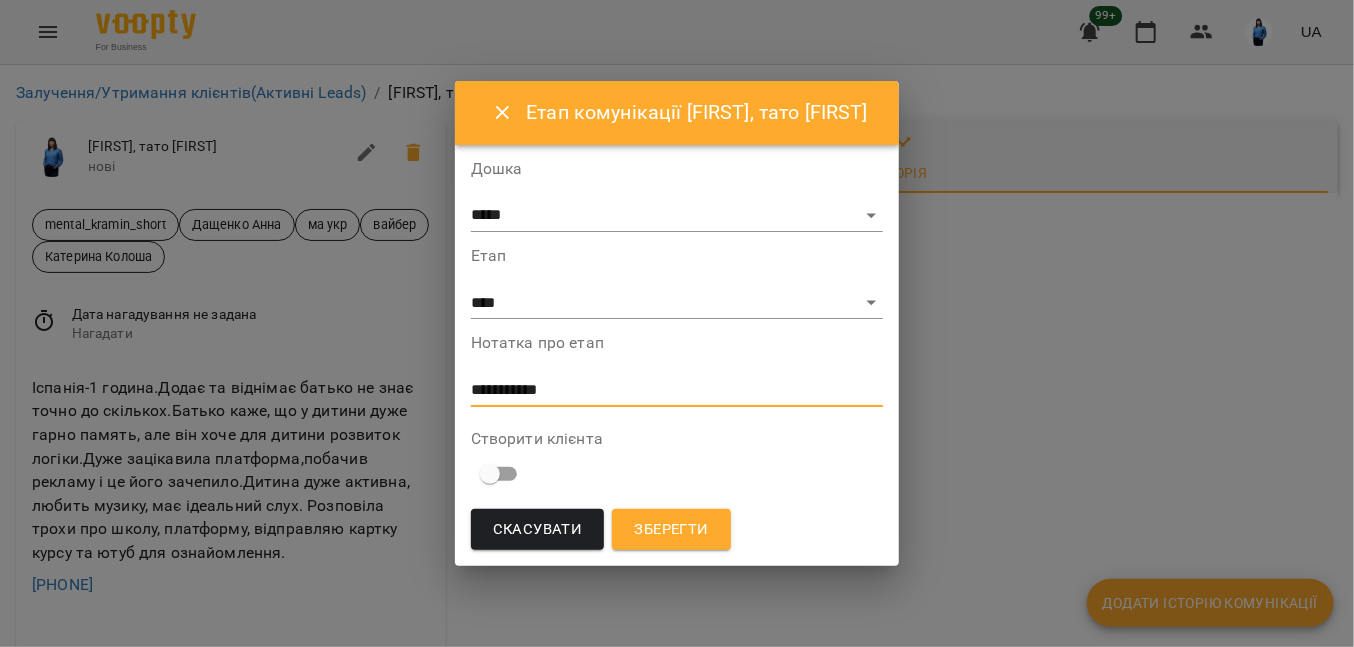 type on "**********" 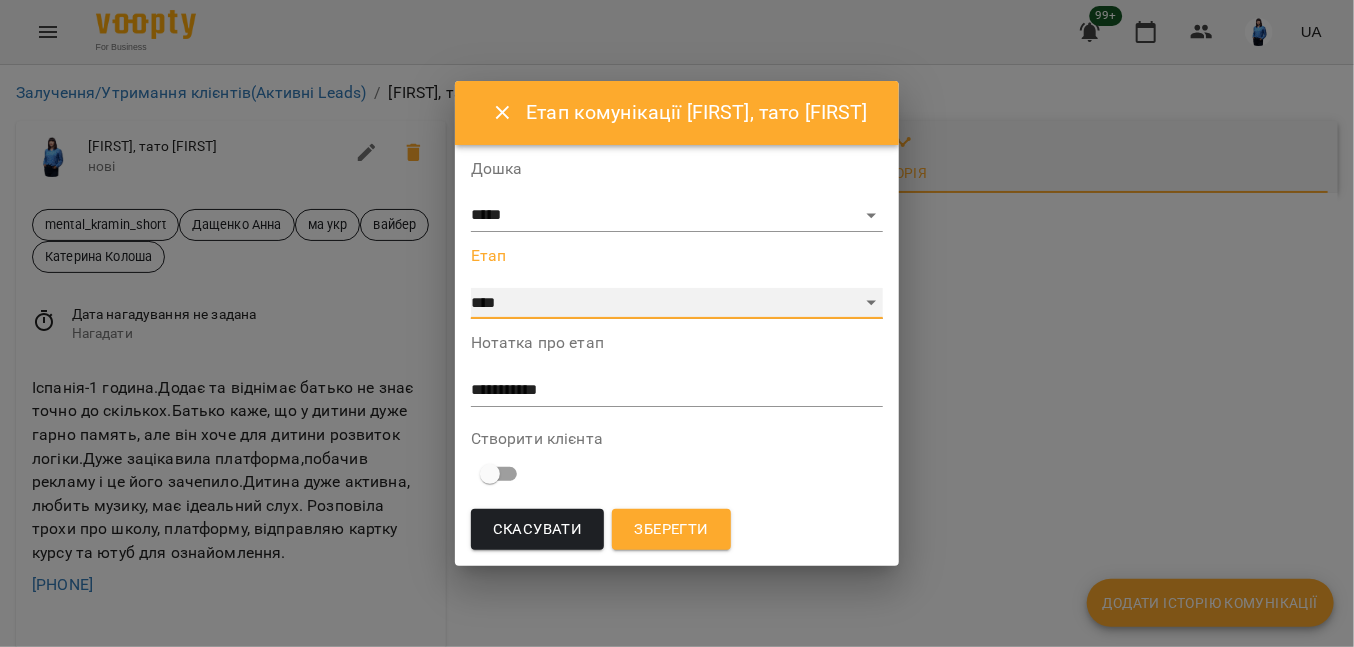 click on "**********" at bounding box center (677, 304) 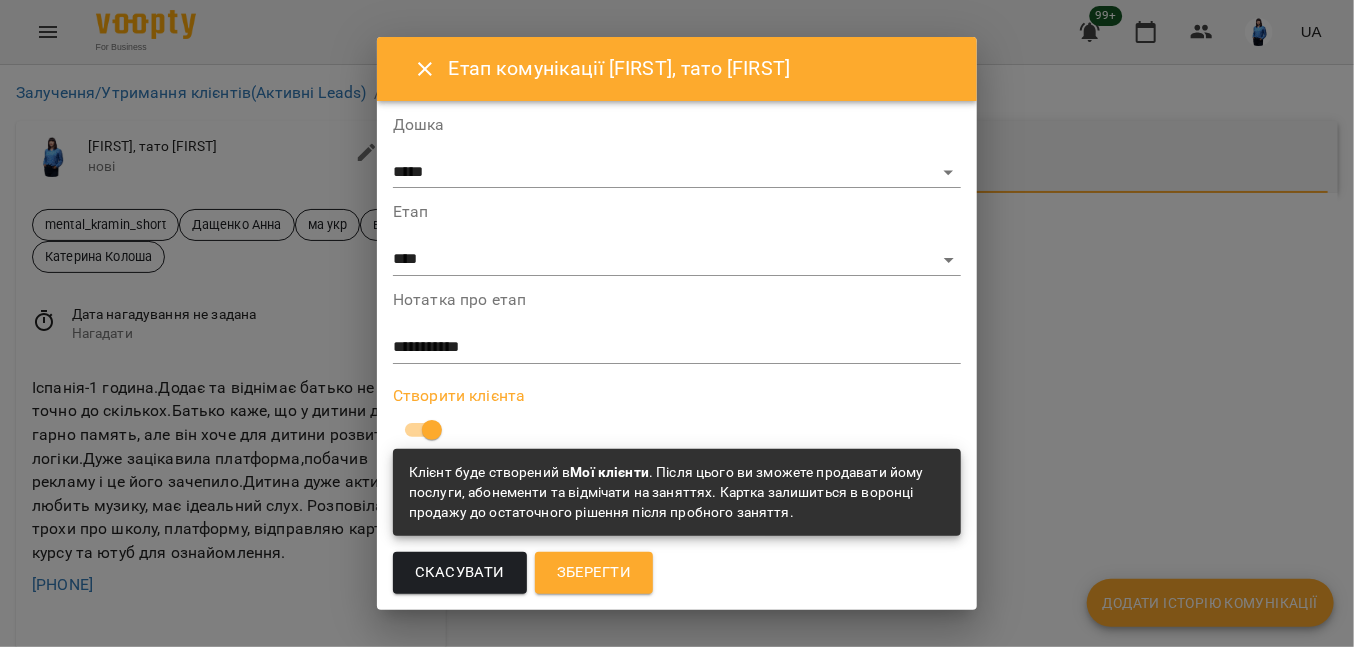 click on "Зберегти" at bounding box center [594, 573] 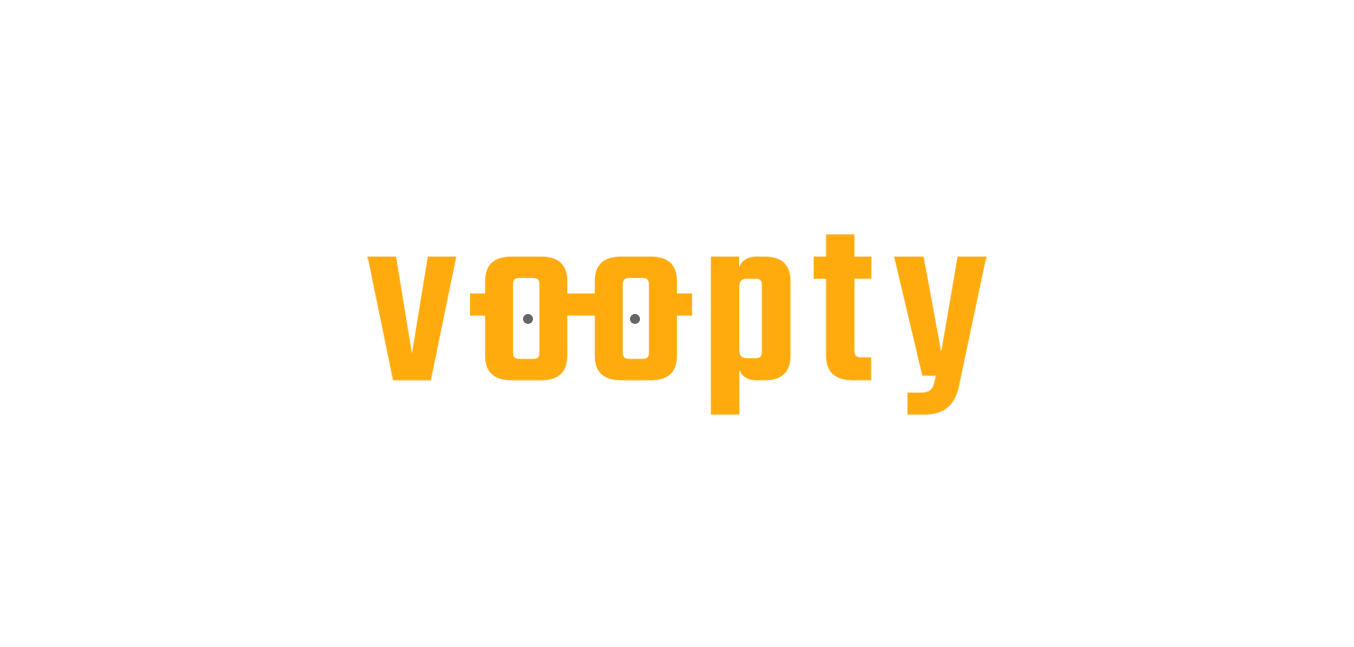 scroll, scrollTop: 0, scrollLeft: 0, axis: both 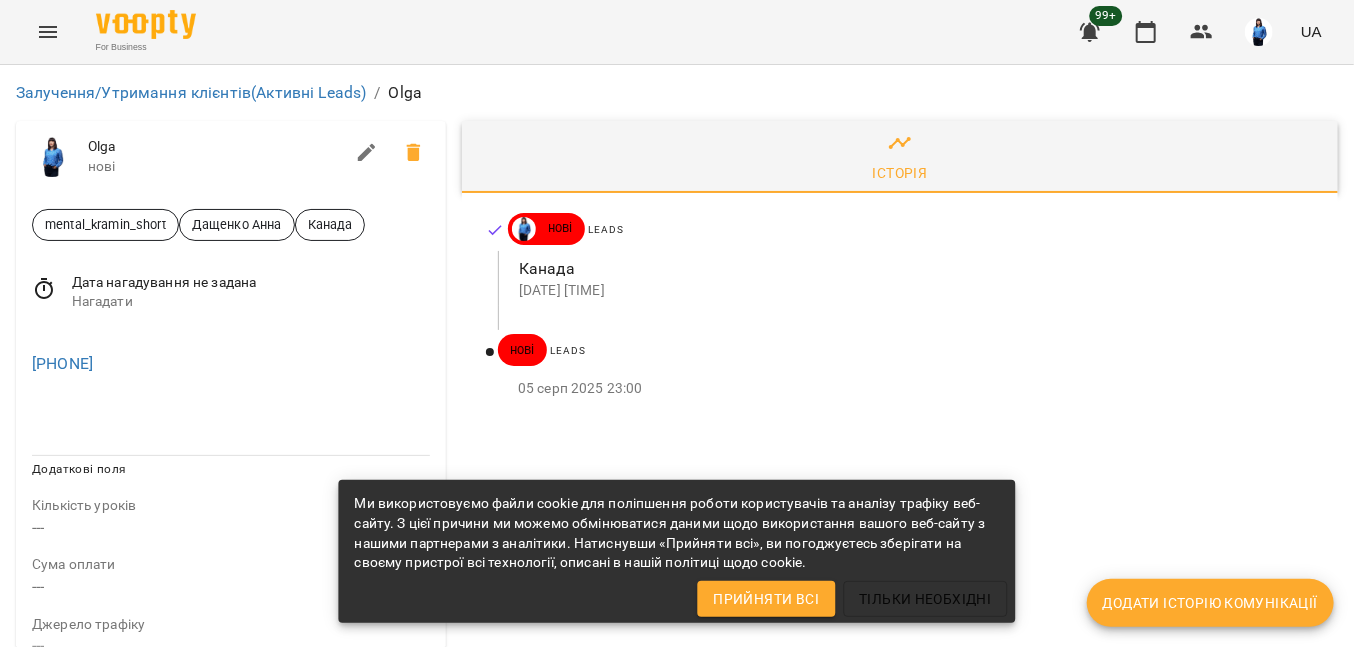 click on "[PHONE]" at bounding box center (231, 364) 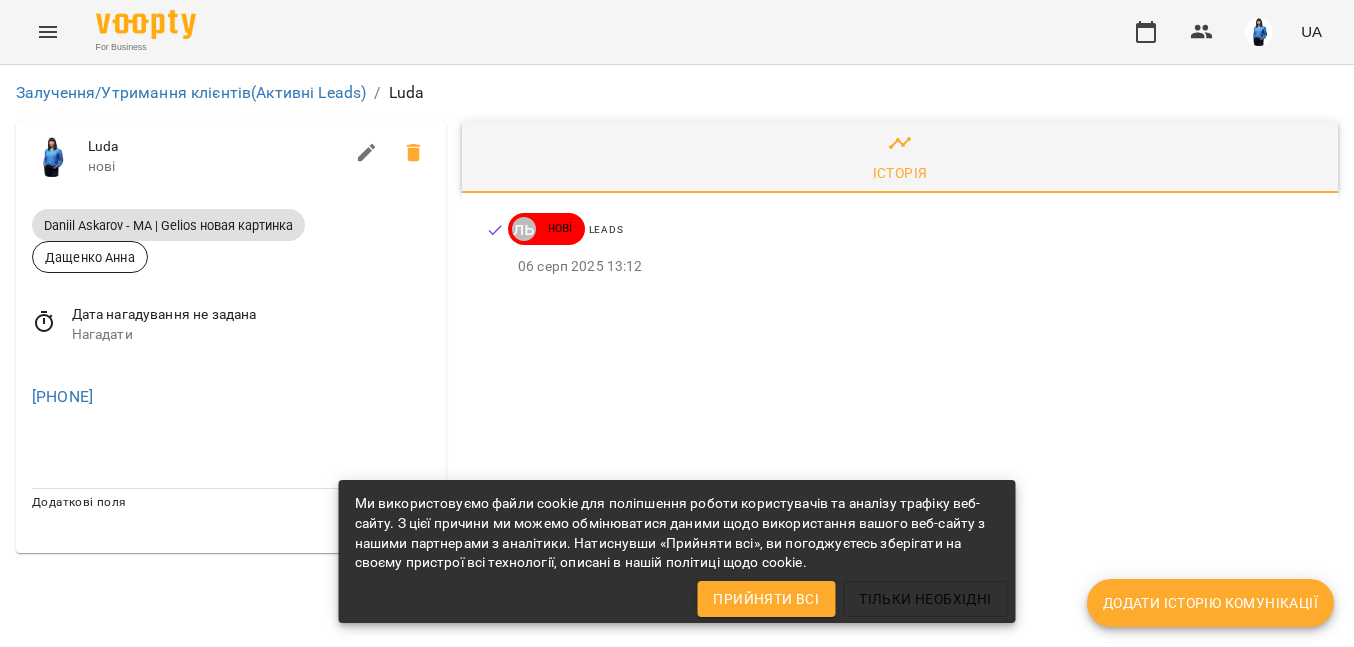 scroll, scrollTop: 0, scrollLeft: 0, axis: both 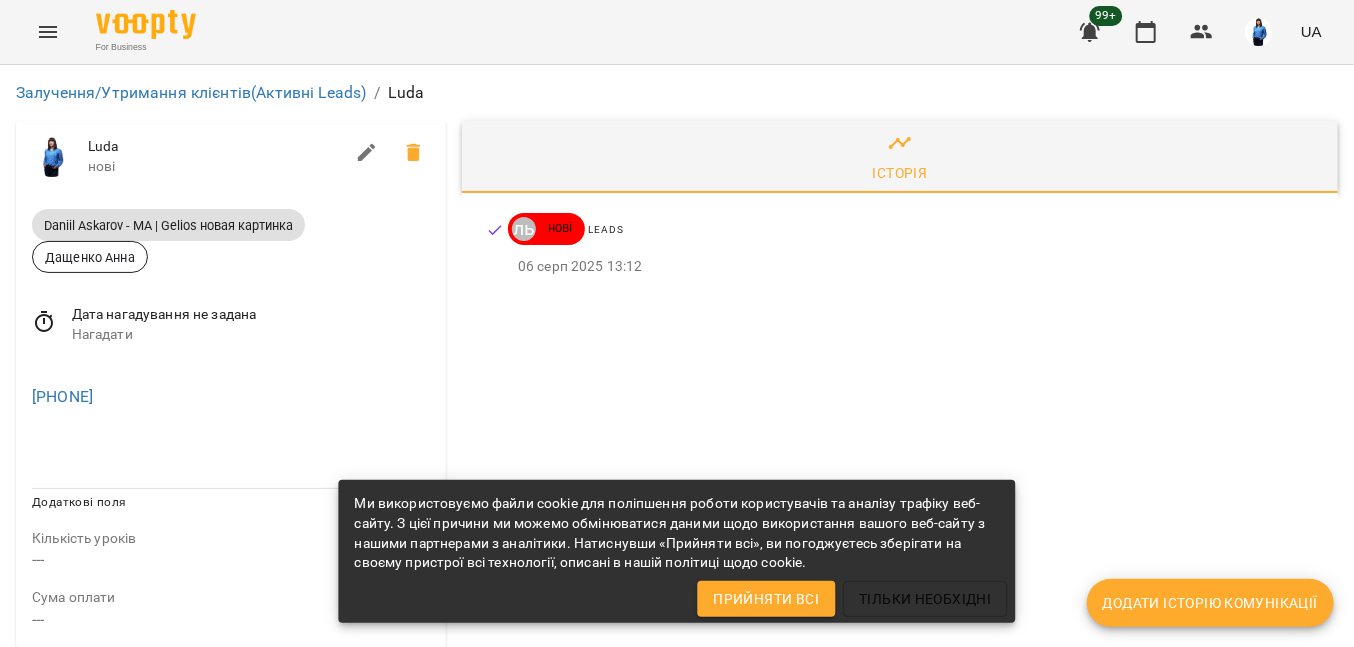 drag, startPoint x: 162, startPoint y: 381, endPoint x: 159, endPoint y: 412, distance: 31.144823 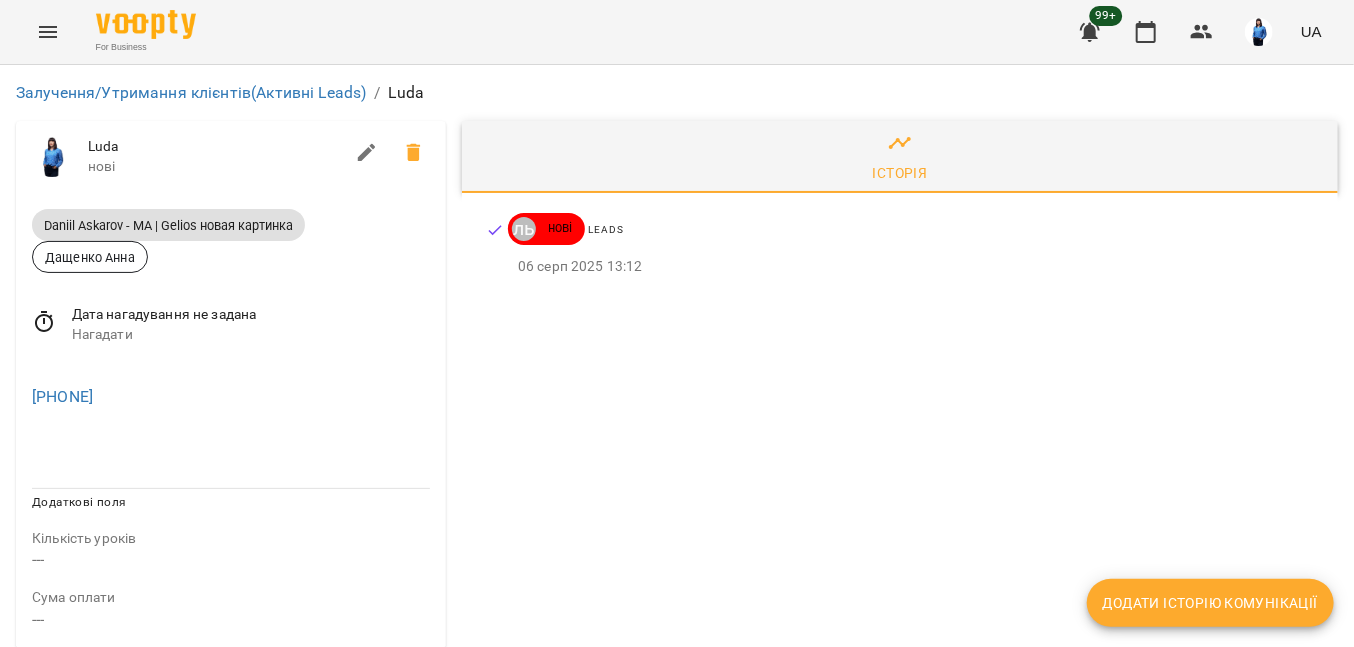 drag, startPoint x: 36, startPoint y: 402, endPoint x: 18, endPoint y: 401, distance: 18.027756 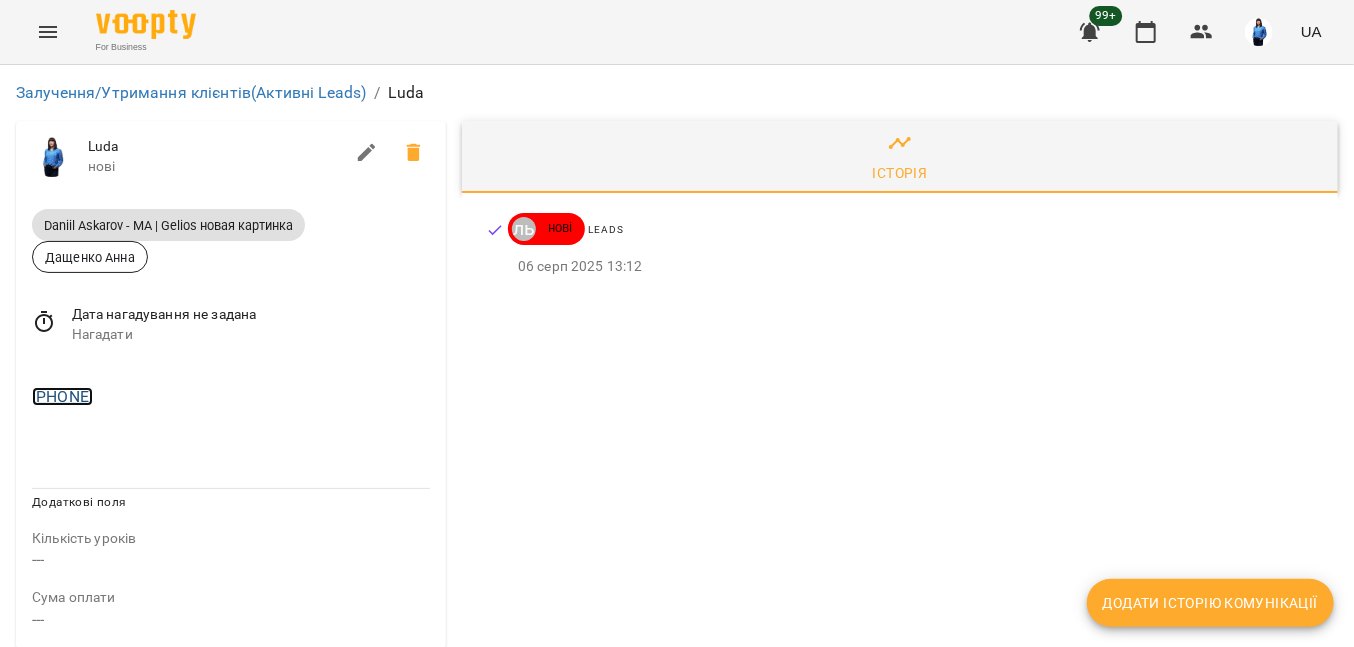 copy on "+972507171449" 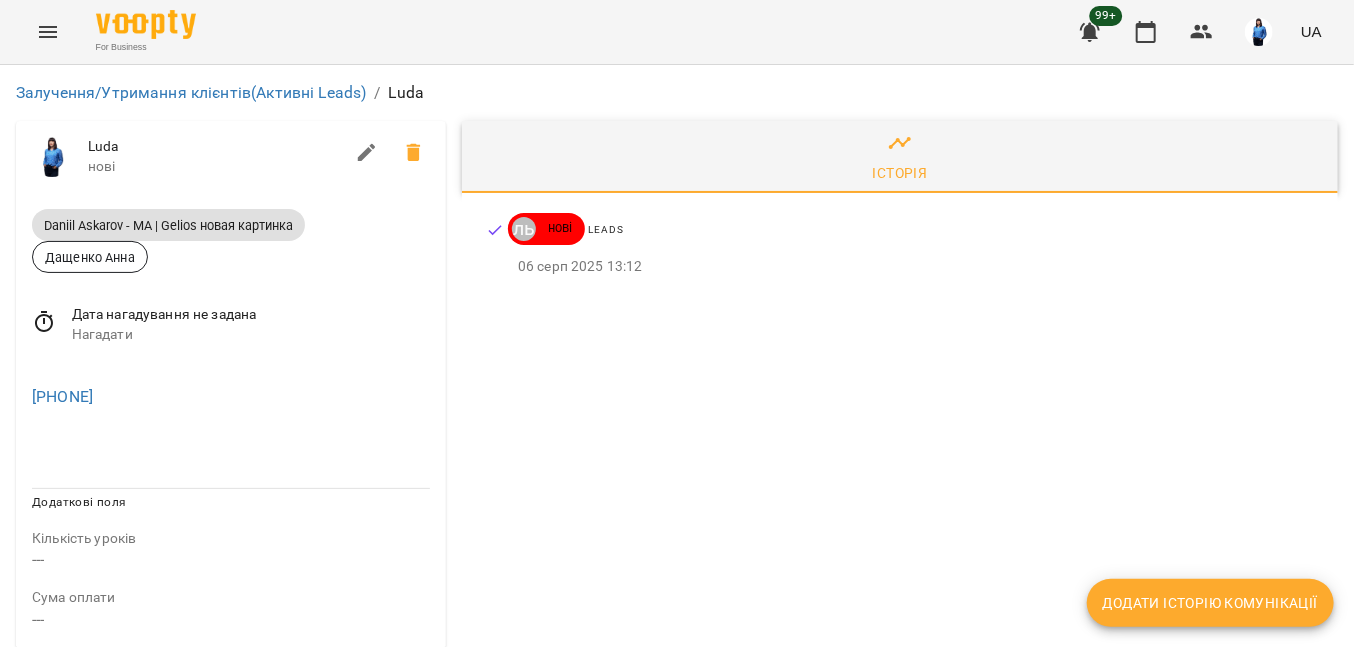 click at bounding box center [231, 448] 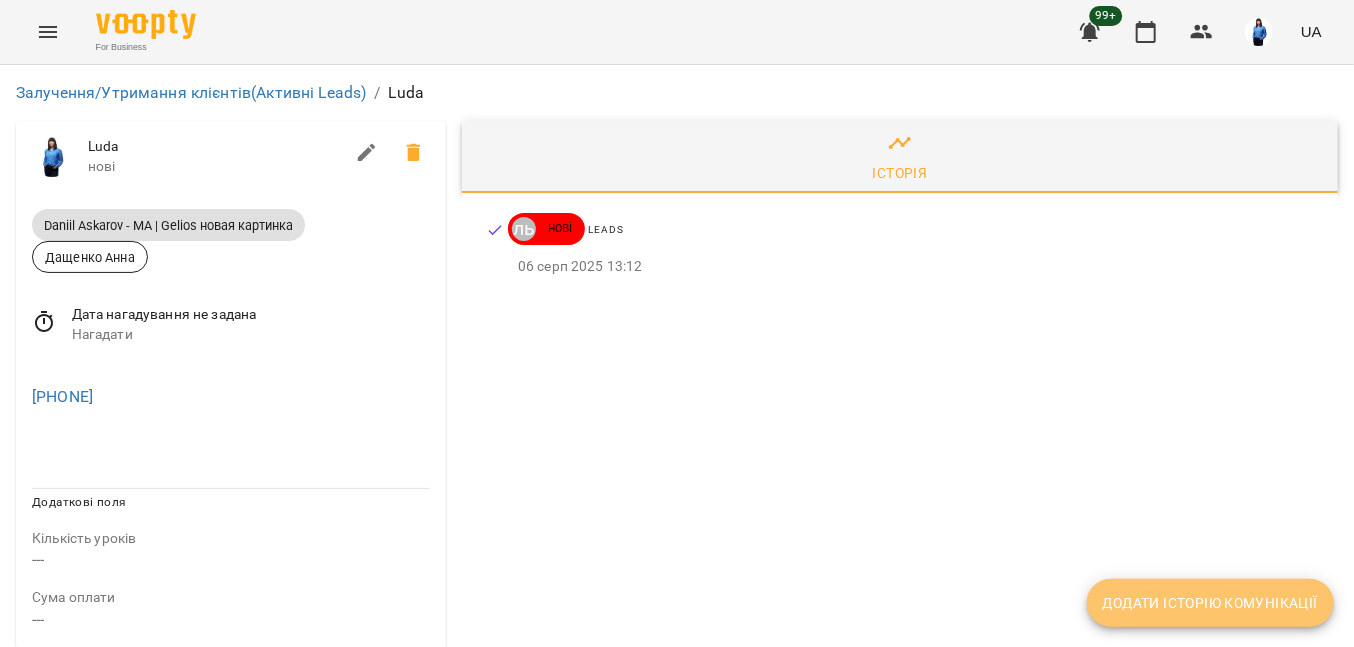 click on "Додати історію комунікації" at bounding box center (1210, 603) 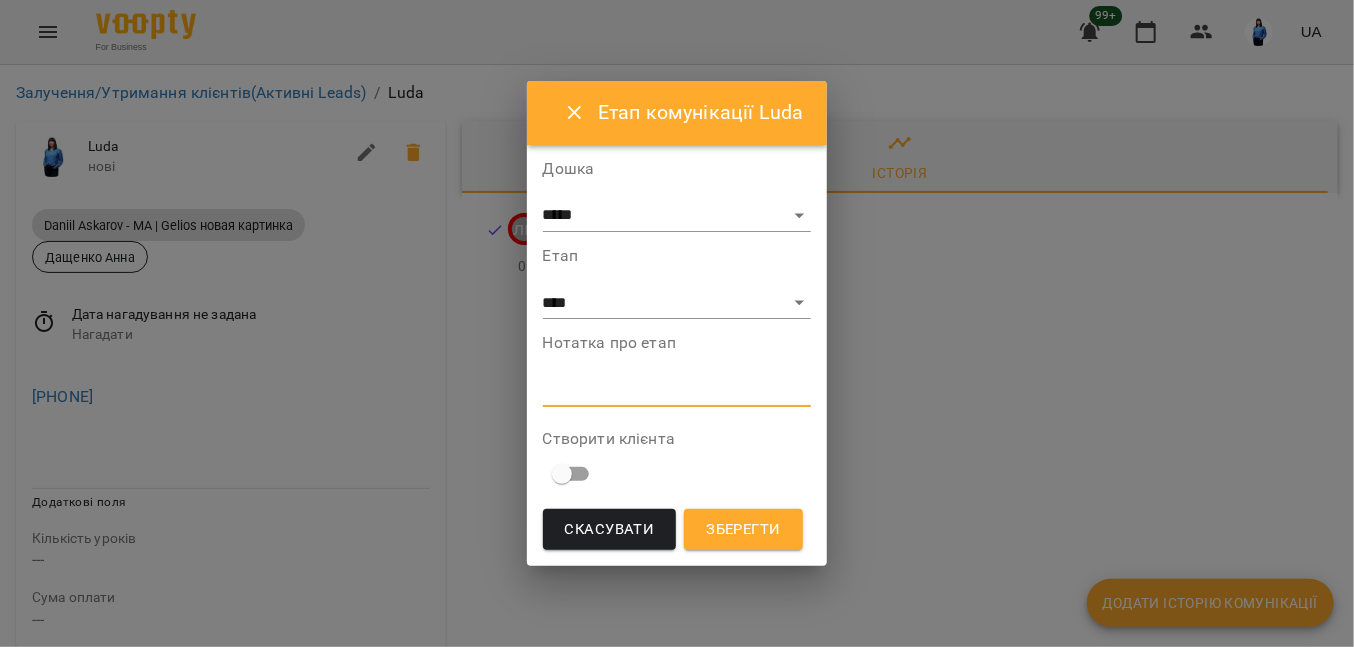 click at bounding box center [677, 390] 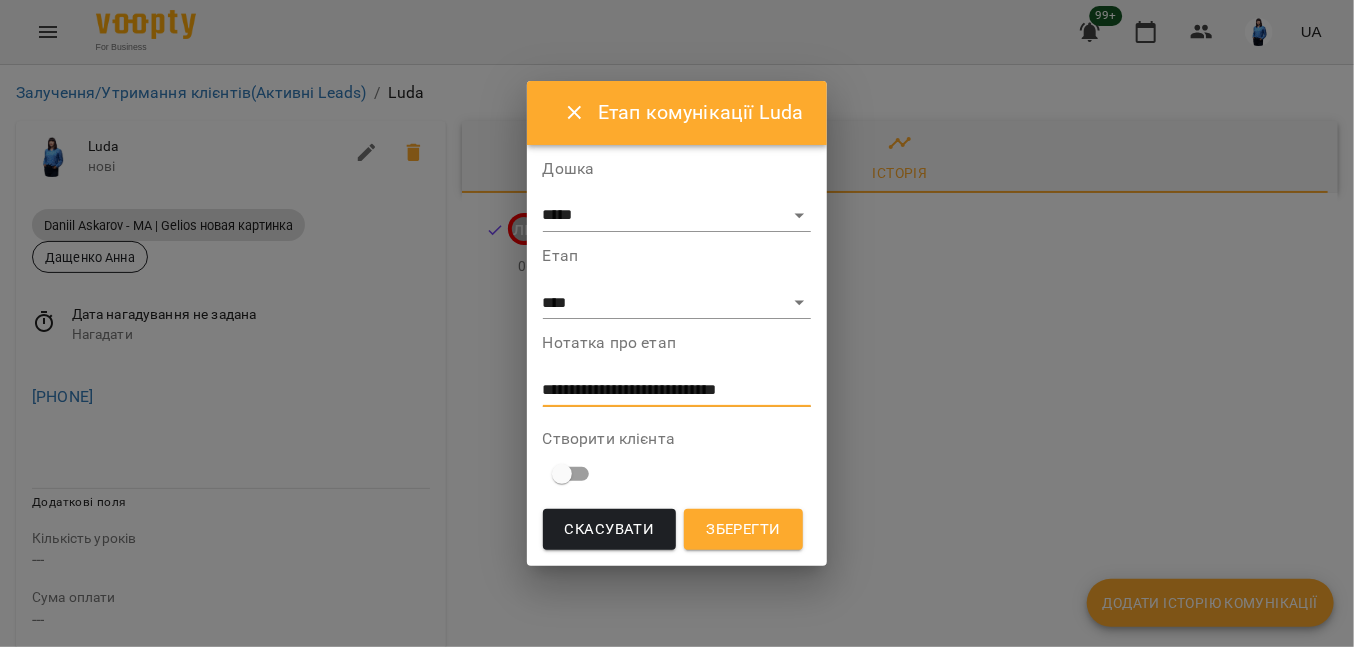 type on "**********" 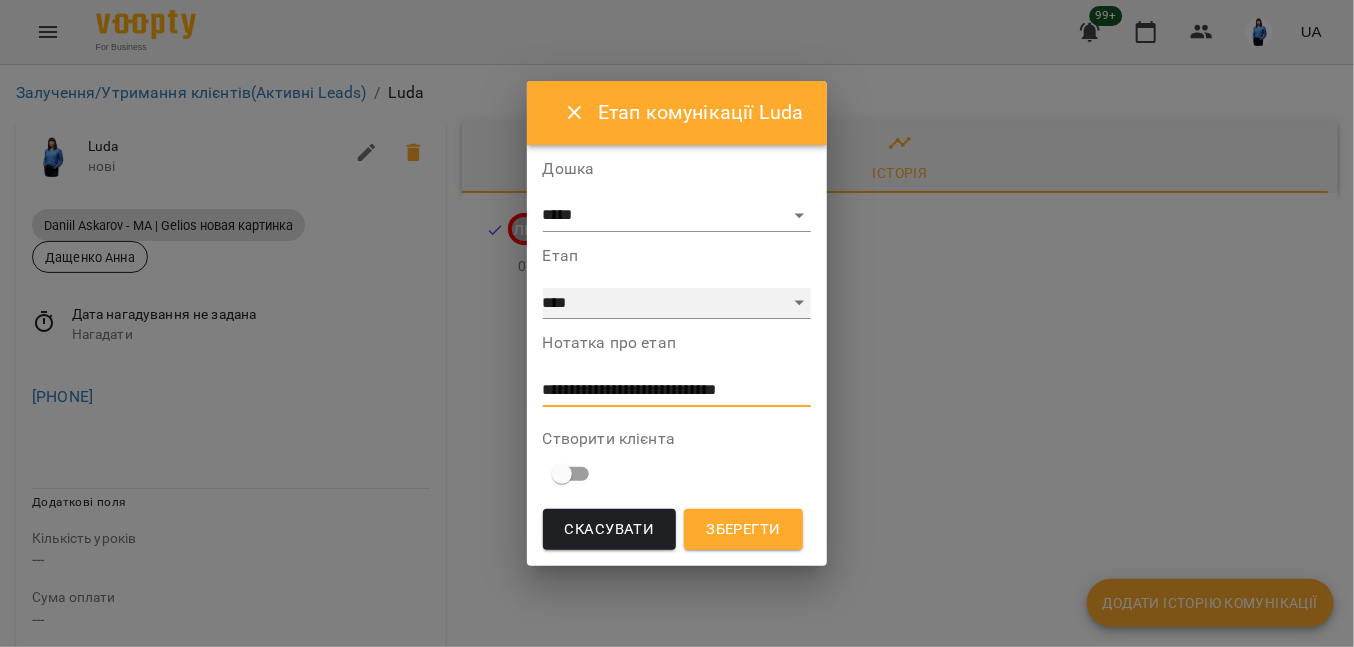click on "**********" at bounding box center (677, 304) 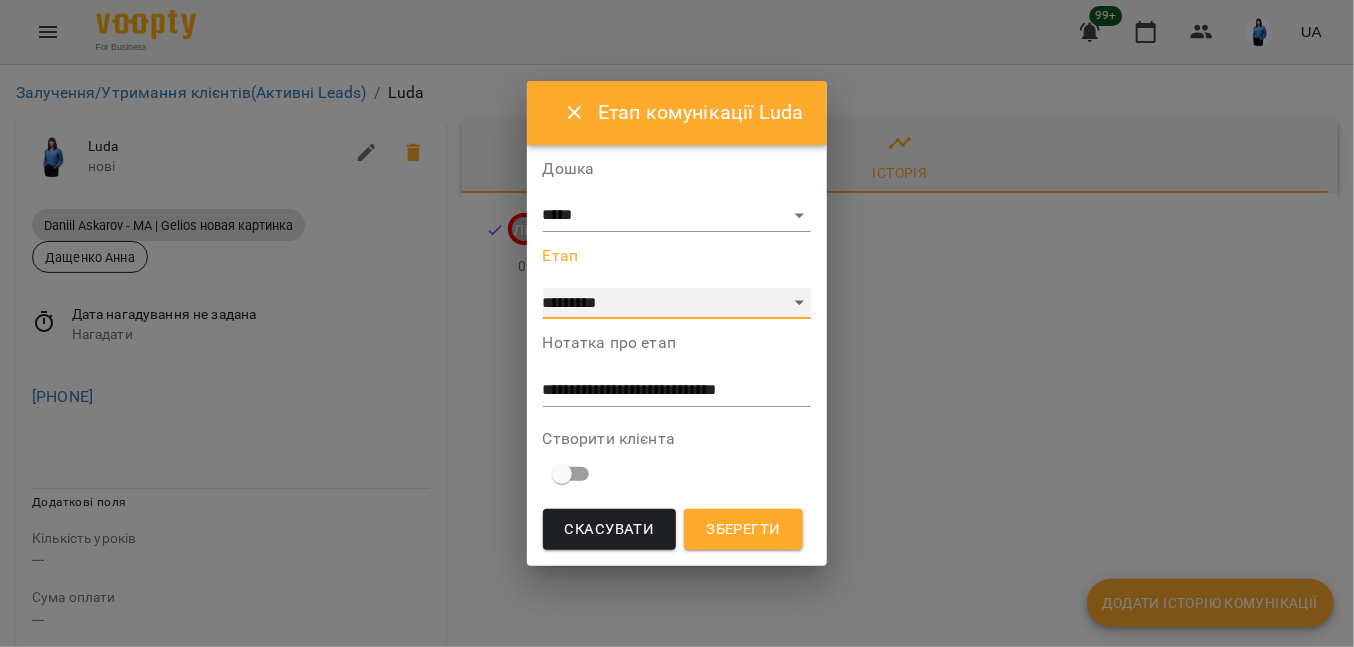 click on "**********" at bounding box center (677, 304) 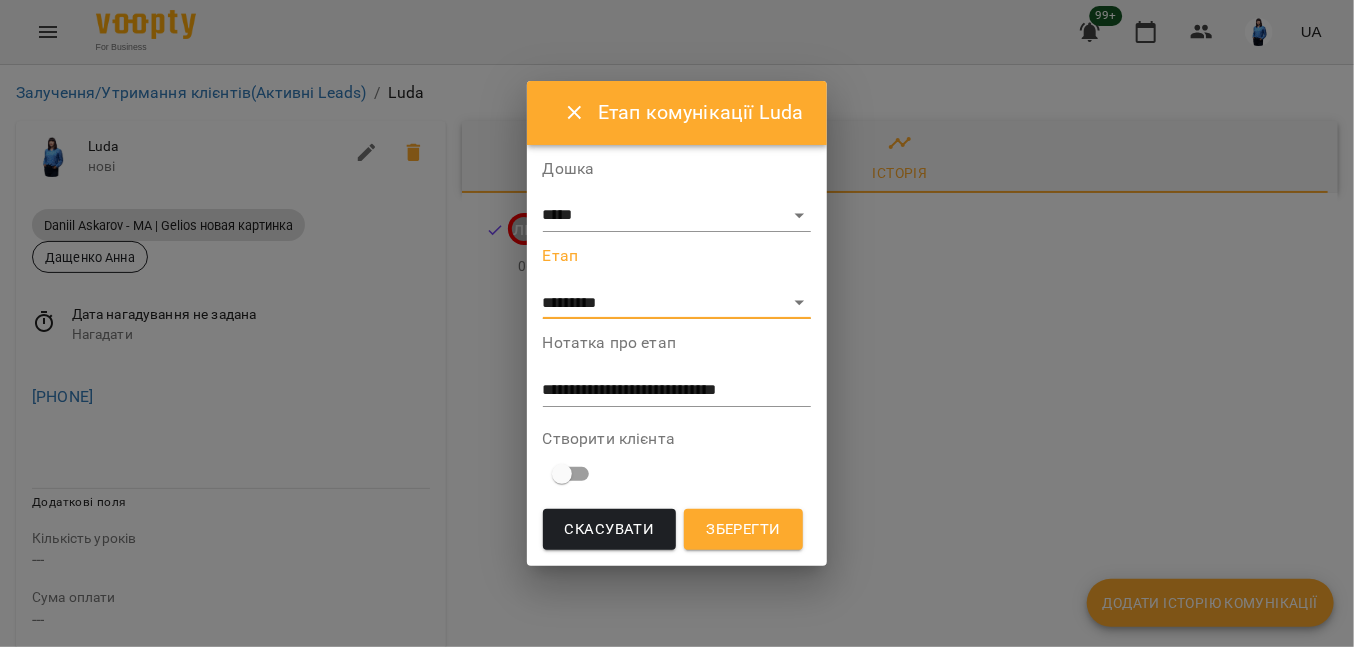 click on "Зберегти" at bounding box center (743, 530) 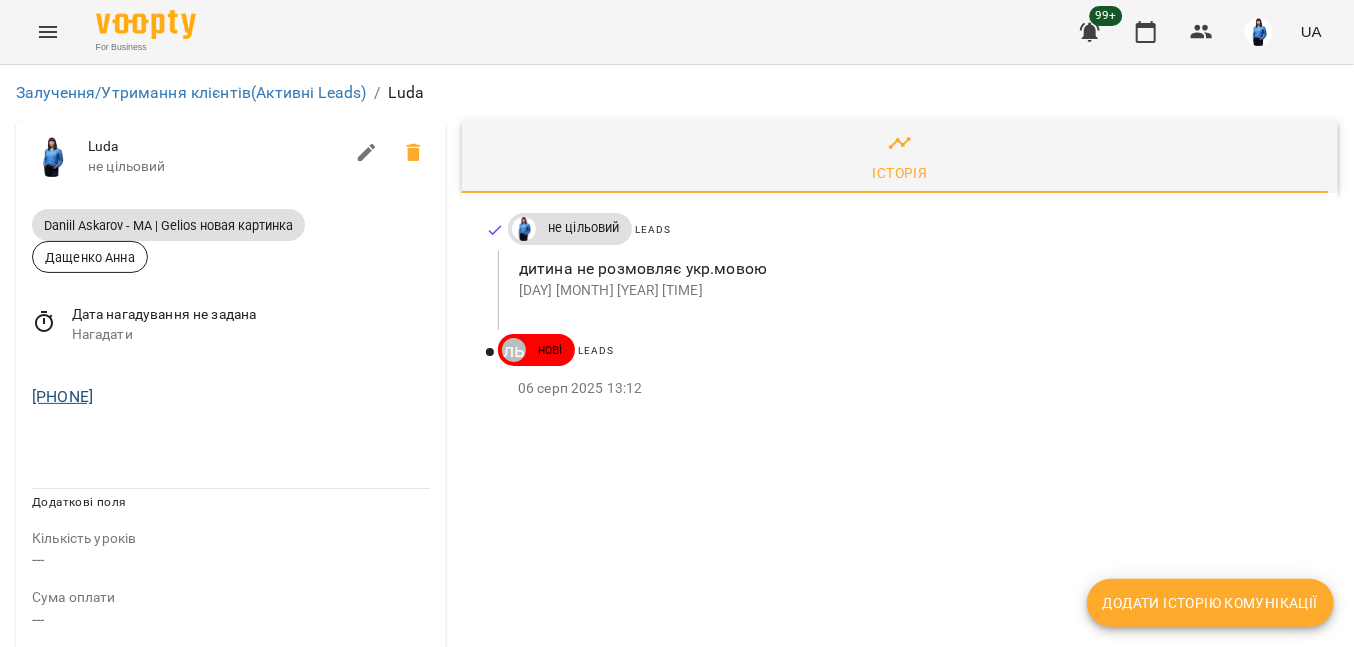drag, startPoint x: 167, startPoint y: 395, endPoint x: 40, endPoint y: 393, distance: 127.01575 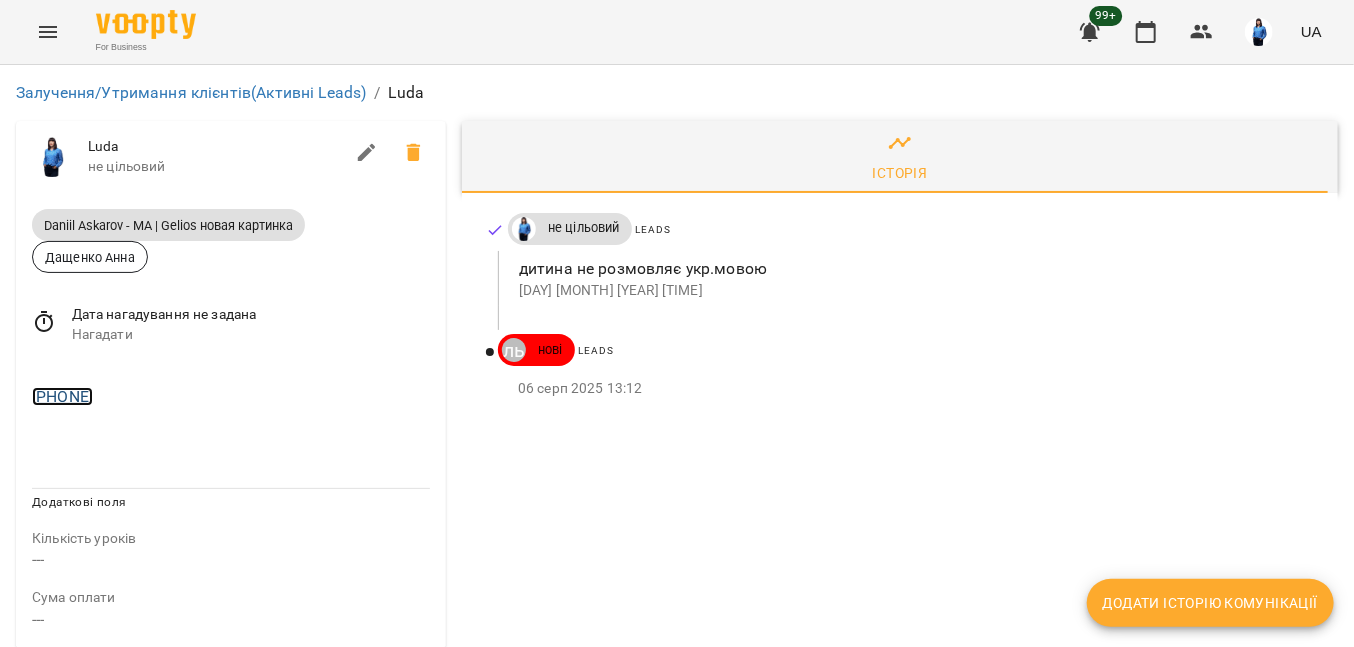 copy on "972507171449" 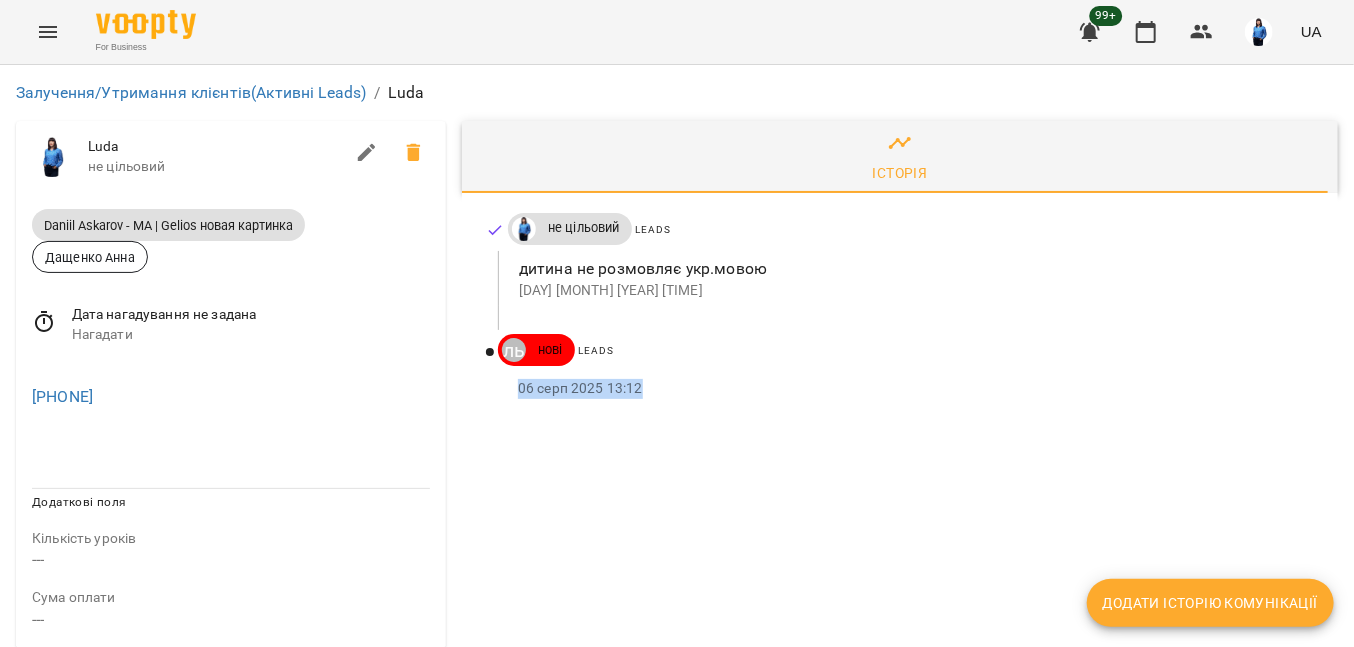 drag, startPoint x: 649, startPoint y: 393, endPoint x: 510, endPoint y: 393, distance: 139 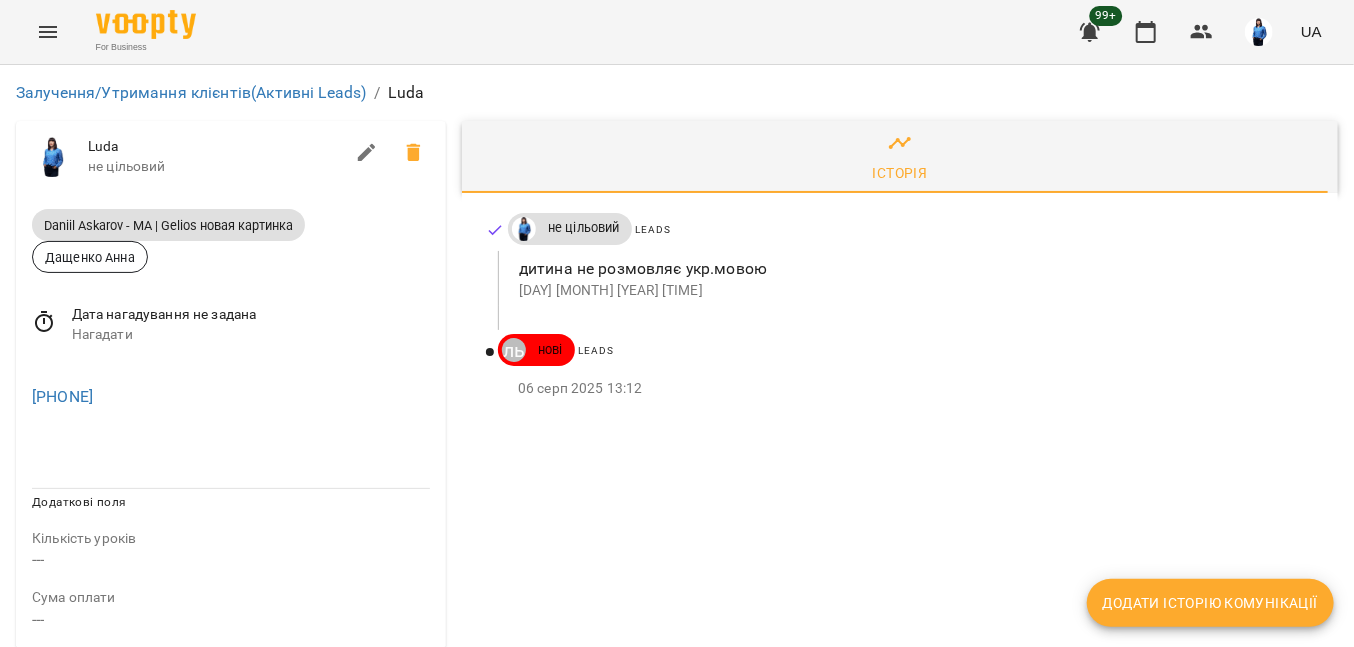 click on "+972507171449" at bounding box center [231, 393] 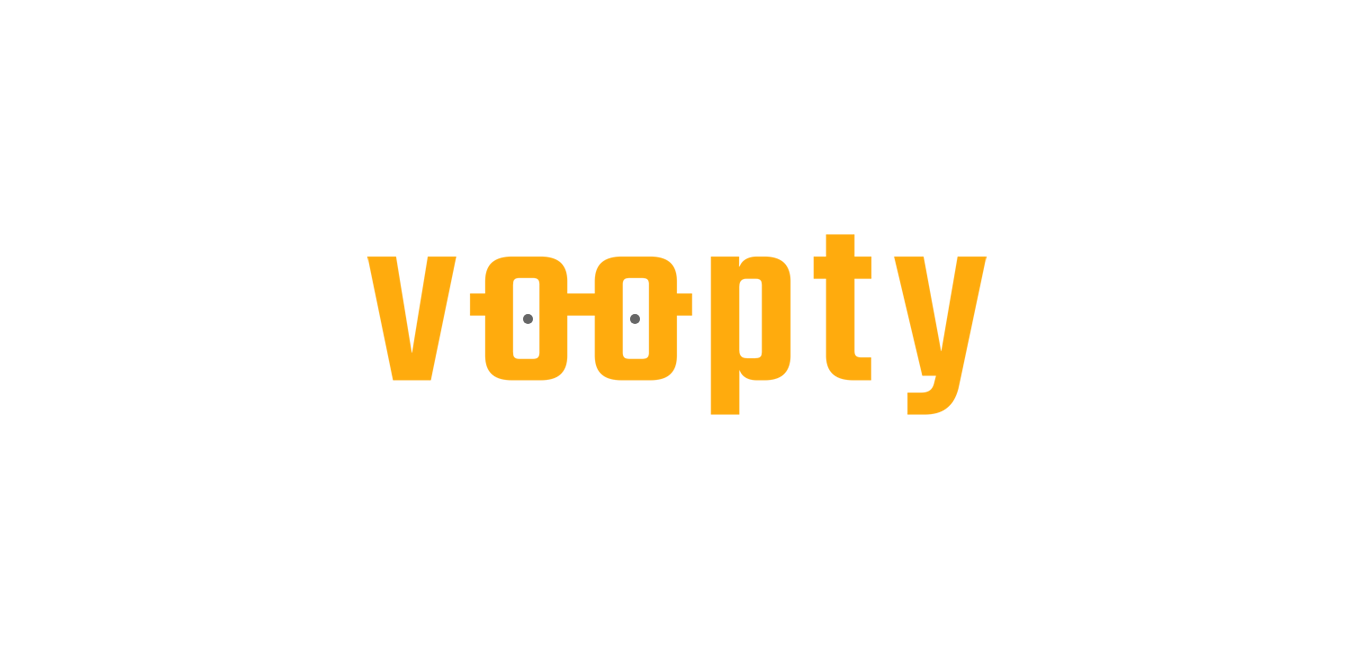 scroll, scrollTop: 0, scrollLeft: 0, axis: both 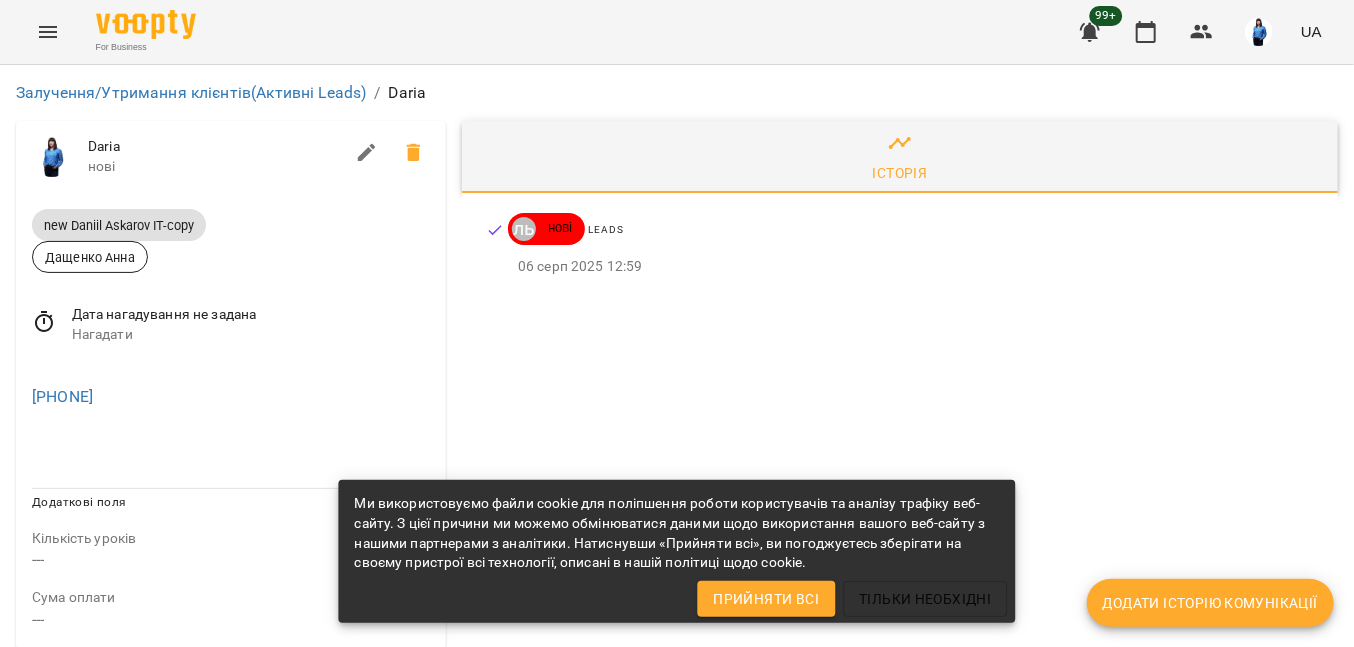 drag, startPoint x: 142, startPoint y: 415, endPoint x: 12, endPoint y: 417, distance: 130.01538 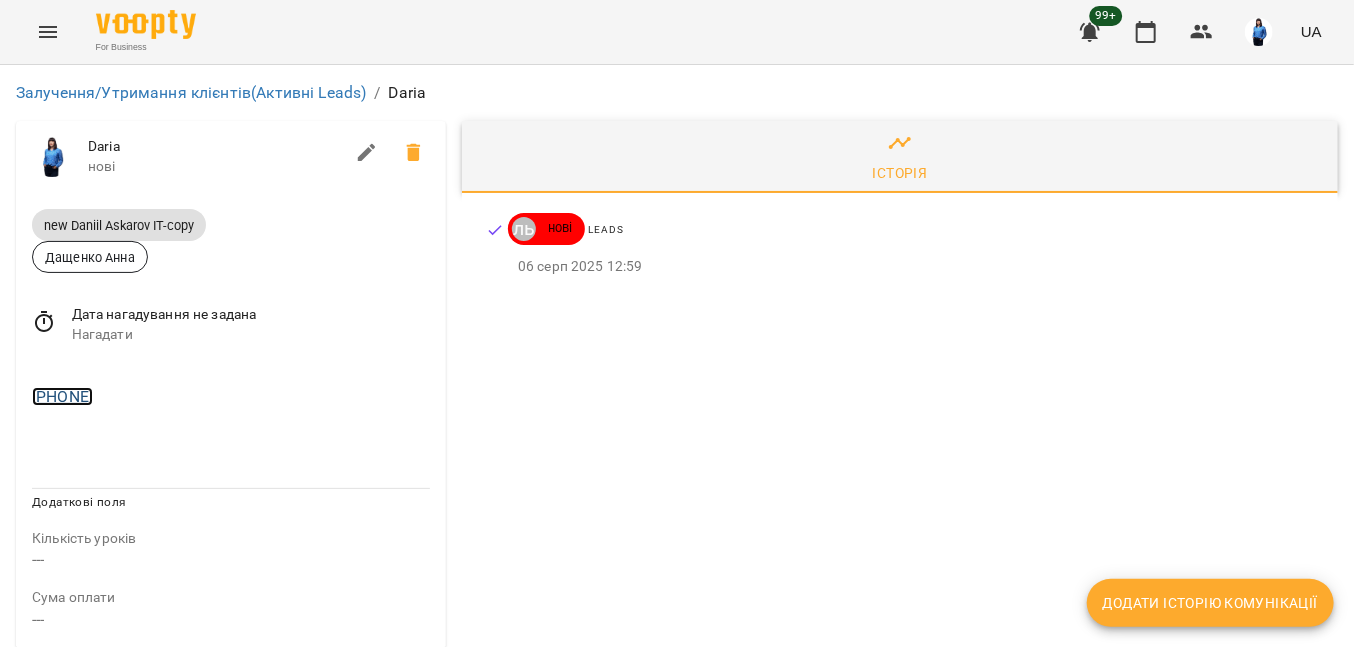 copy on "[PHONE]" 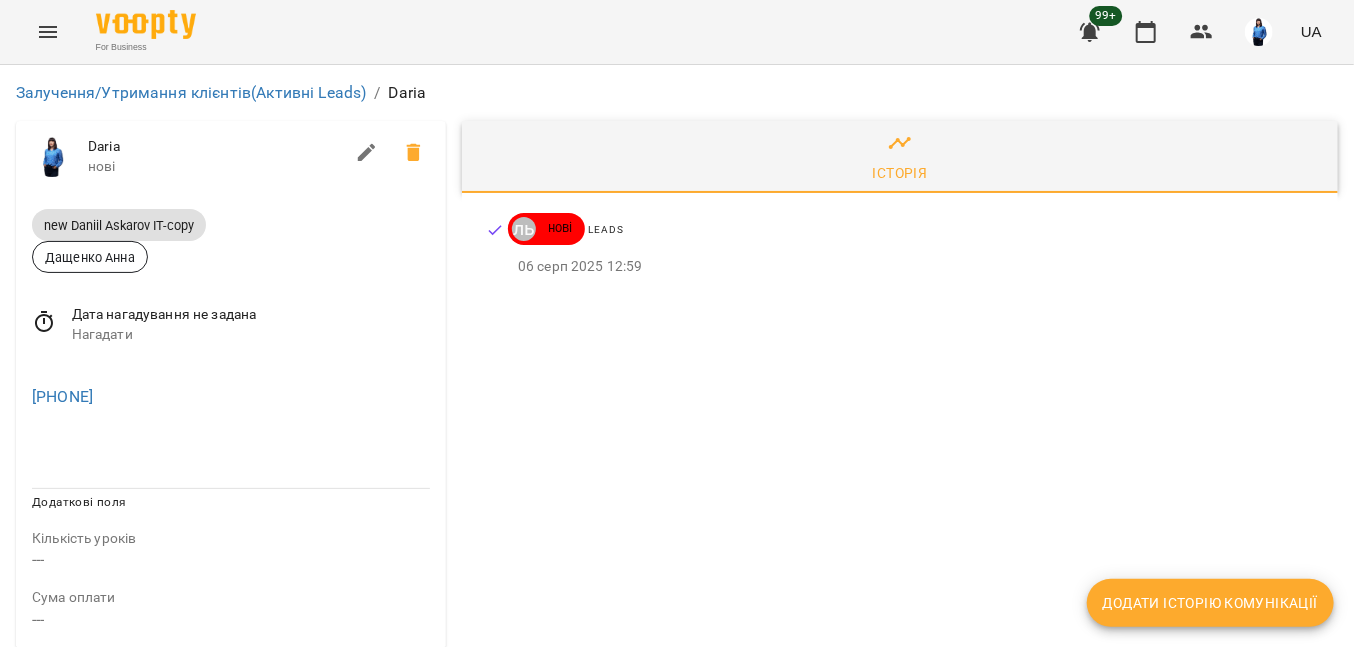 click on "Додати історію комунікації" at bounding box center (1210, 603) 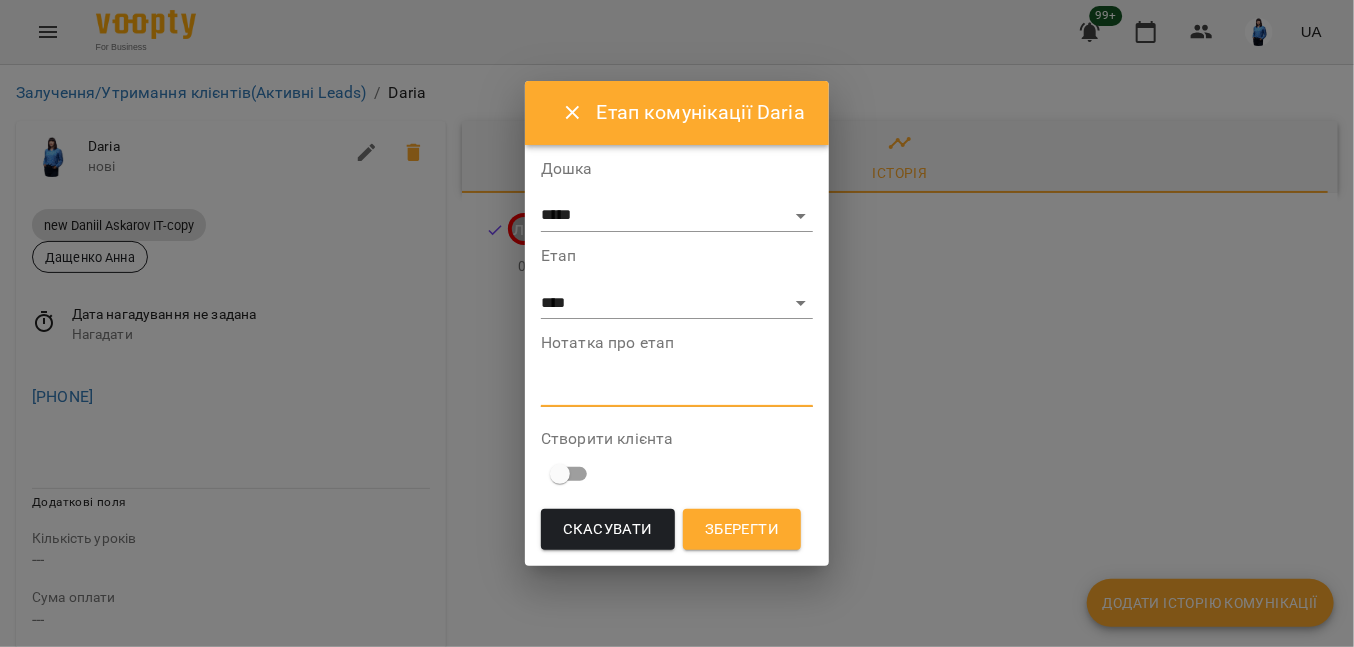click at bounding box center (677, 390) 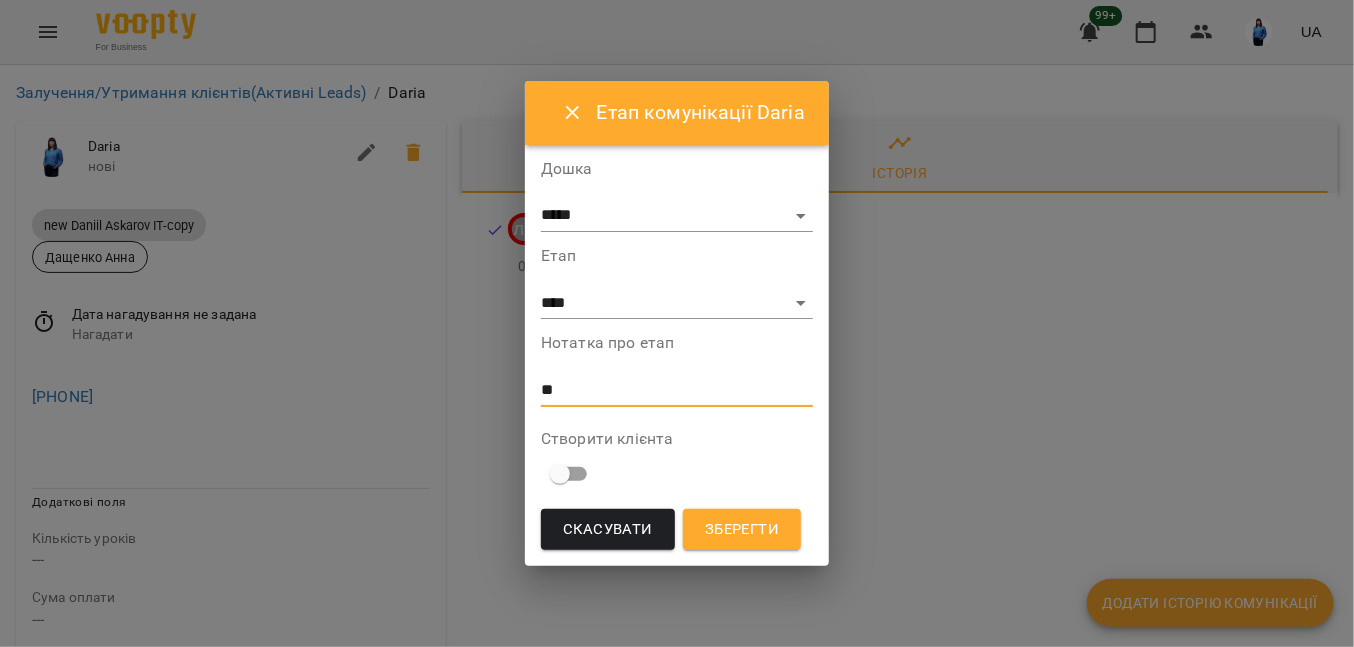 type on "*" 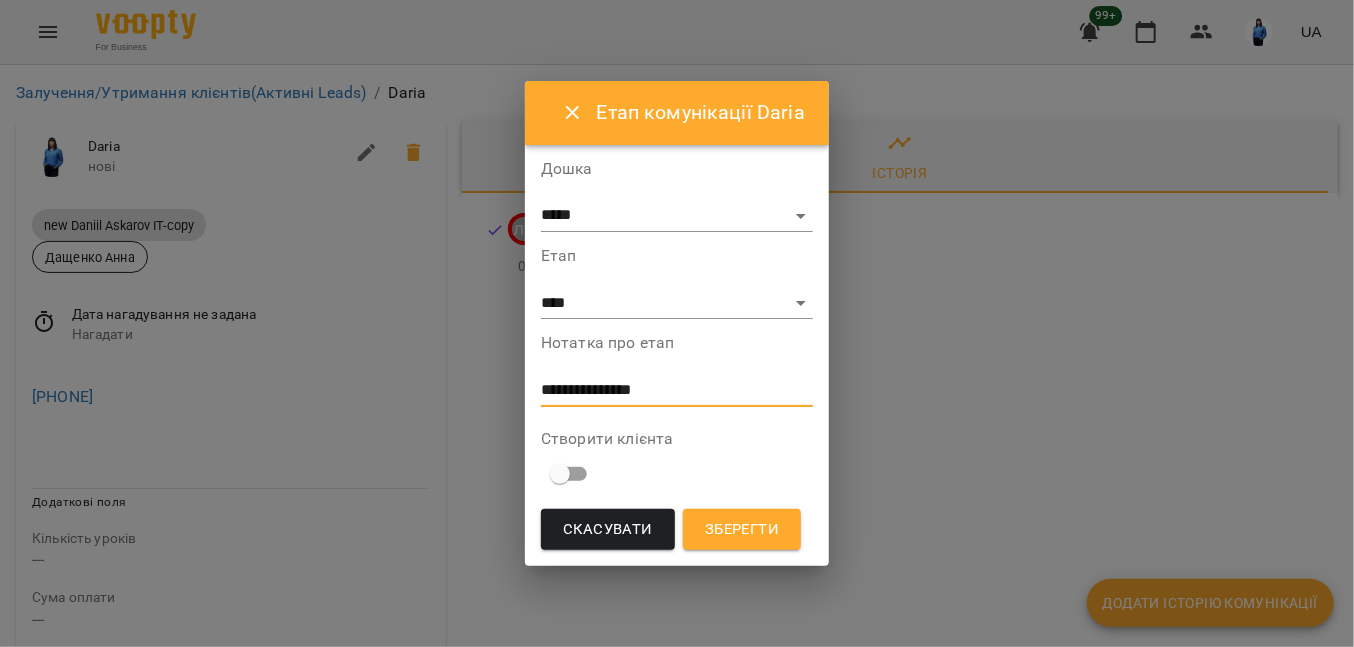 type on "**********" 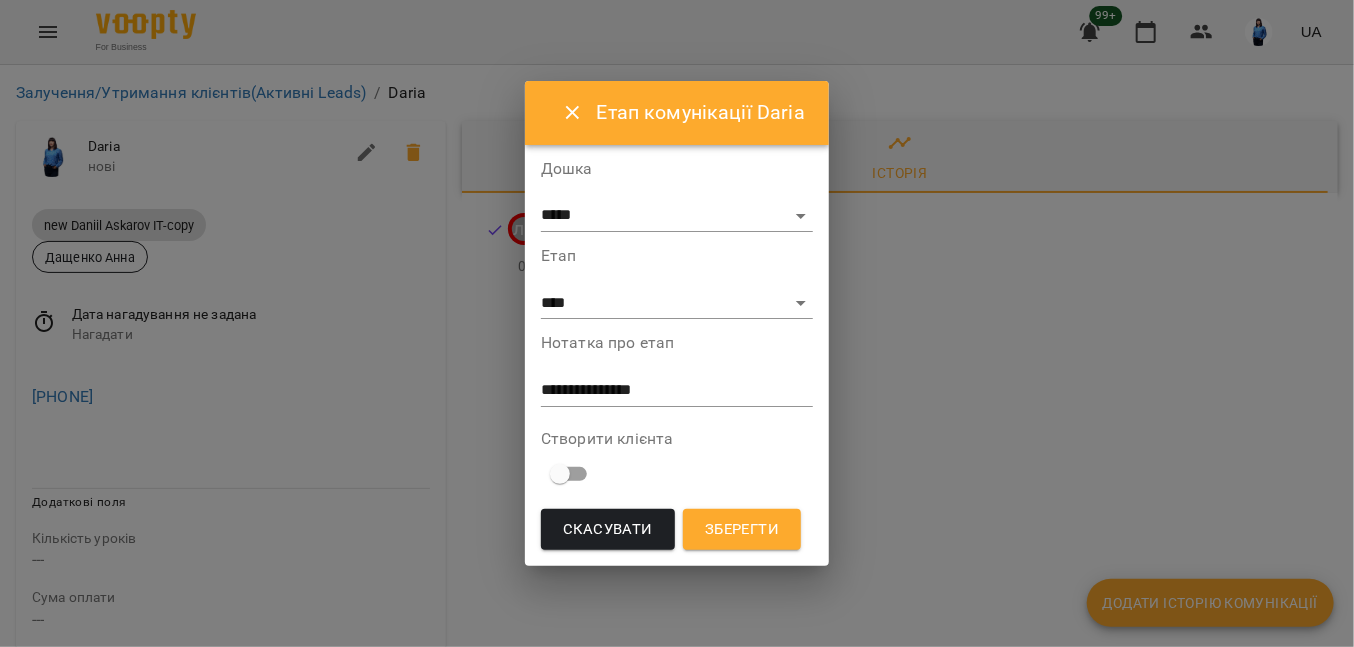click on "Зберегти" at bounding box center (742, 530) 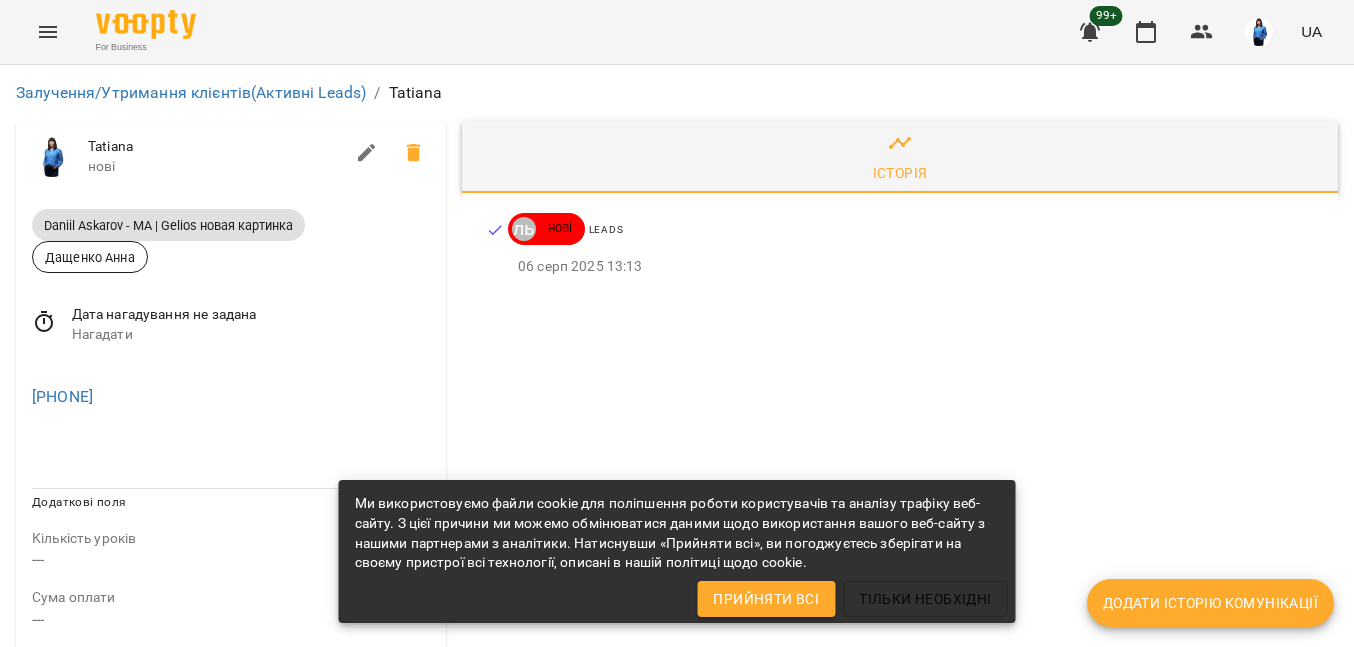 scroll, scrollTop: 0, scrollLeft: 0, axis: both 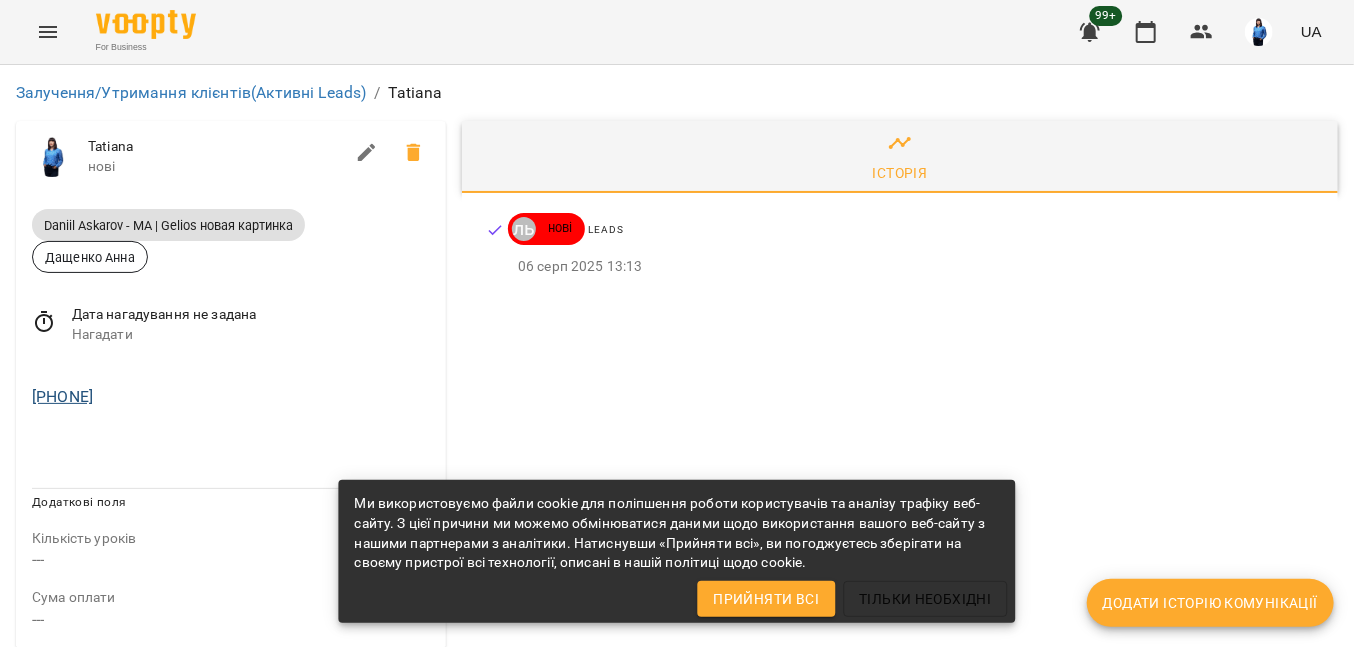 drag, startPoint x: 213, startPoint y: 405, endPoint x: 52, endPoint y: 395, distance: 161.31026 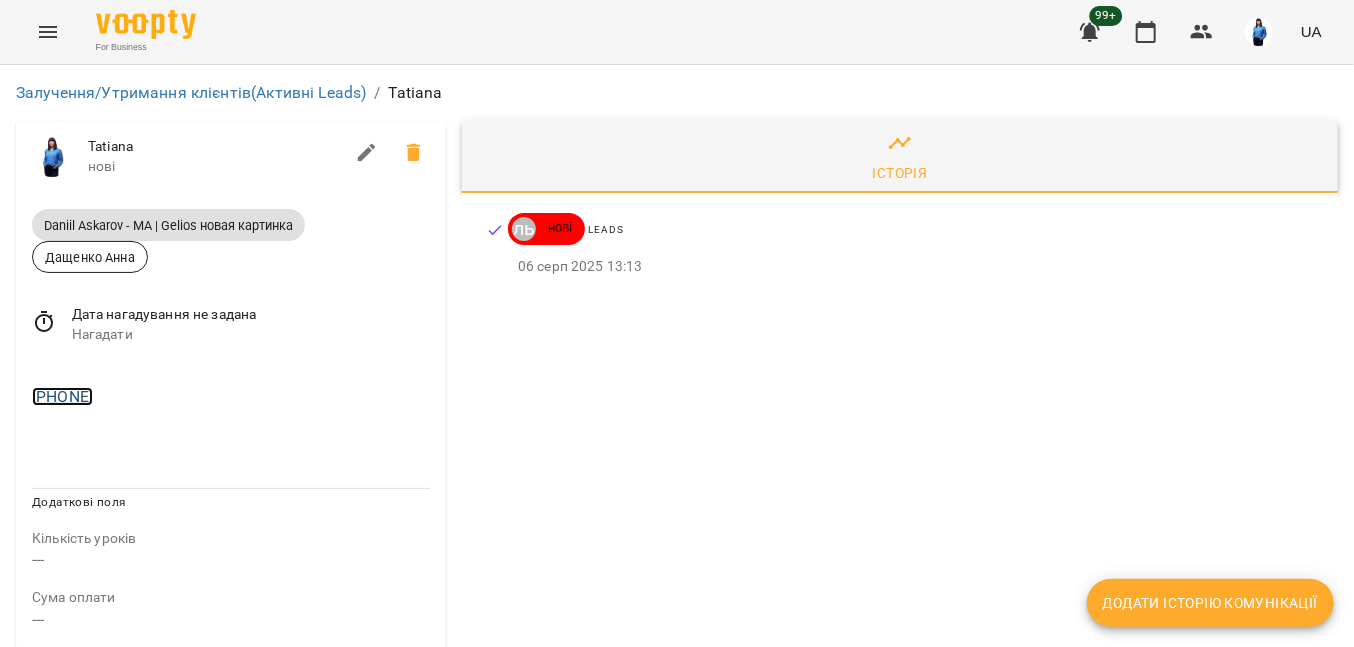 copy on "[PHONE]" 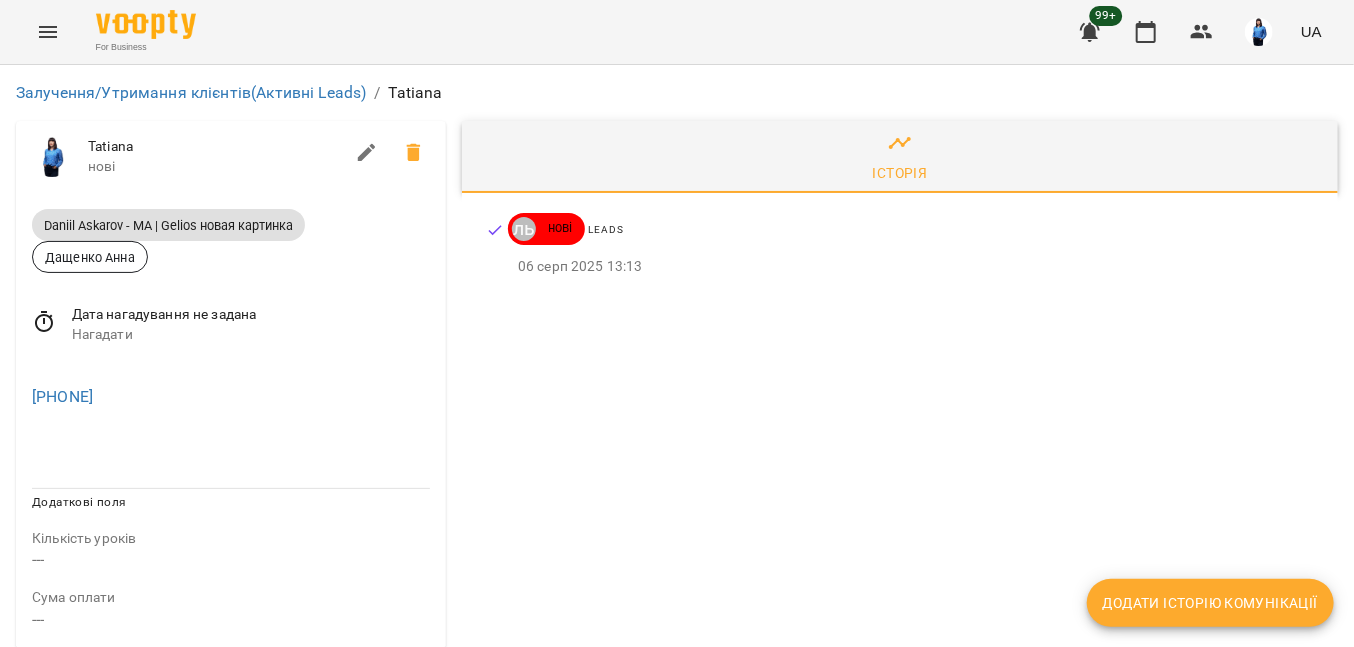 click at bounding box center [231, 448] 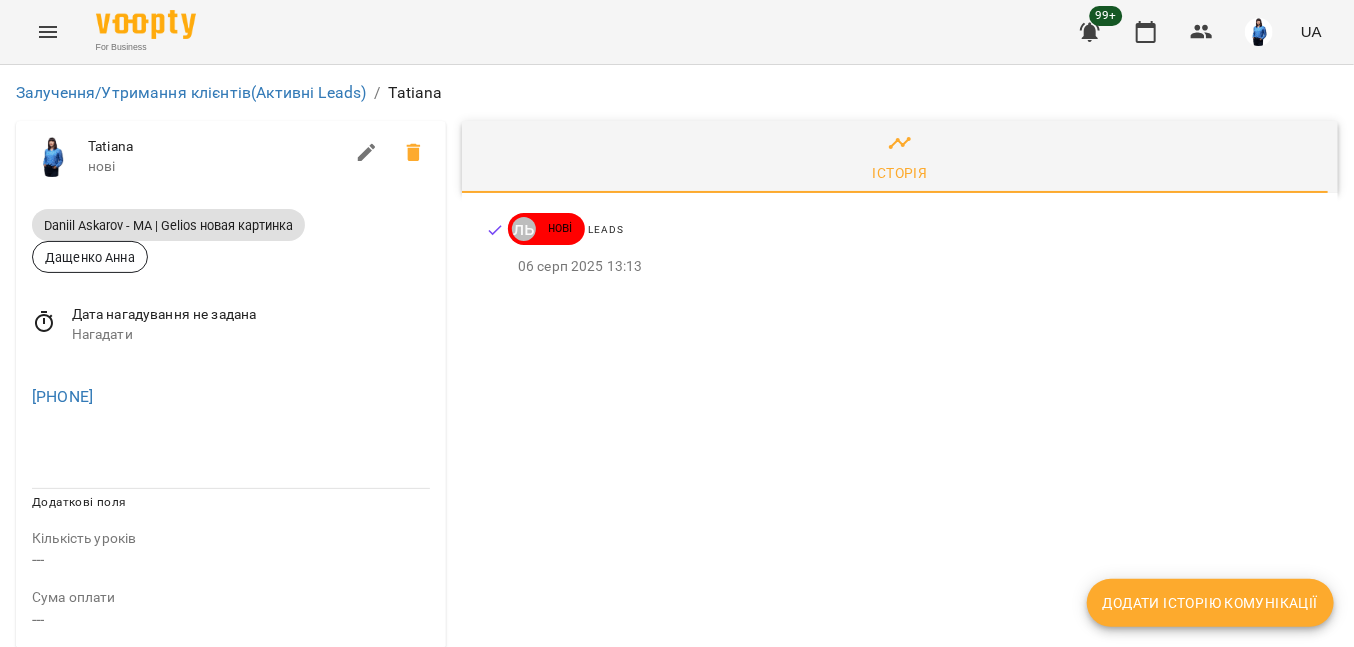 click on "Додати історію комунікації" at bounding box center [1210, 603] 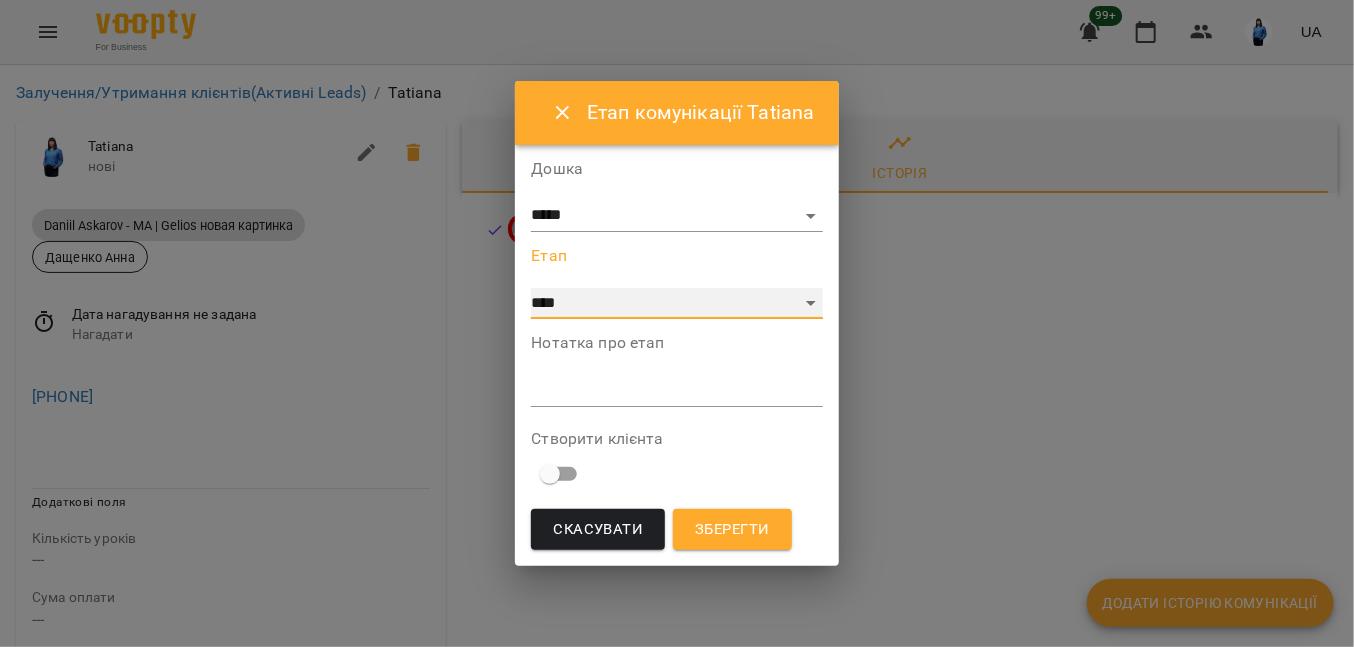 click on "**********" at bounding box center (676, 304) 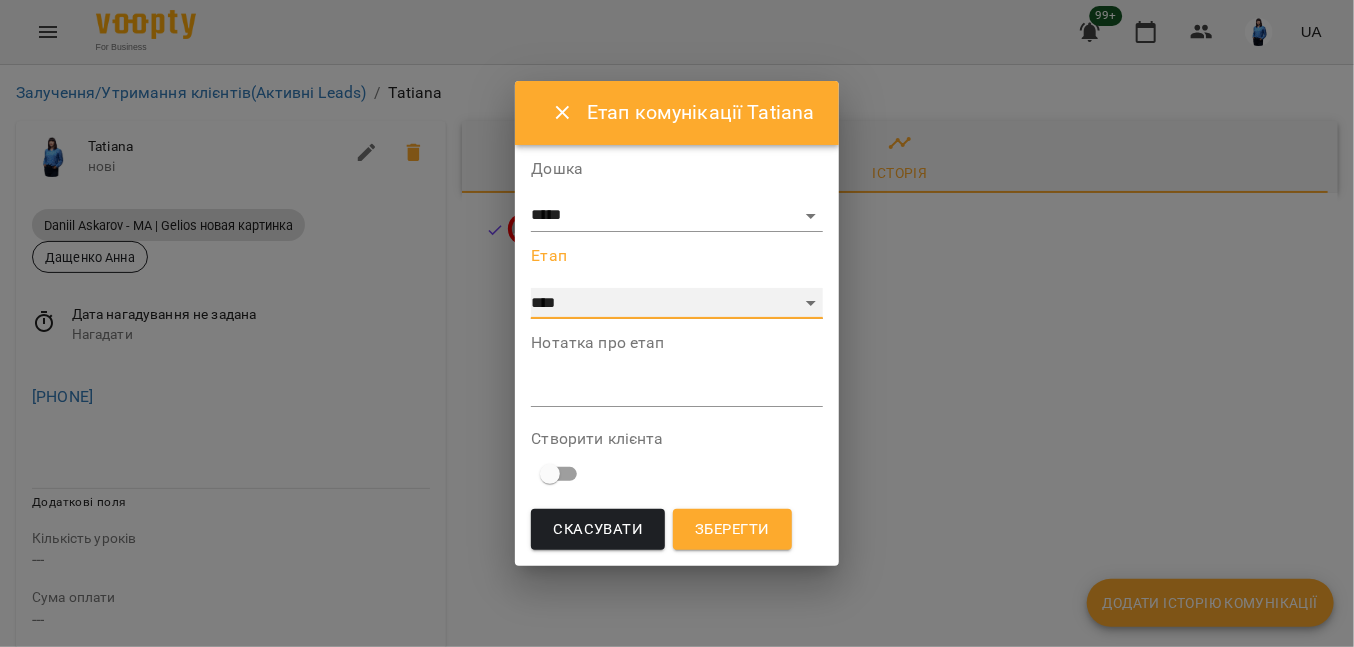 select on "**" 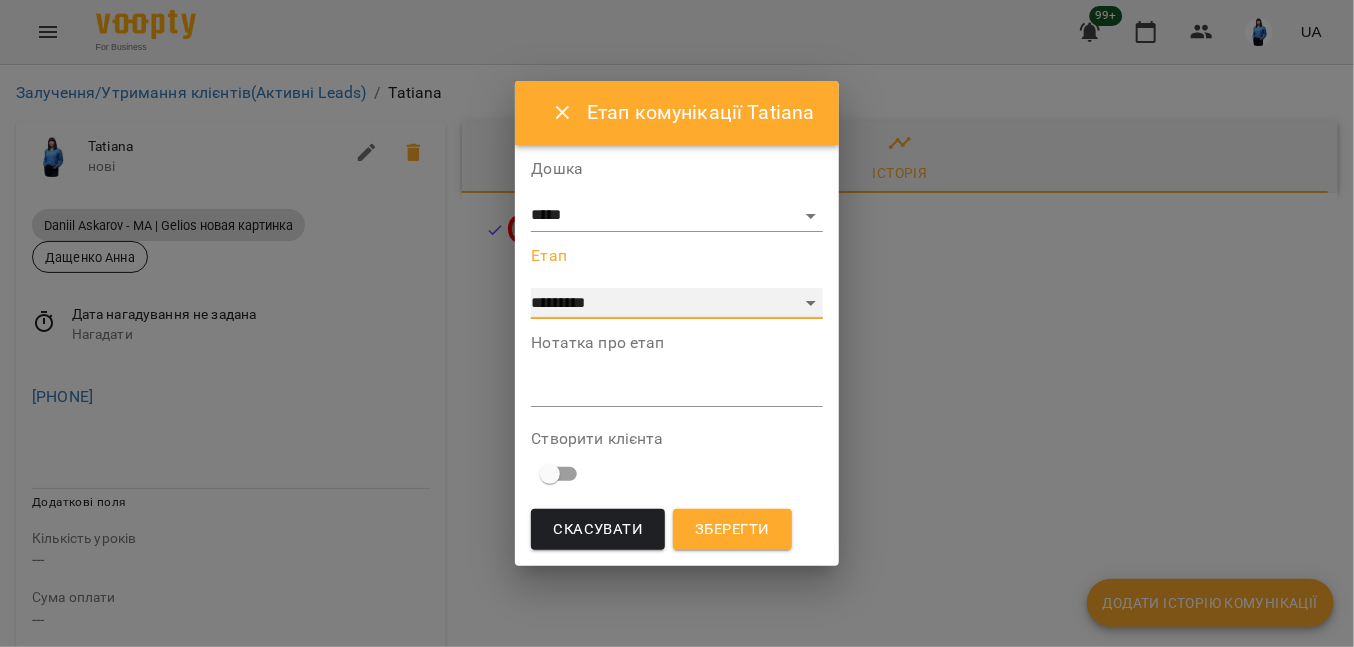 click on "**********" at bounding box center (676, 304) 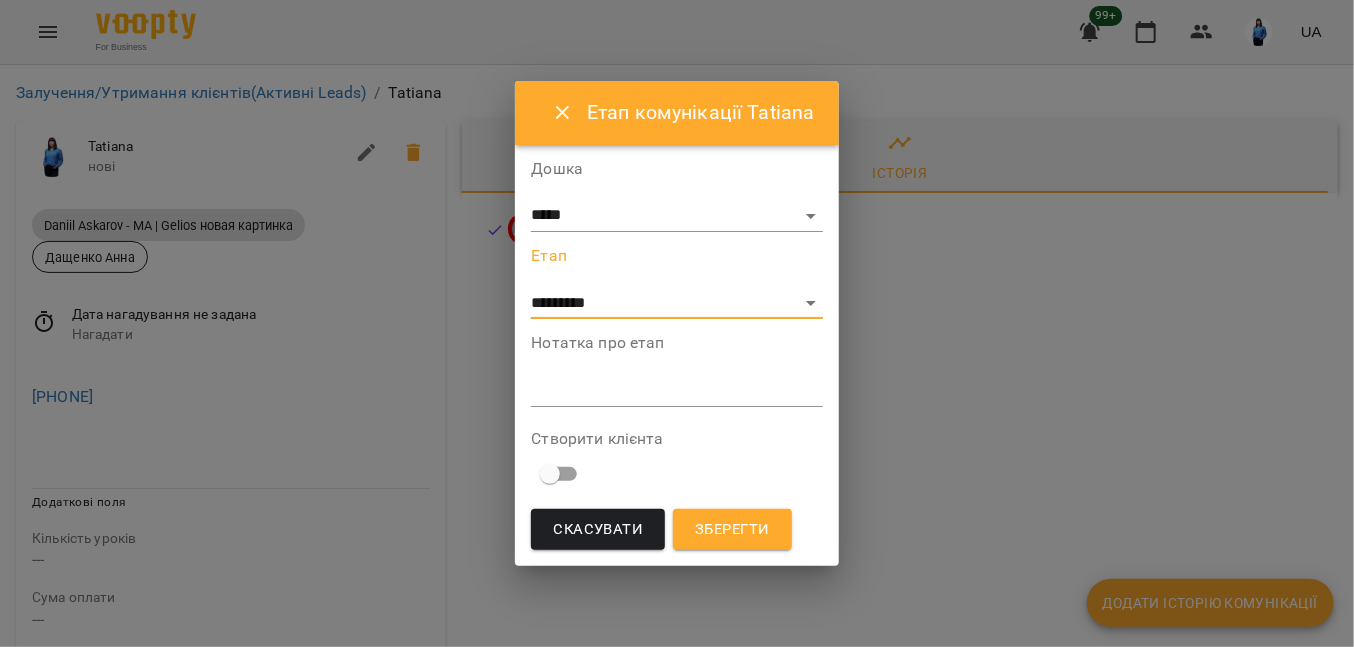 drag, startPoint x: 1004, startPoint y: 459, endPoint x: 917, endPoint y: 497, distance: 94.93682 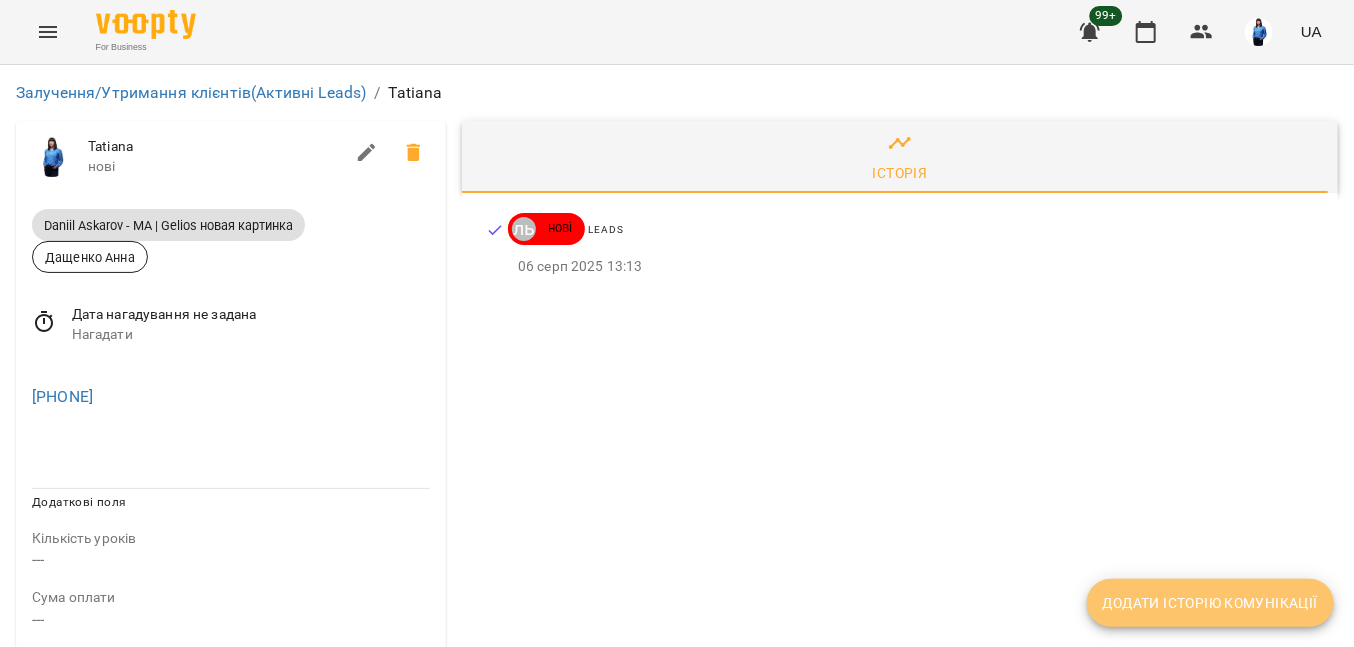 click on "Додати історію комунікації" at bounding box center (1210, 603) 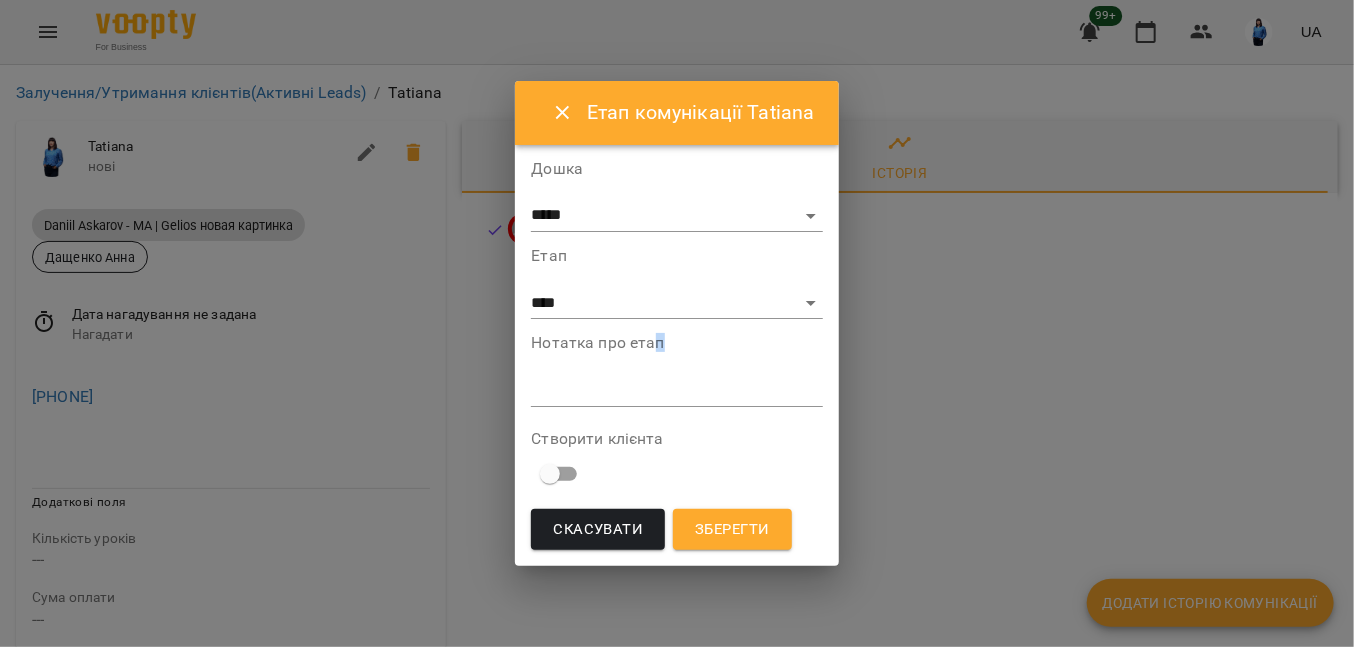 drag, startPoint x: 652, startPoint y: 330, endPoint x: 623, endPoint y: 284, distance: 54.378304 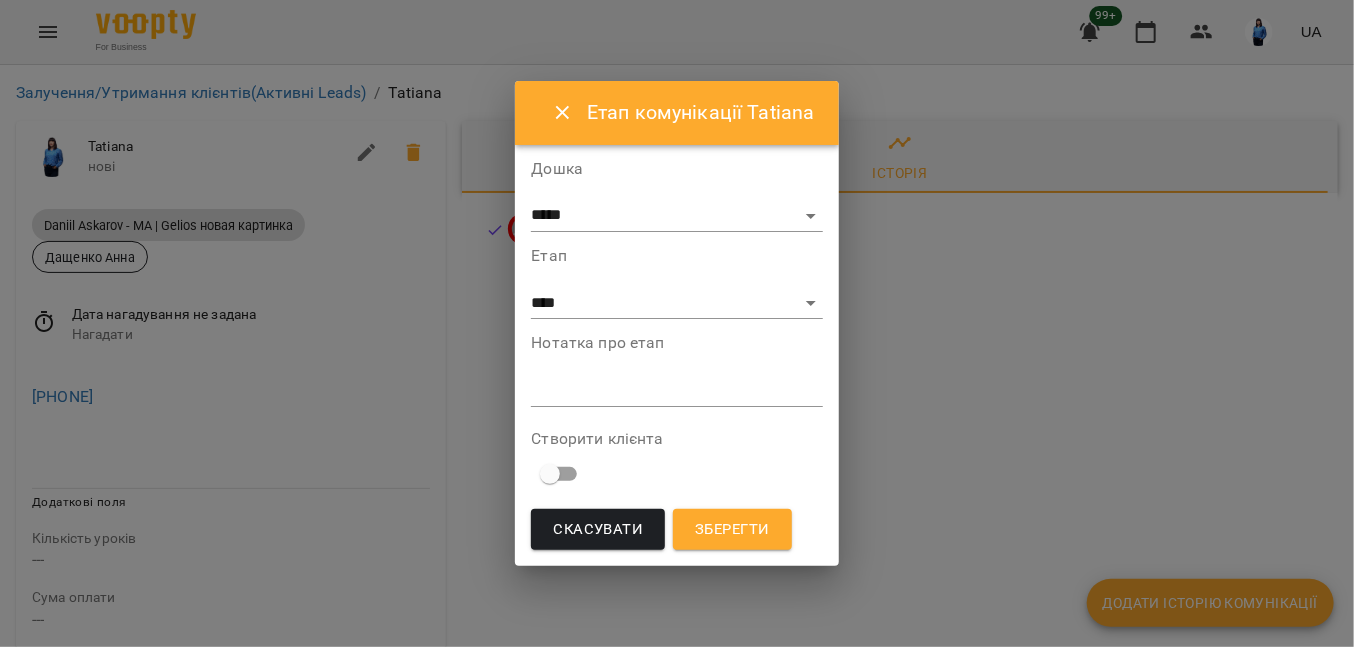 click on "**********" at bounding box center [676, 283] 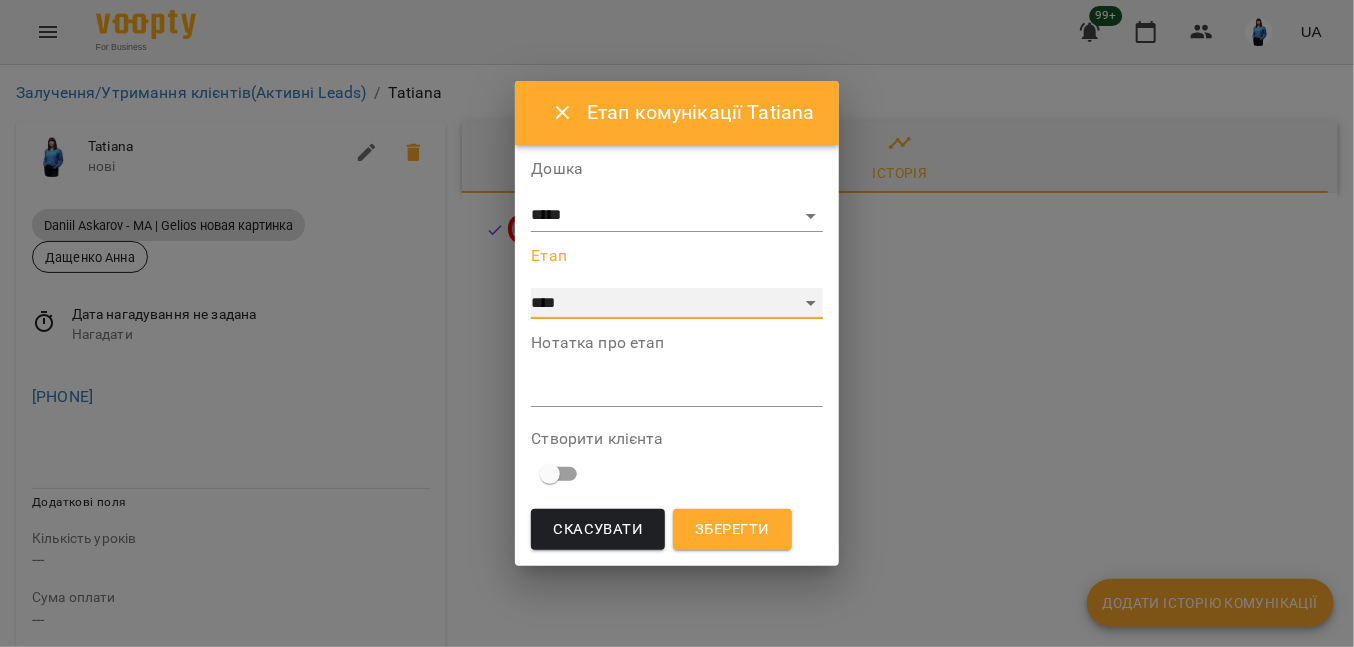 click on "**********" at bounding box center [676, 304] 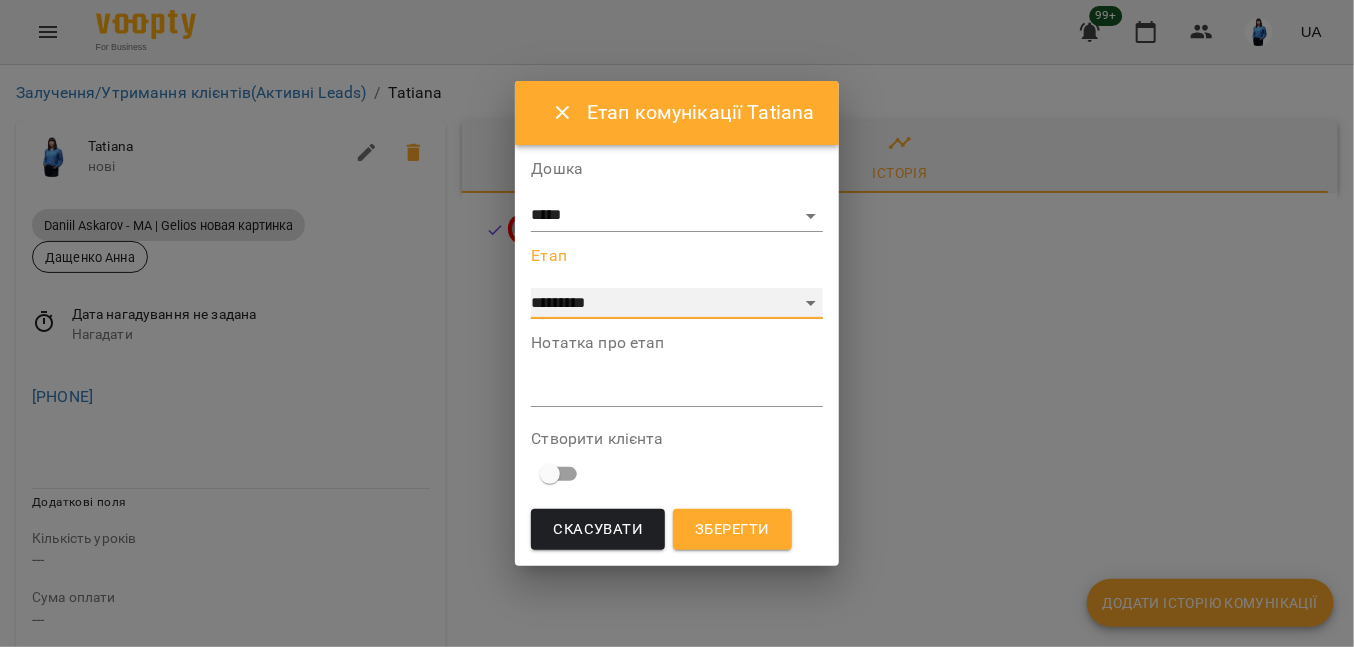 click on "**********" at bounding box center (676, 304) 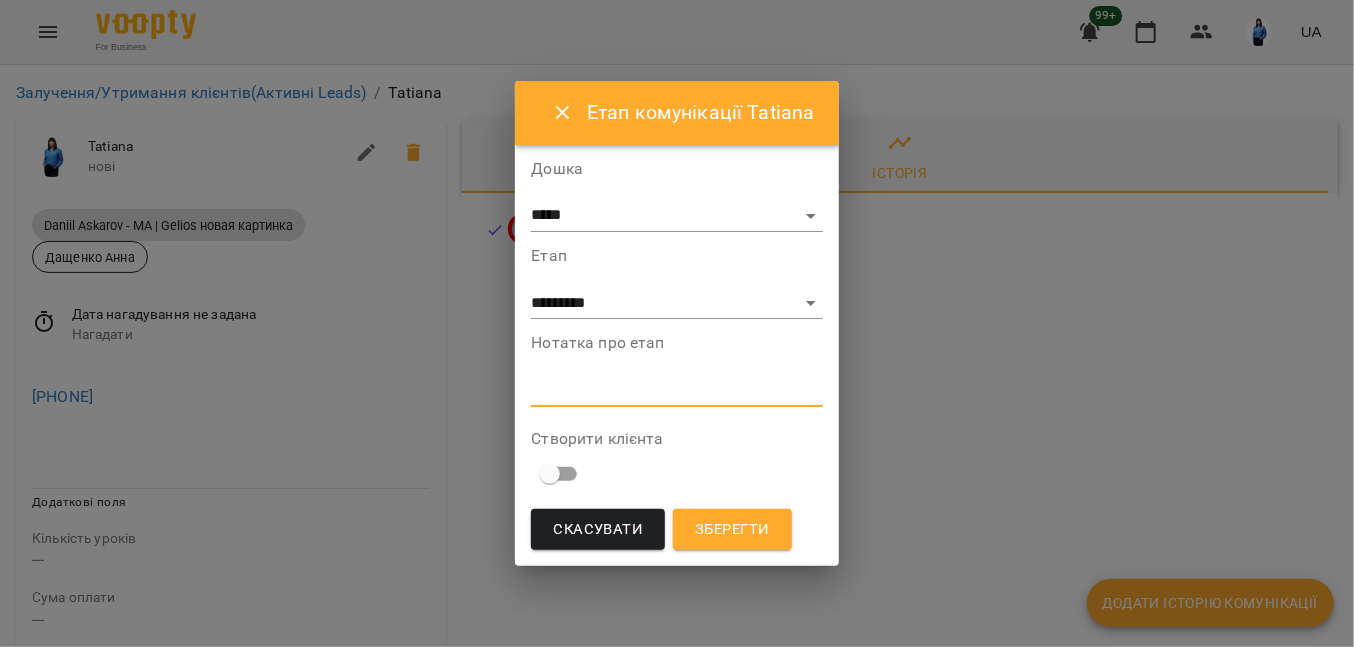 click at bounding box center [676, 390] 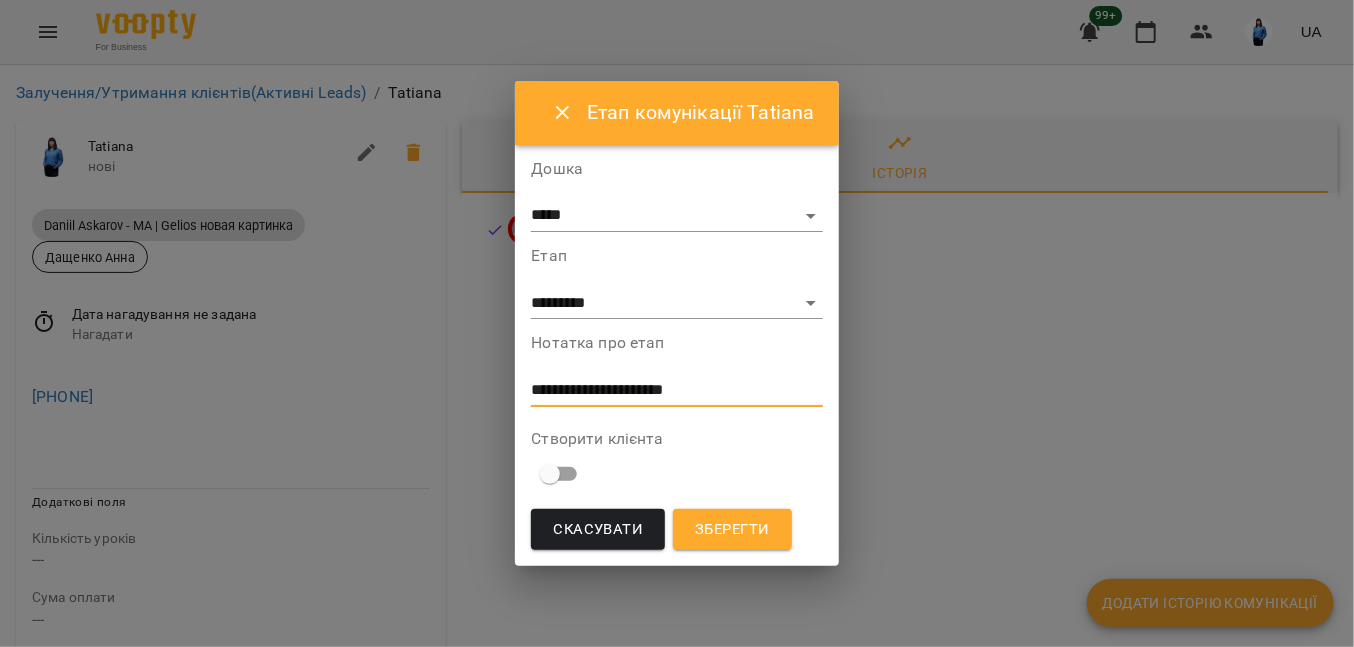 type on "**********" 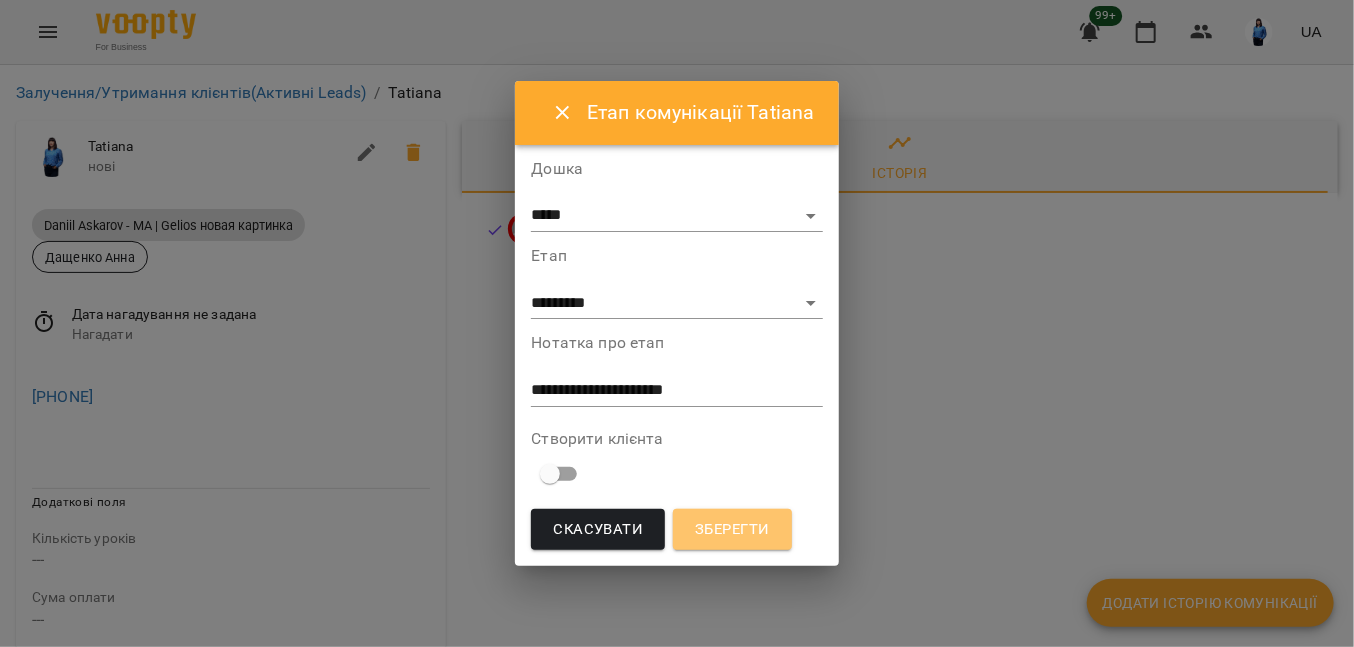 click on "Зберегти" at bounding box center [732, 530] 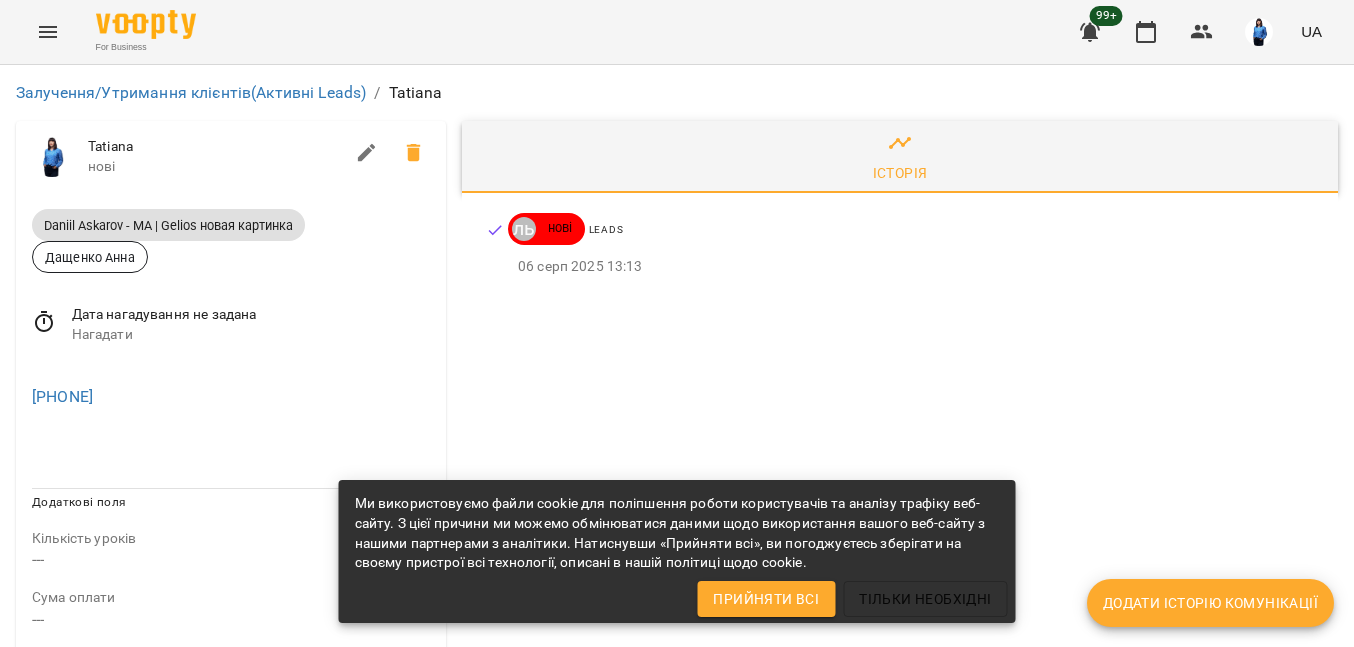 scroll, scrollTop: 0, scrollLeft: 0, axis: both 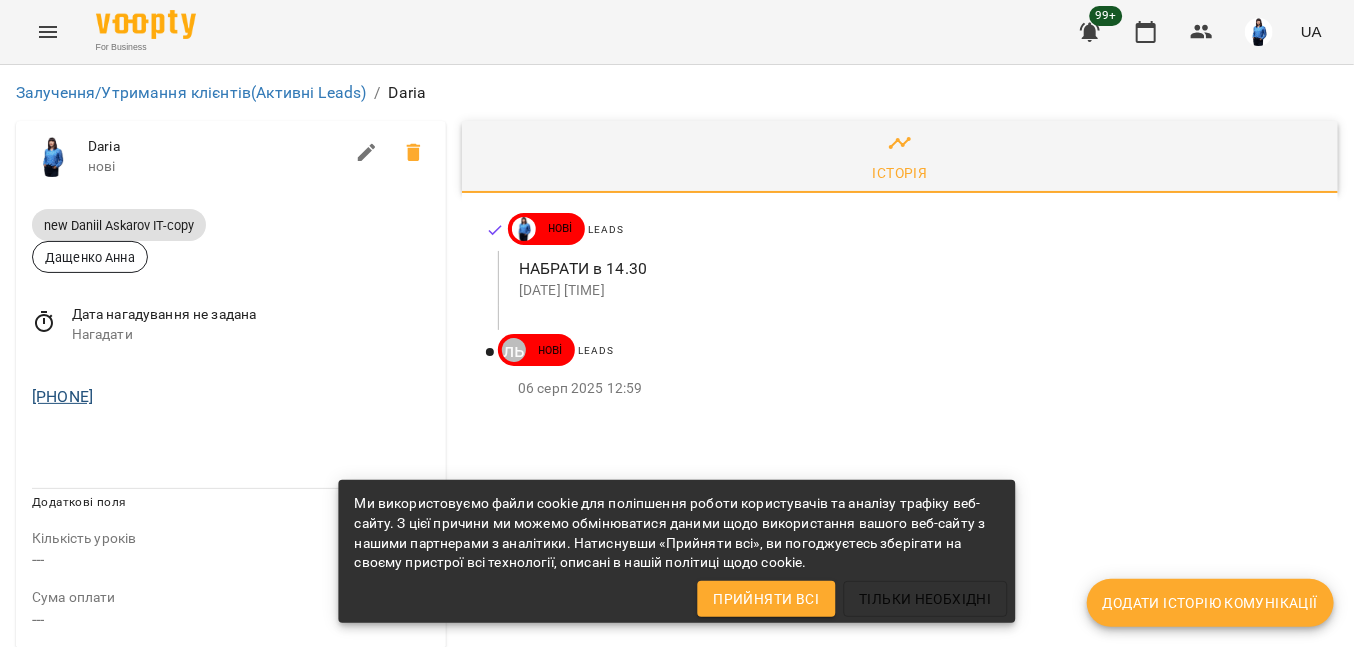 drag, startPoint x: 169, startPoint y: 400, endPoint x: 67, endPoint y: 392, distance: 102.31325 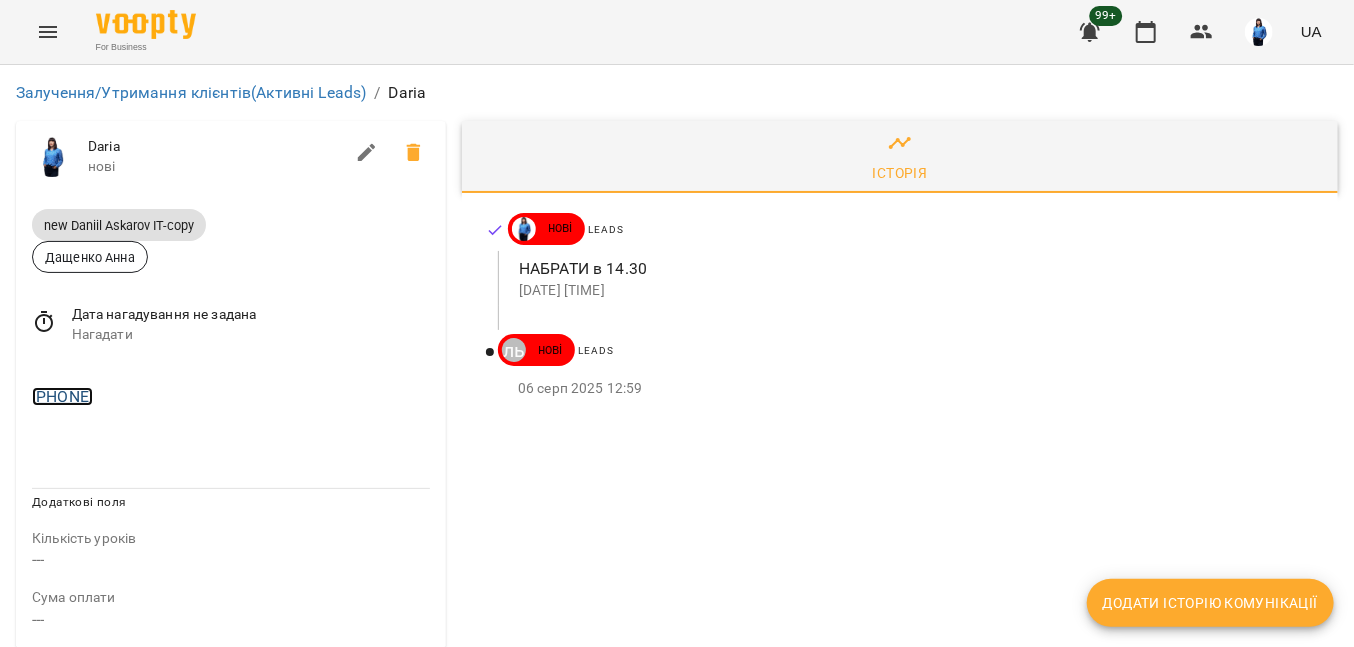 copy on "[PHONE]" 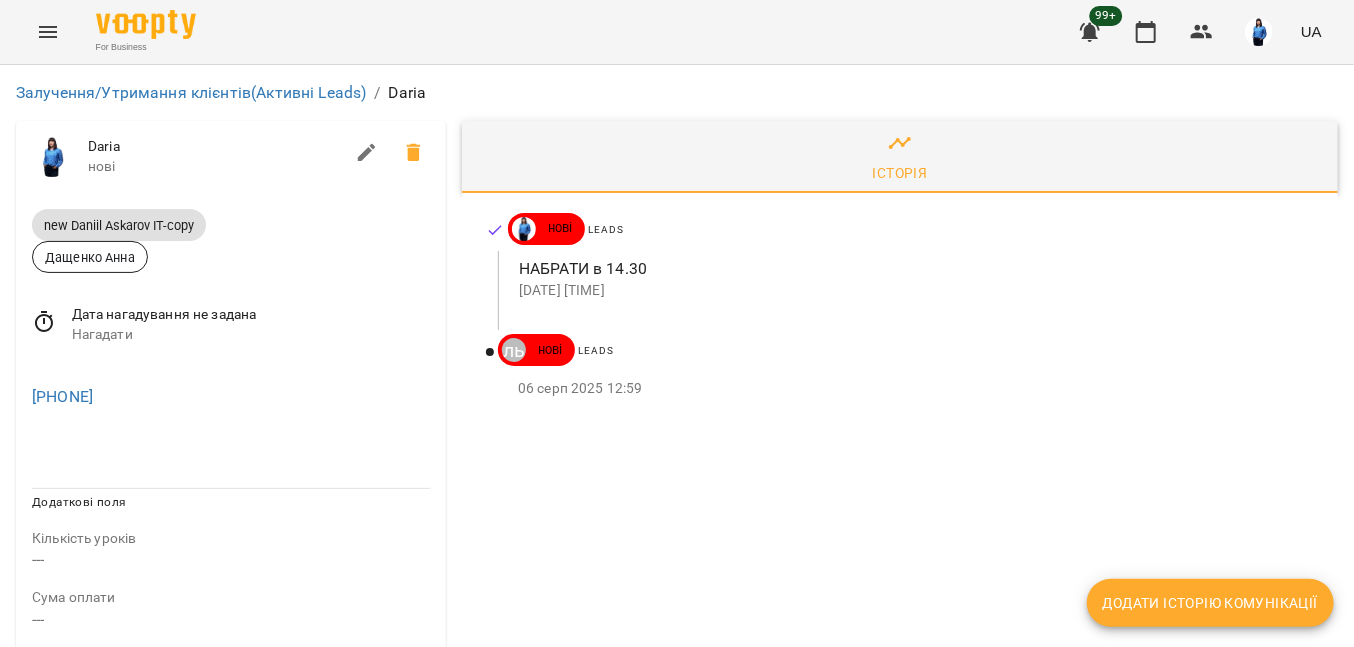 click on "Додаткові поля Кількість уроків --- Сума оплати --- Джерело трафіку --- Назва оголошення --- utm_source --- utm_term --- utm_campaign --- utm_content --- utm_medium --- Назва кампанії --- Платіжна система --- Оплачено --- Наступна оплата --- Сума наступної оплати --- Формат оплати ---" at bounding box center (231, 944) 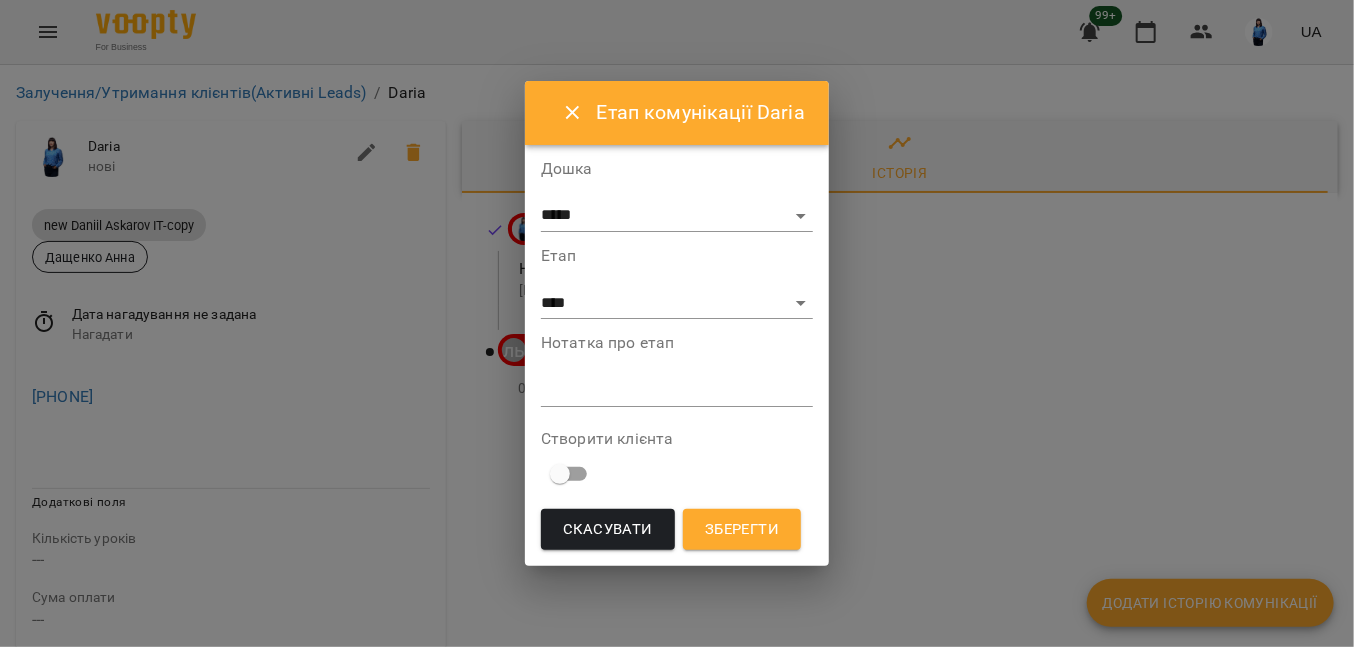 click at bounding box center (677, 390) 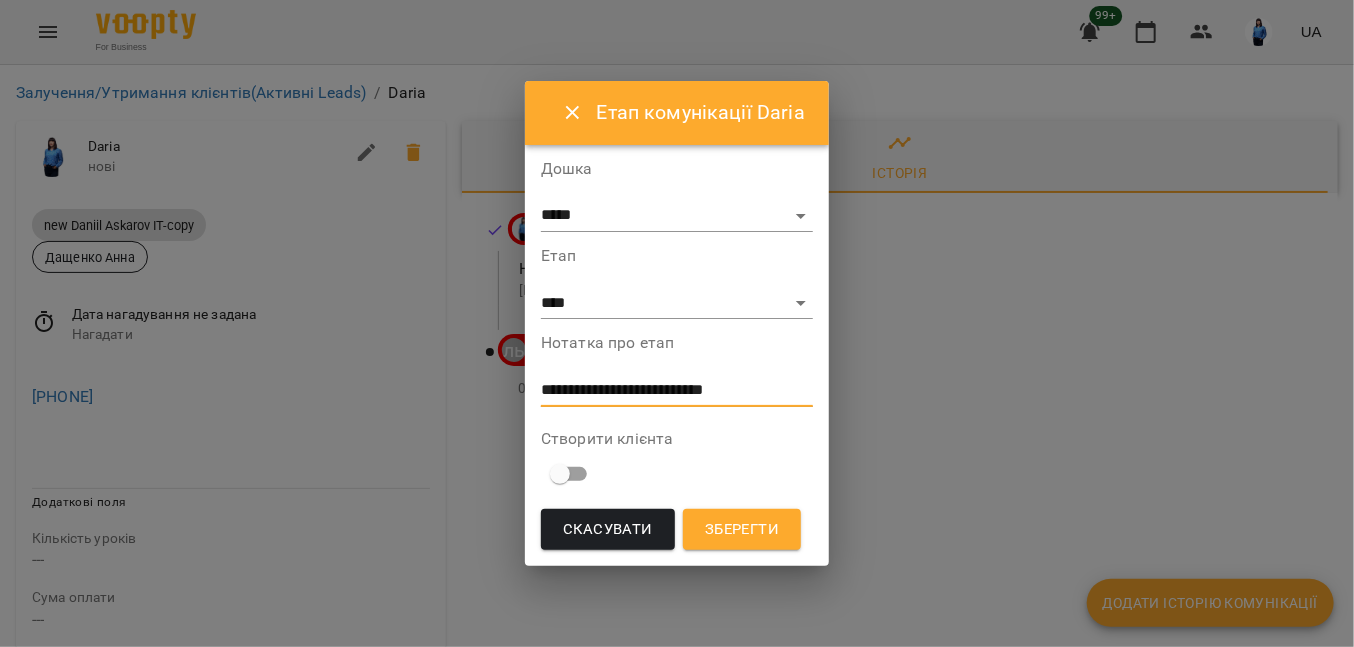 type on "**********" 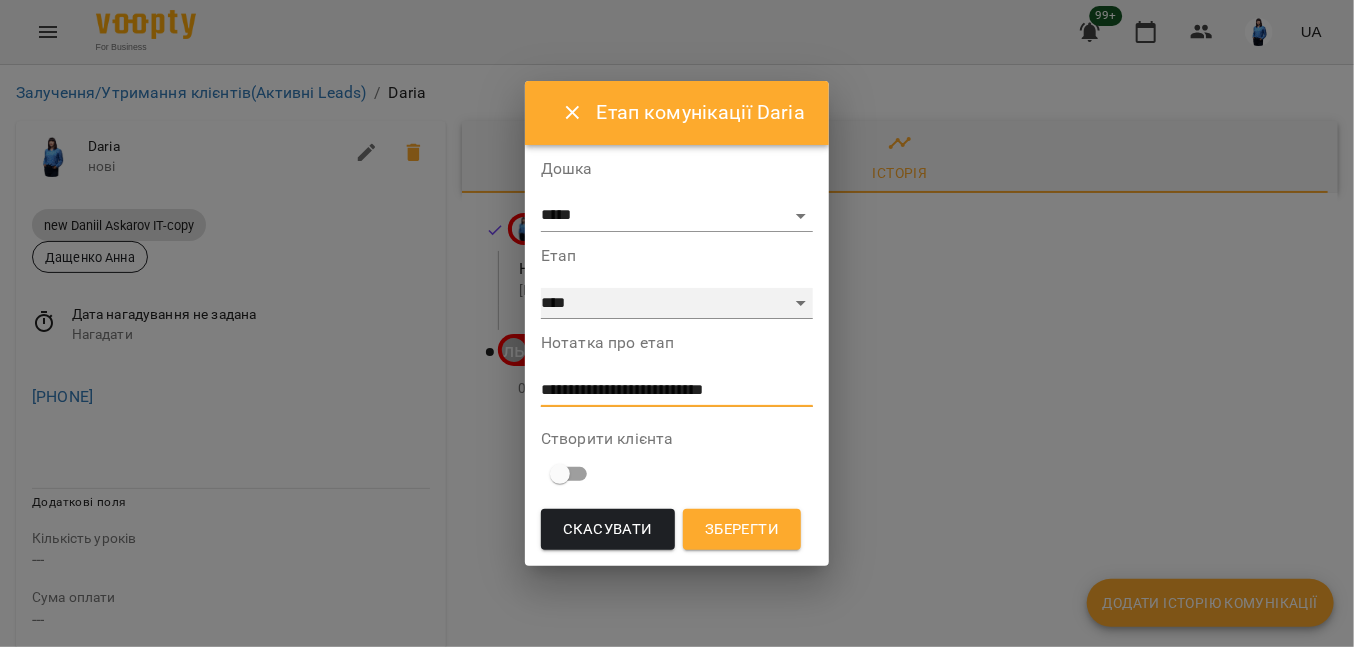click on "**********" at bounding box center (677, 304) 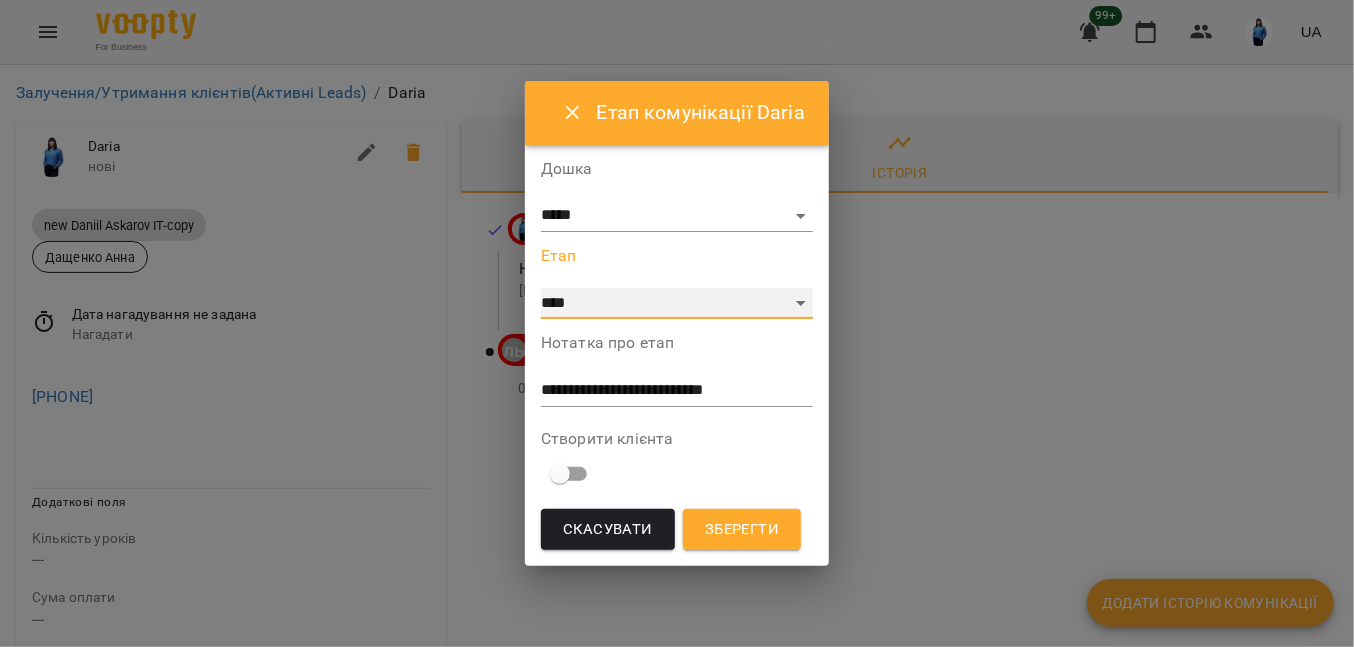 select on "**" 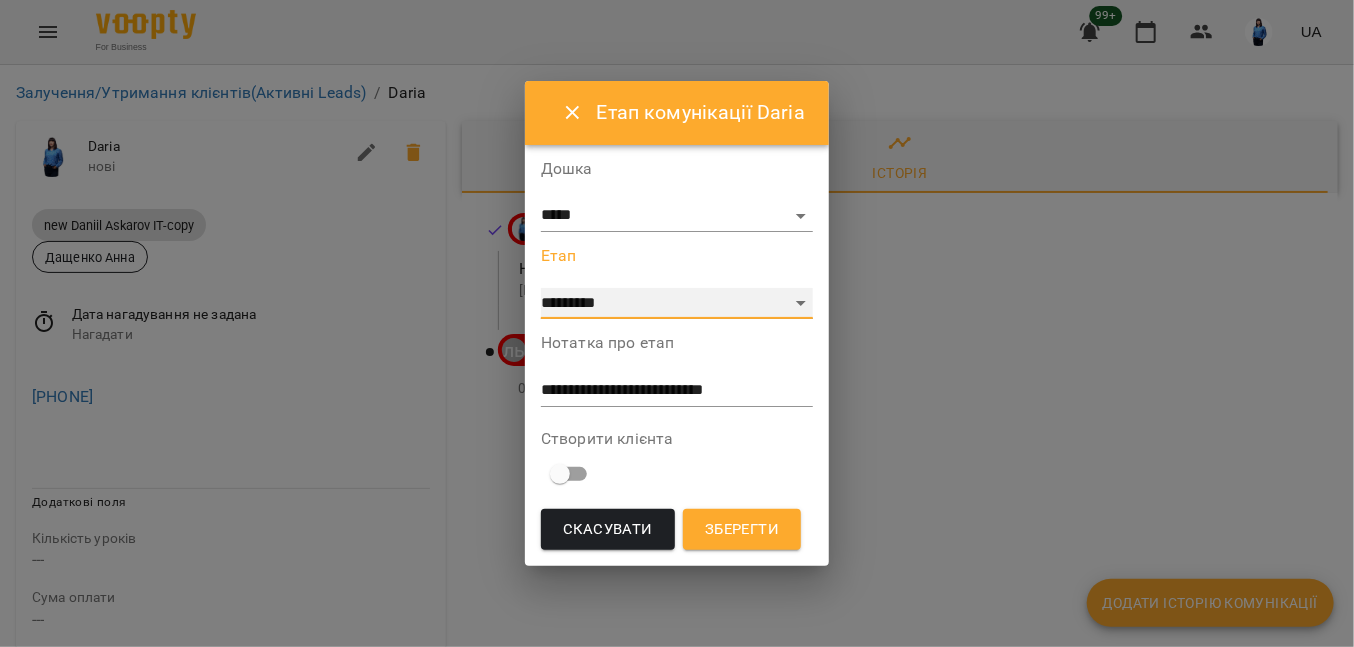 click on "**********" at bounding box center (677, 304) 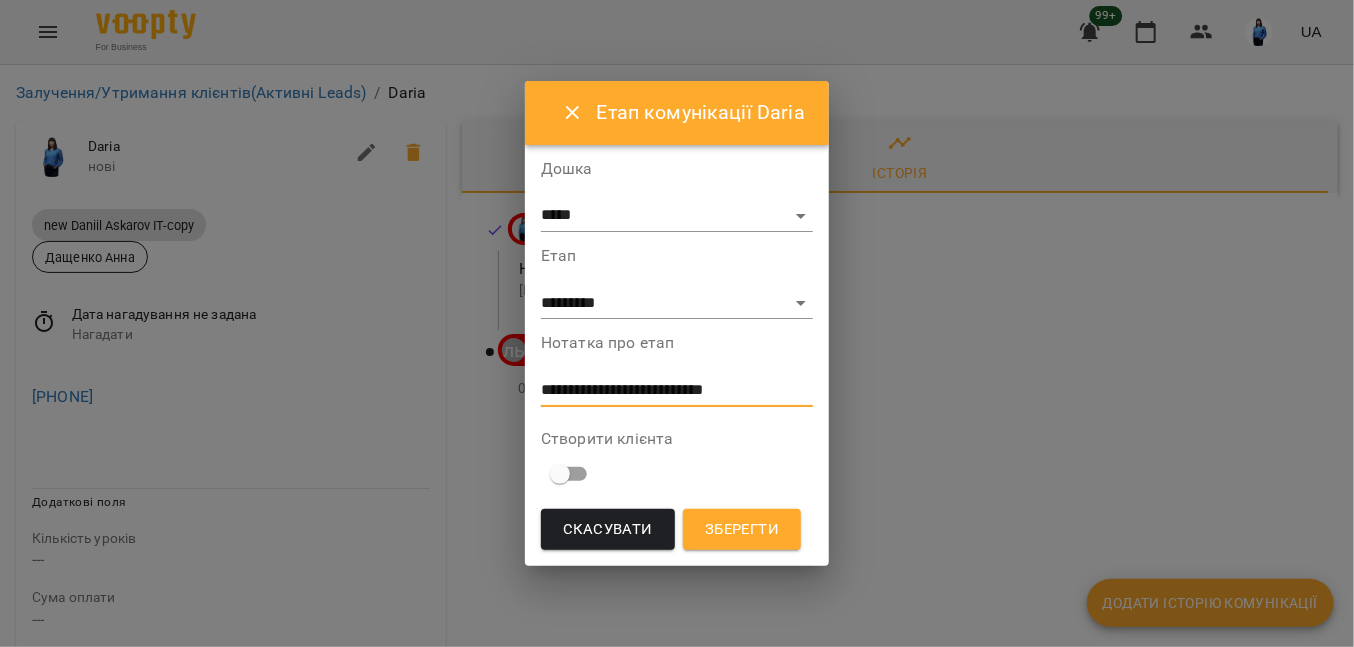 click on "**********" at bounding box center (675, 390) 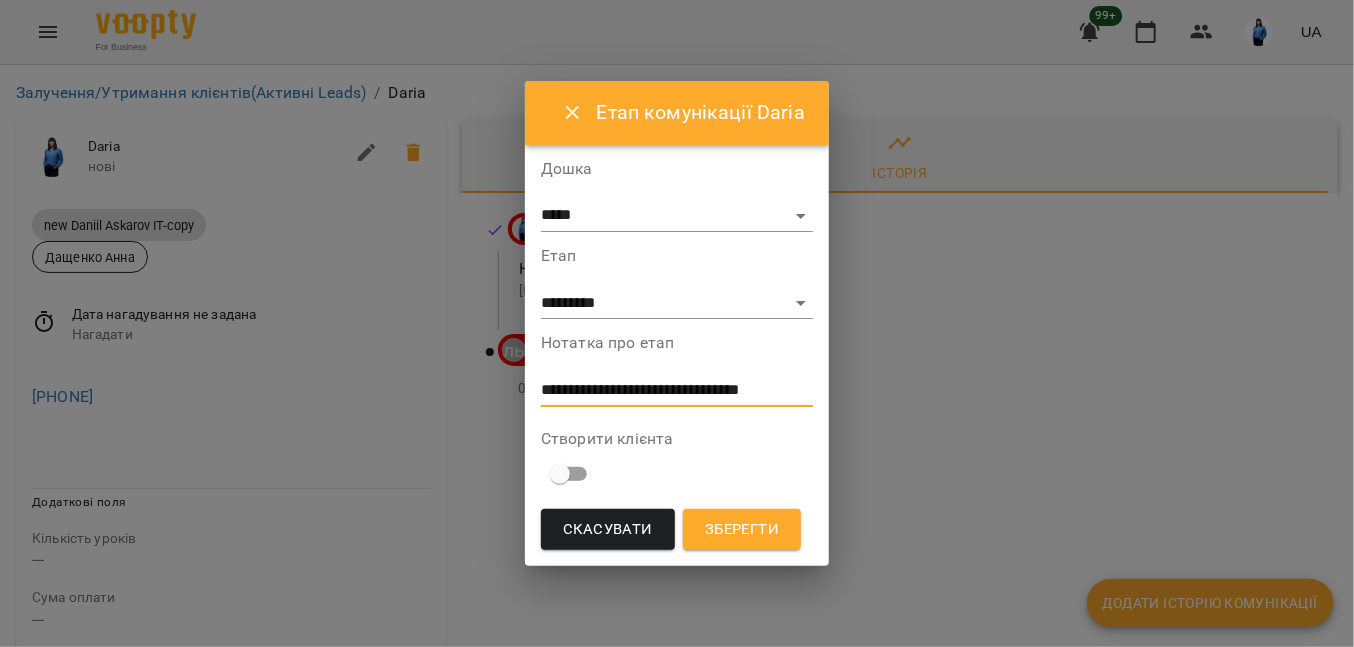 type on "**********" 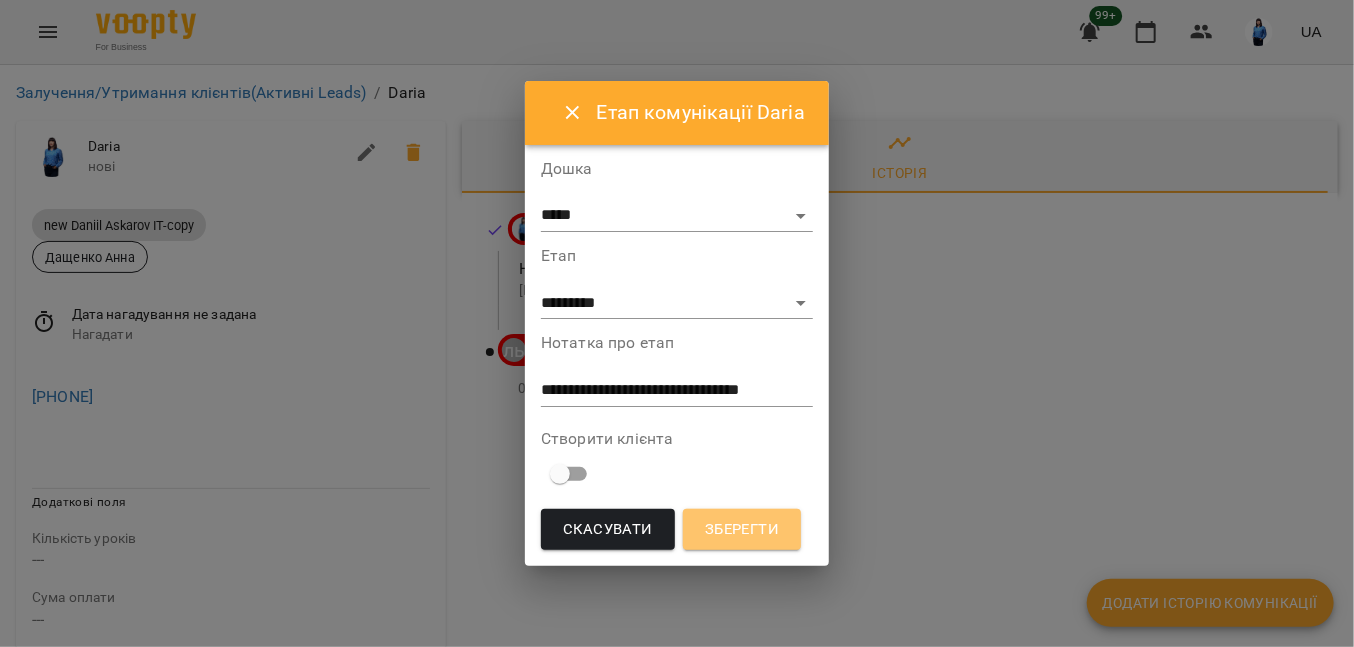 click on "Зберегти" at bounding box center (742, 530) 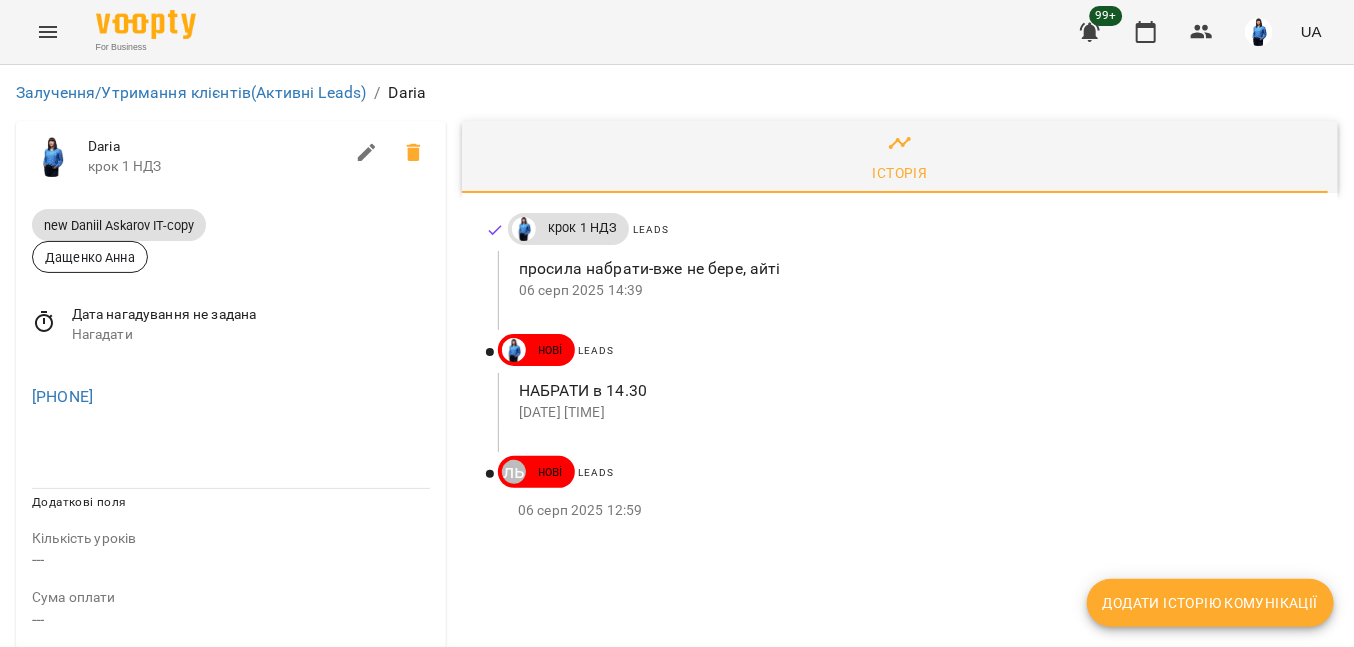 click at bounding box center [231, 448] 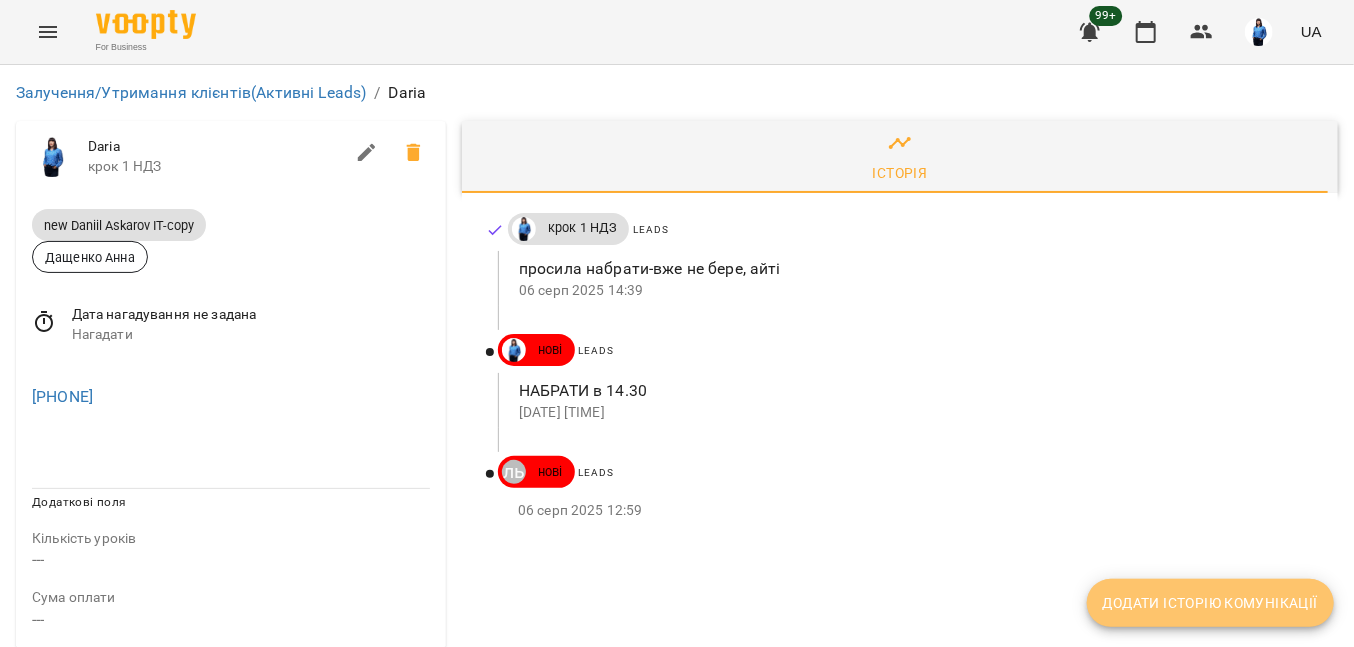 click on "Додати історію комунікації" at bounding box center (1210, 603) 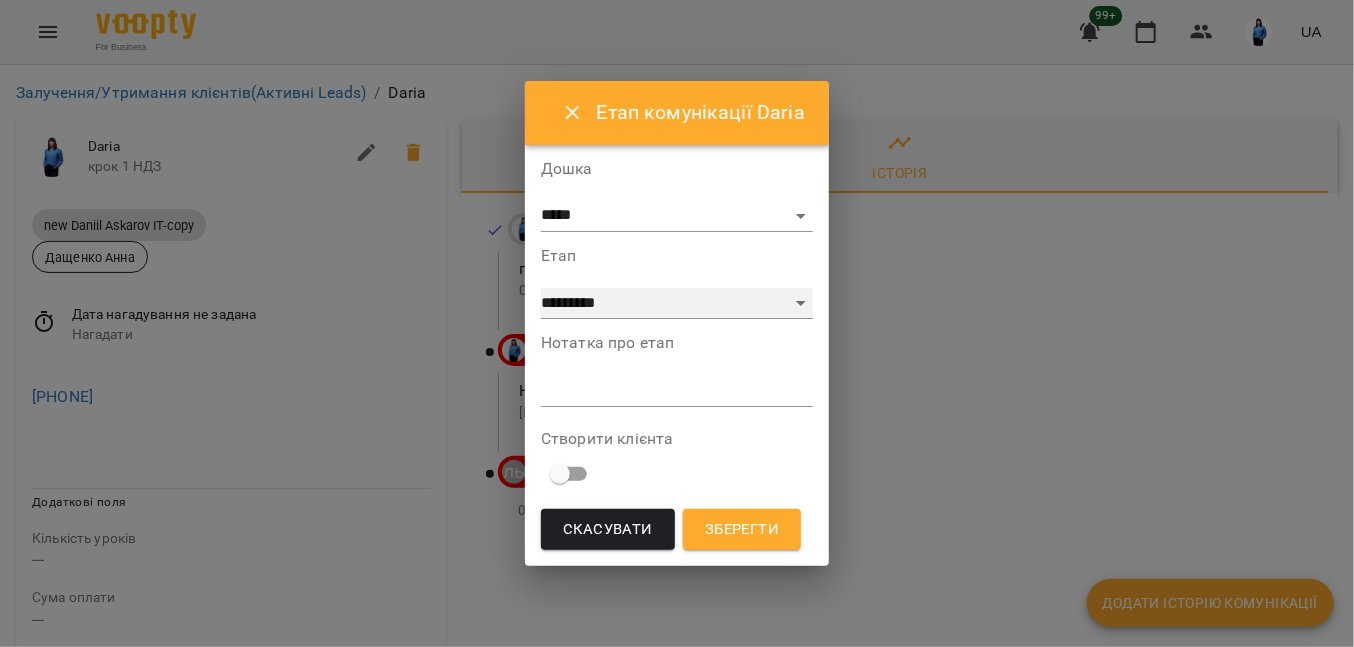 click on "**********" at bounding box center [677, 304] 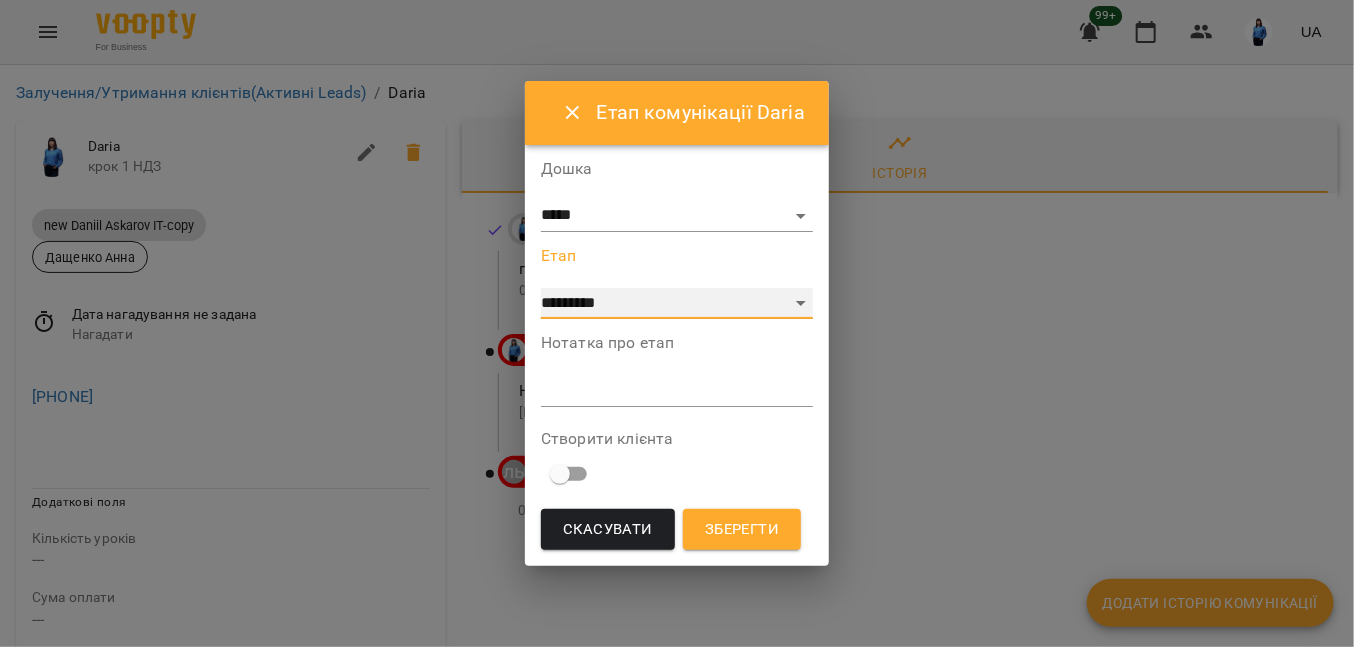 select on "*" 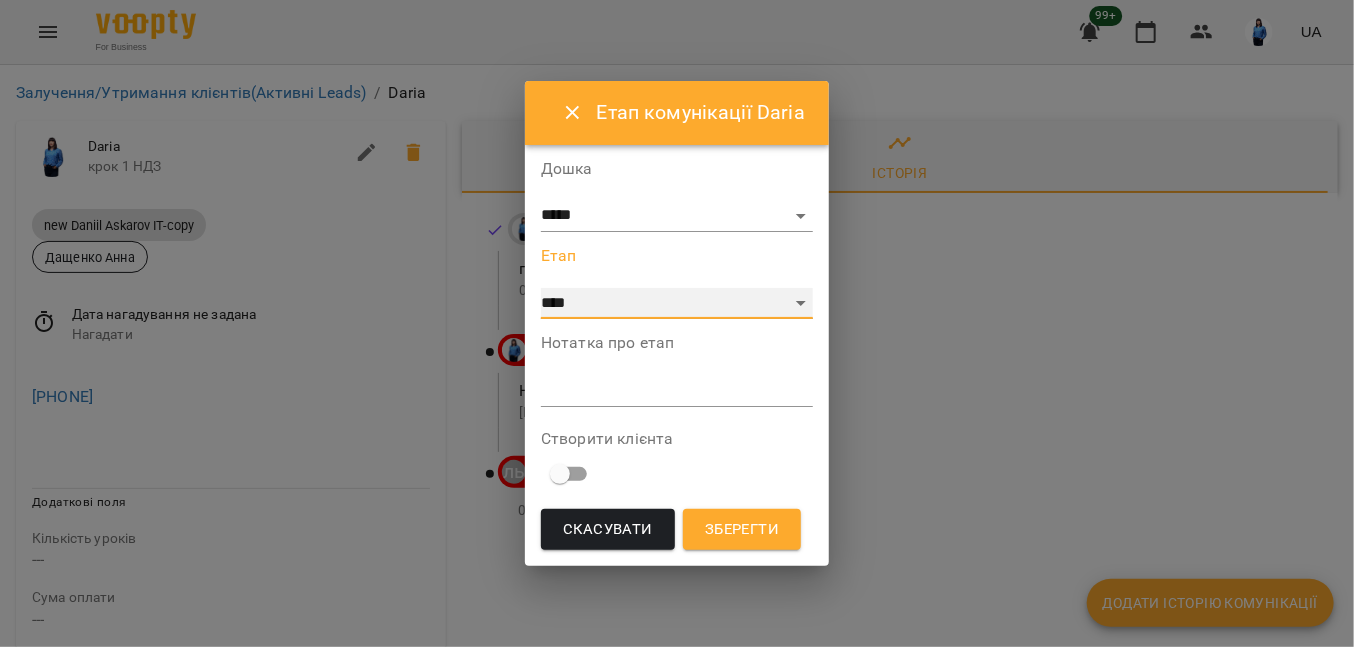click on "**********" at bounding box center (677, 304) 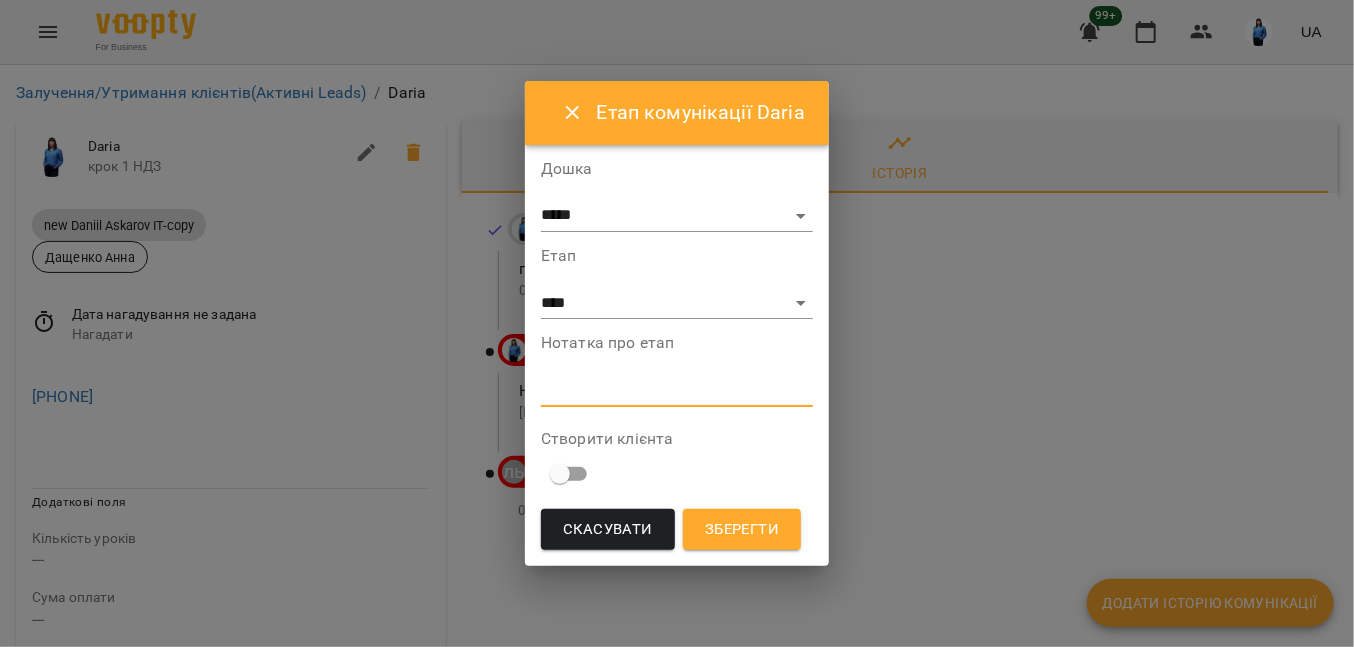 click at bounding box center [677, 390] 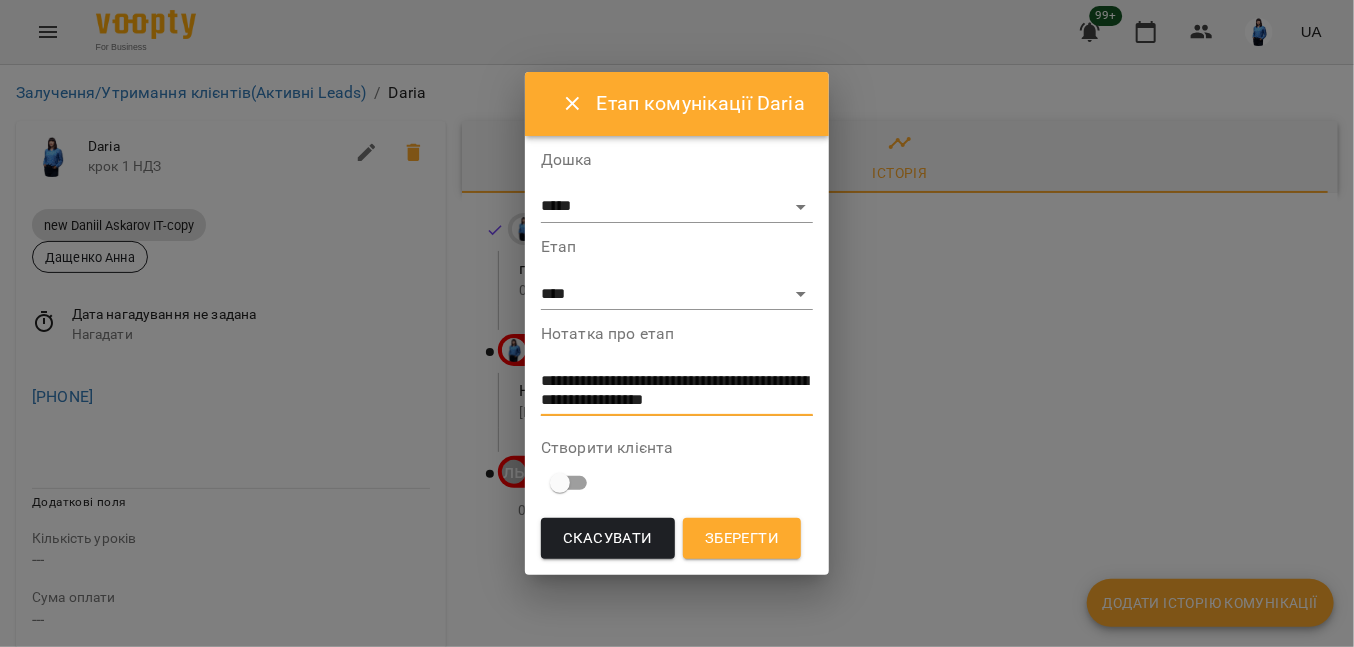 scroll, scrollTop: 0, scrollLeft: 0, axis: both 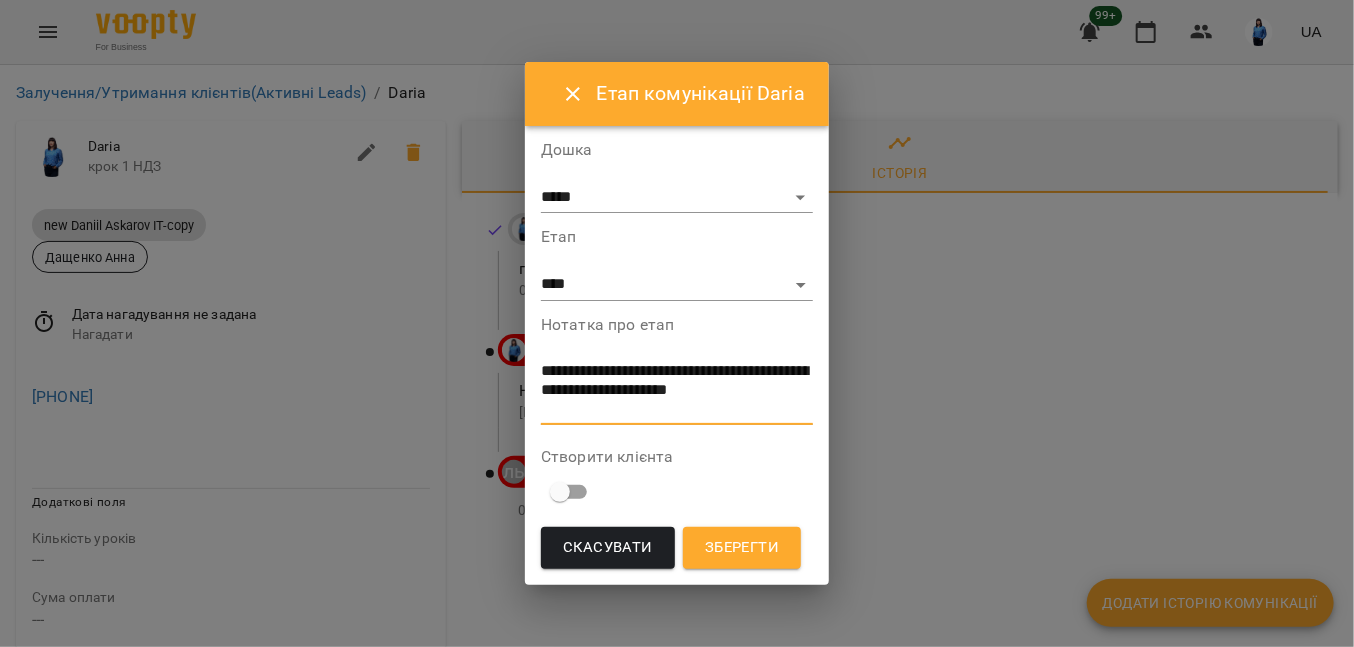 click on "**********" at bounding box center [675, 390] 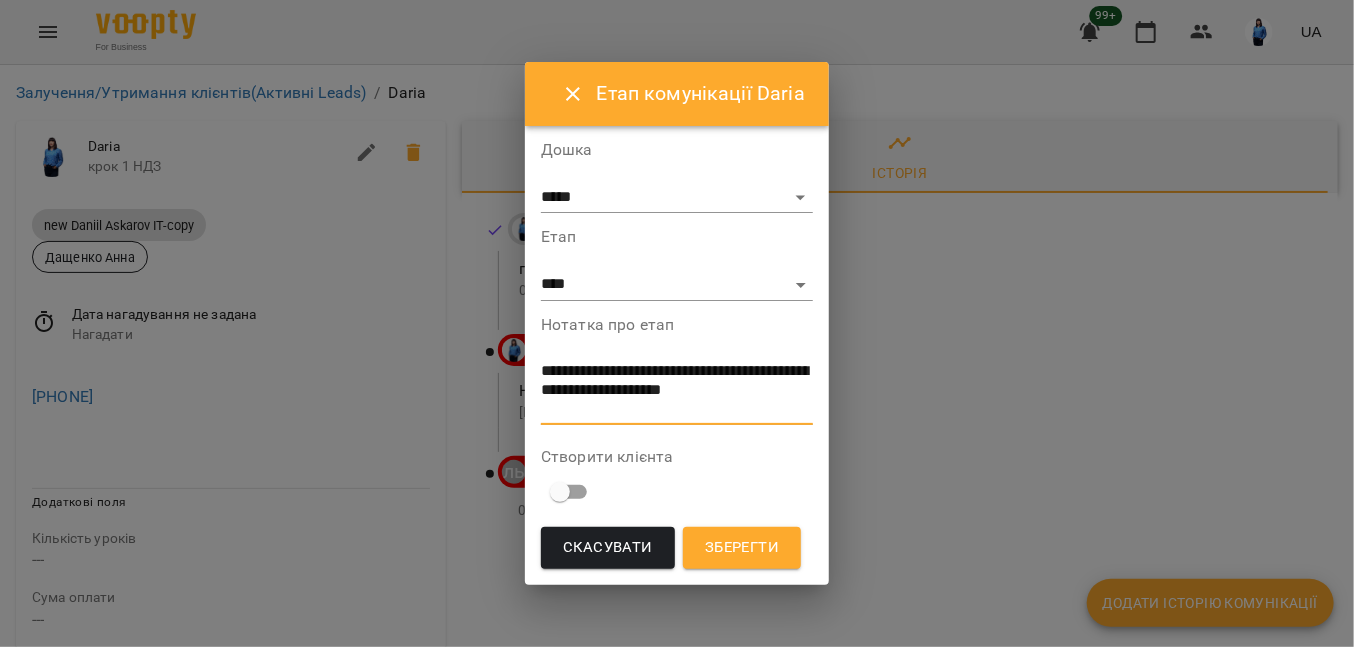 type on "**********" 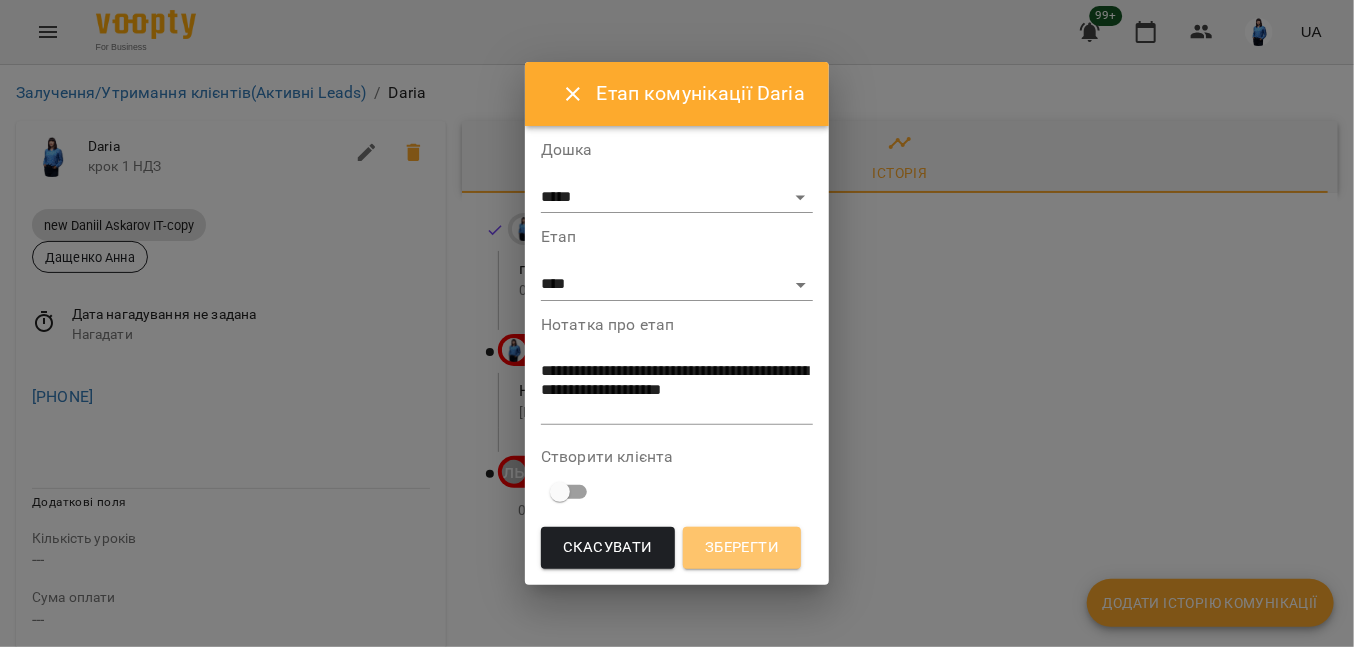 click on "Зберегти" at bounding box center (742, 548) 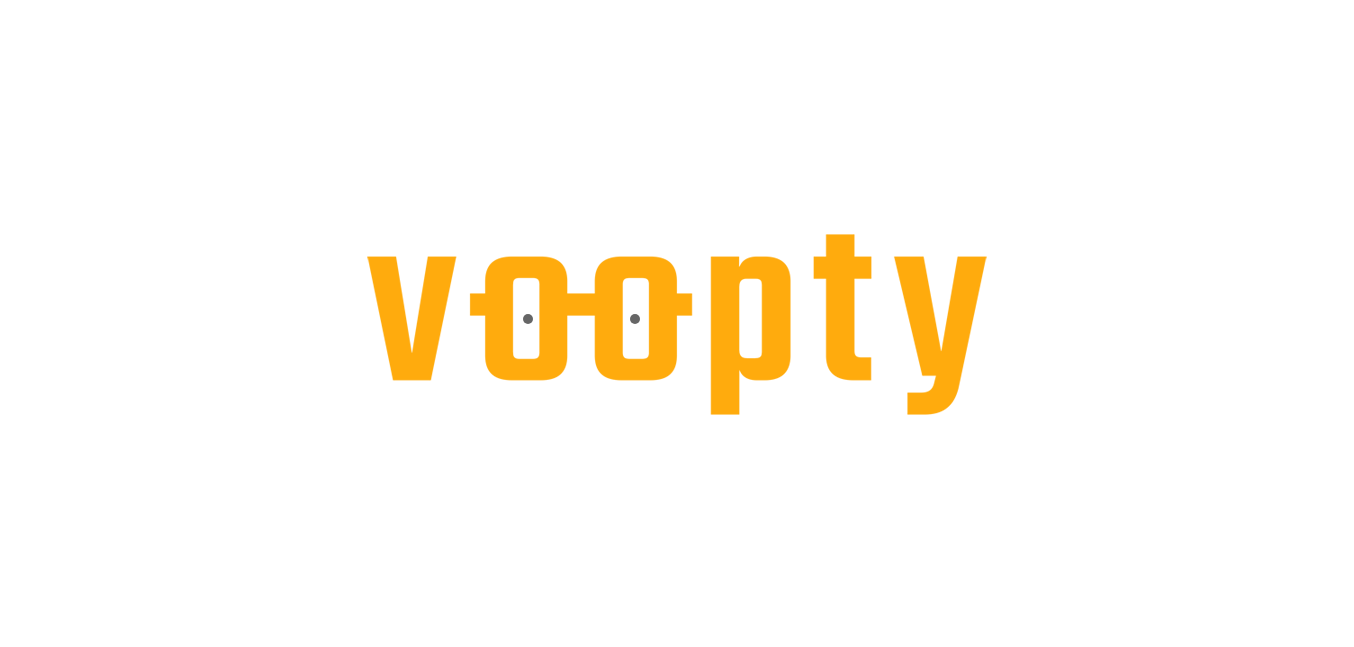 scroll, scrollTop: 0, scrollLeft: 0, axis: both 